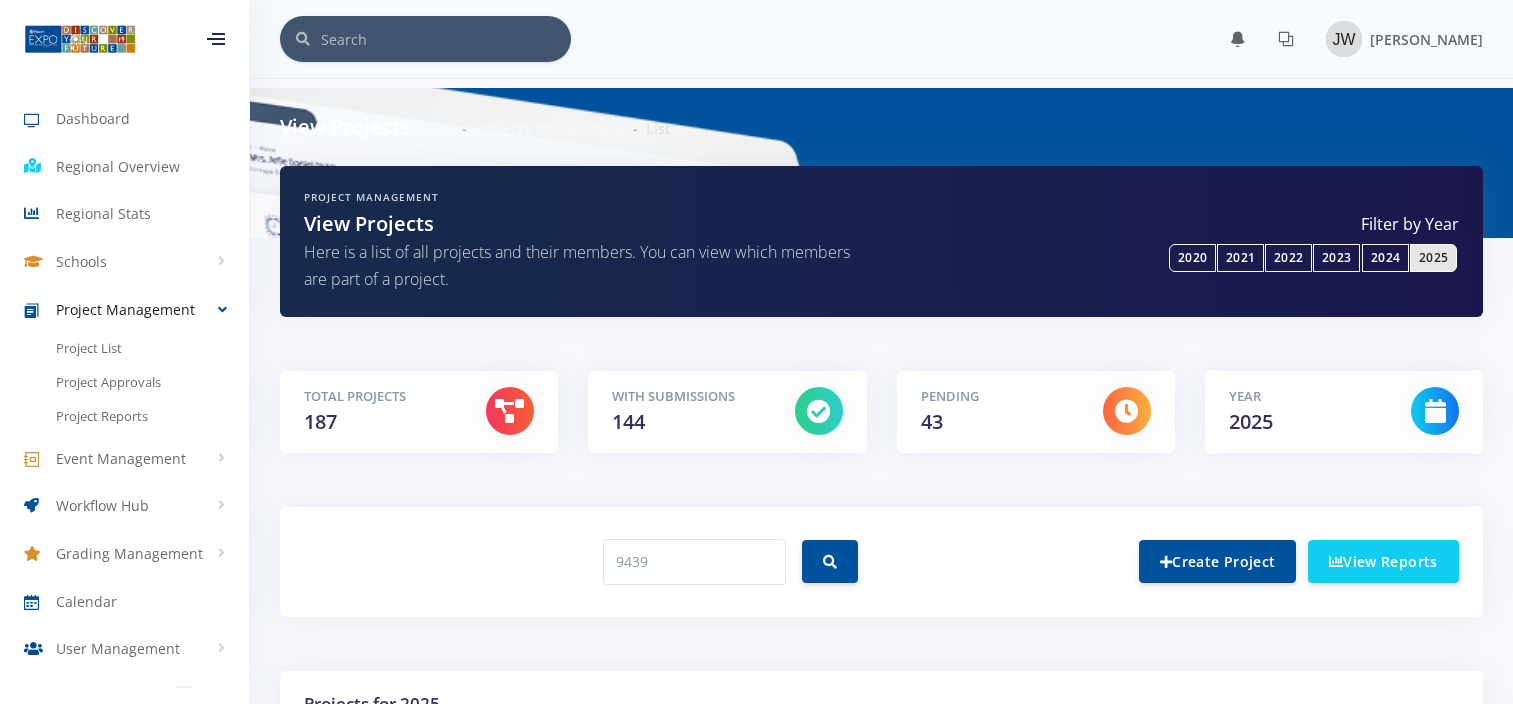 scroll, scrollTop: 0, scrollLeft: 0, axis: both 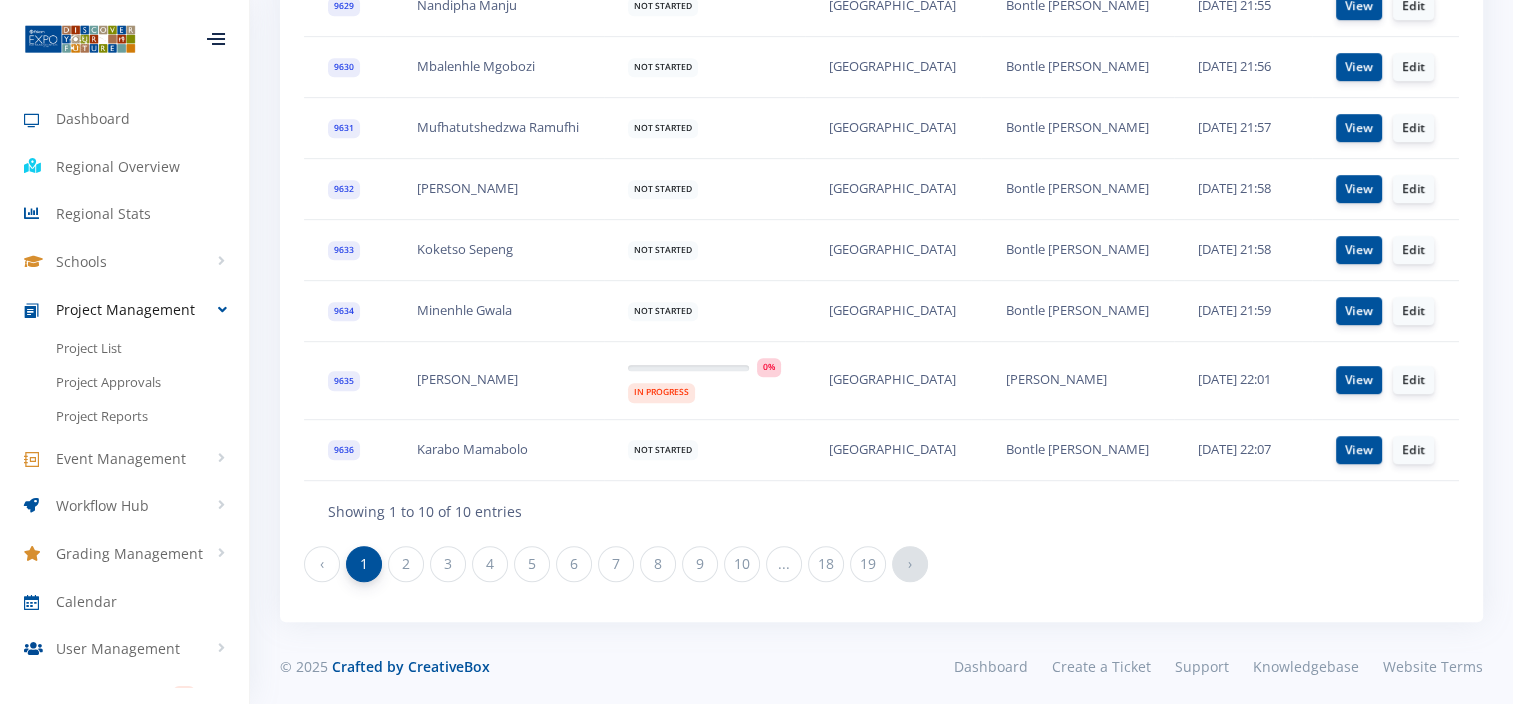click on "›" at bounding box center (910, 564) 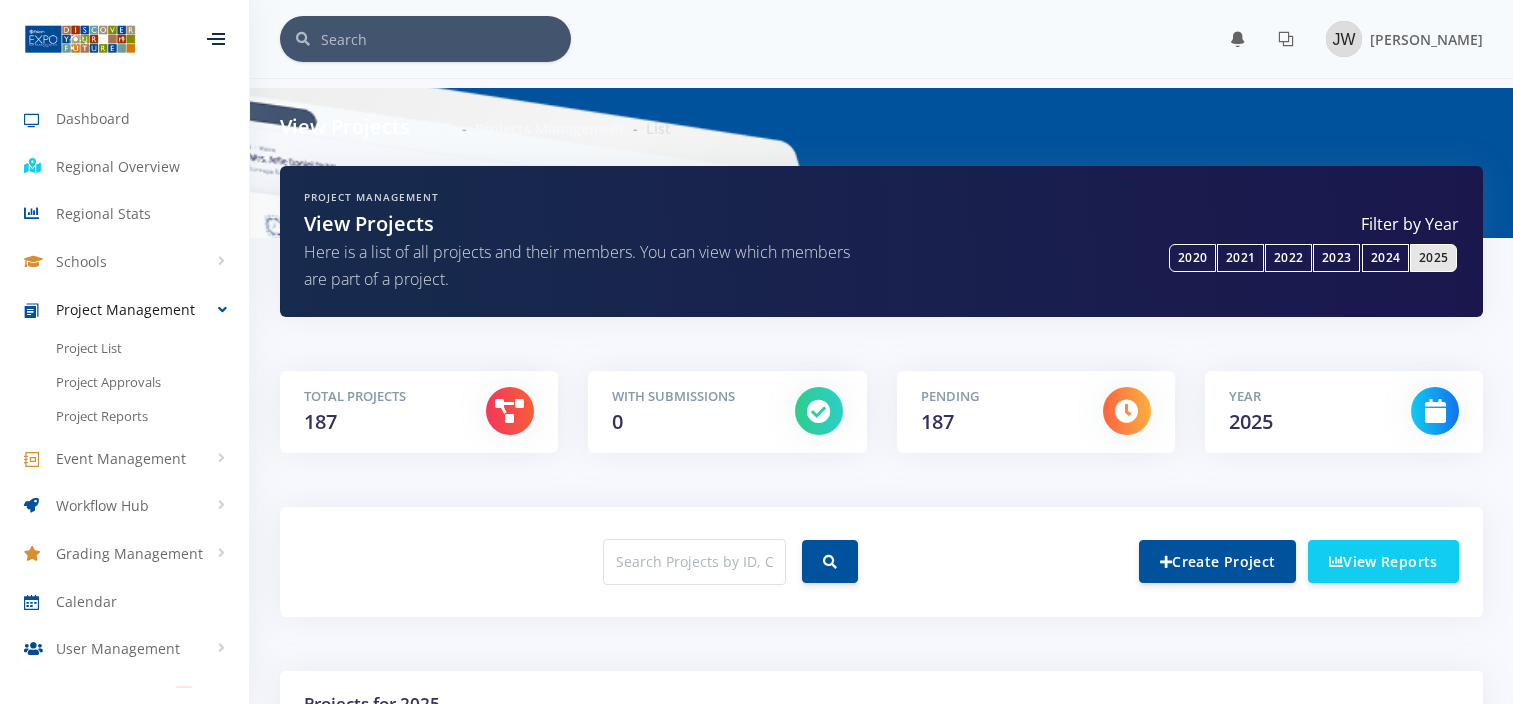 scroll, scrollTop: 300, scrollLeft: 0, axis: vertical 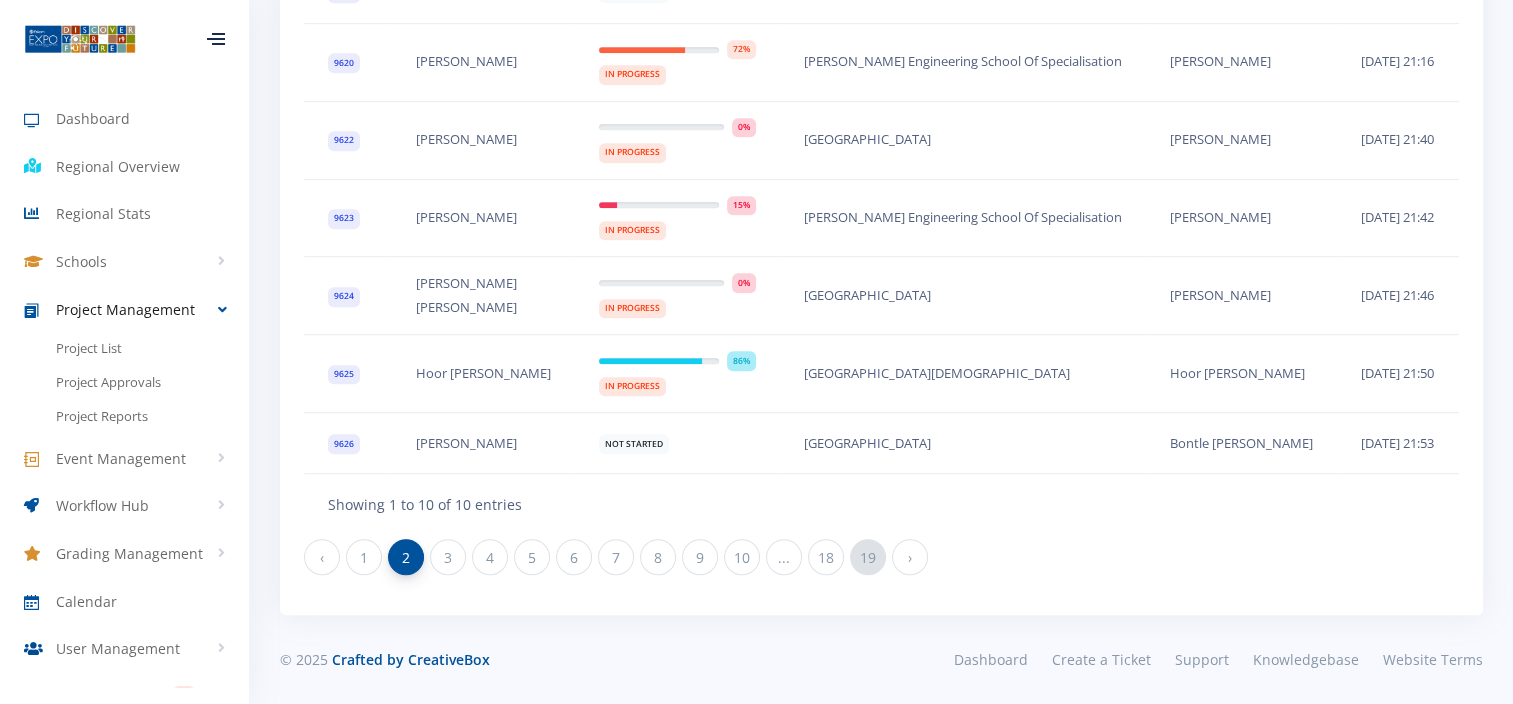 click on "19" at bounding box center (868, 557) 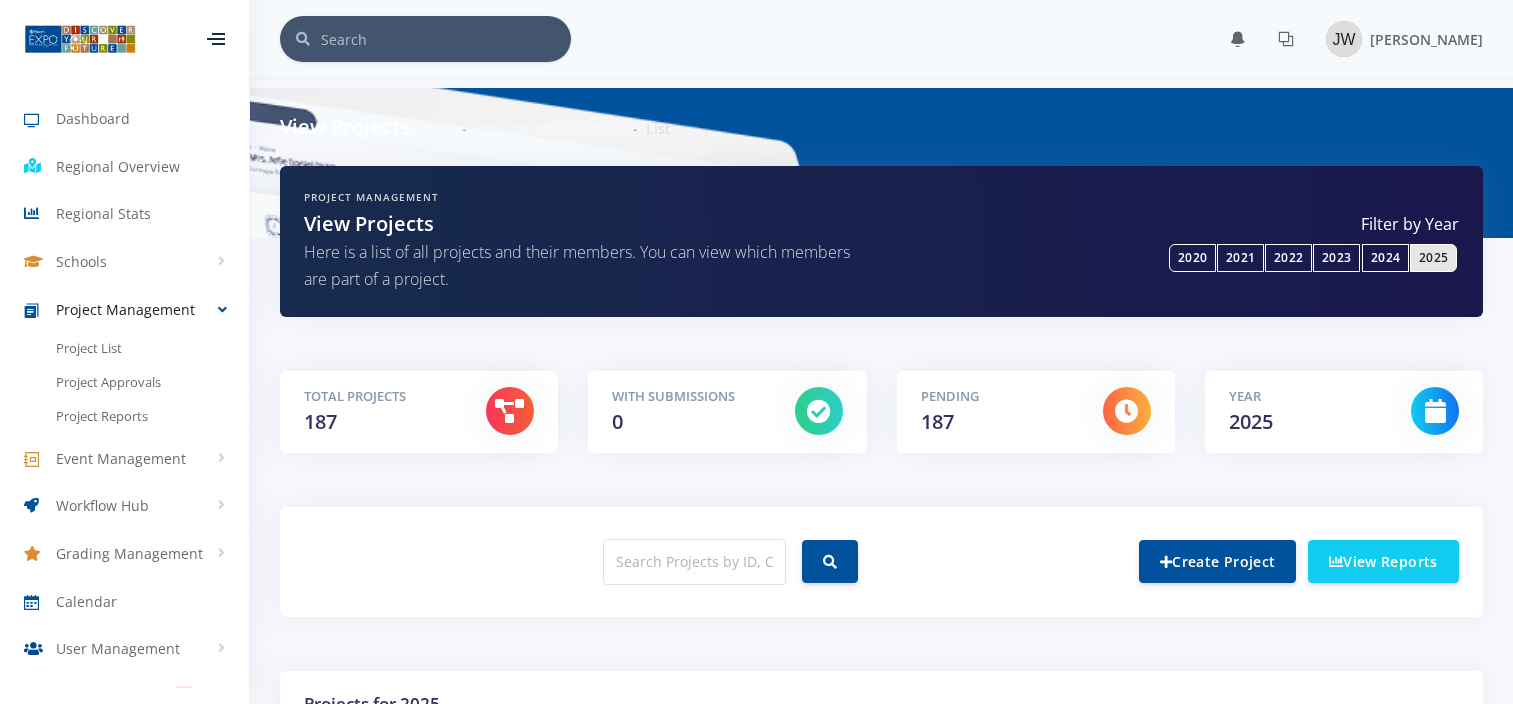 scroll, scrollTop: 300, scrollLeft: 0, axis: vertical 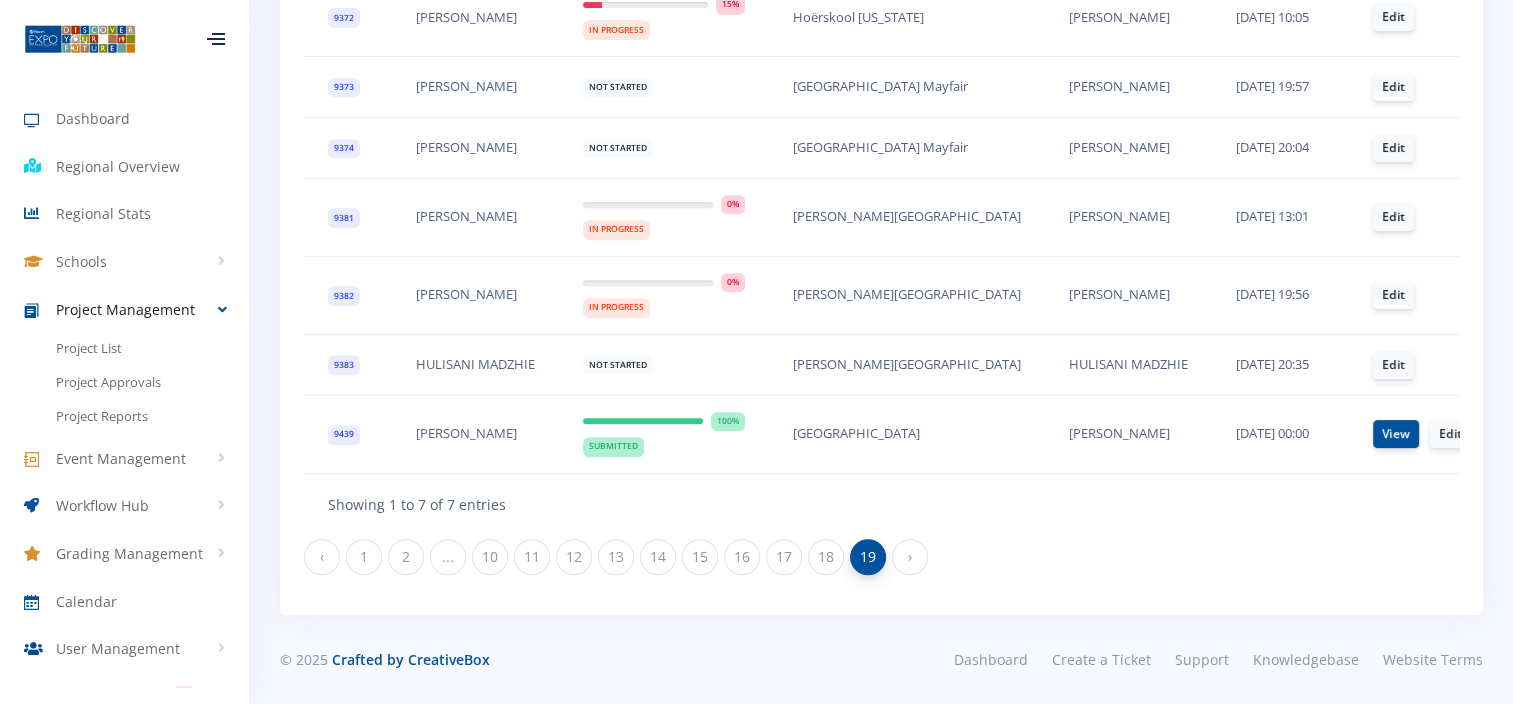 drag, startPoint x: 980, startPoint y: 413, endPoint x: 786, endPoint y: 423, distance: 194.25757 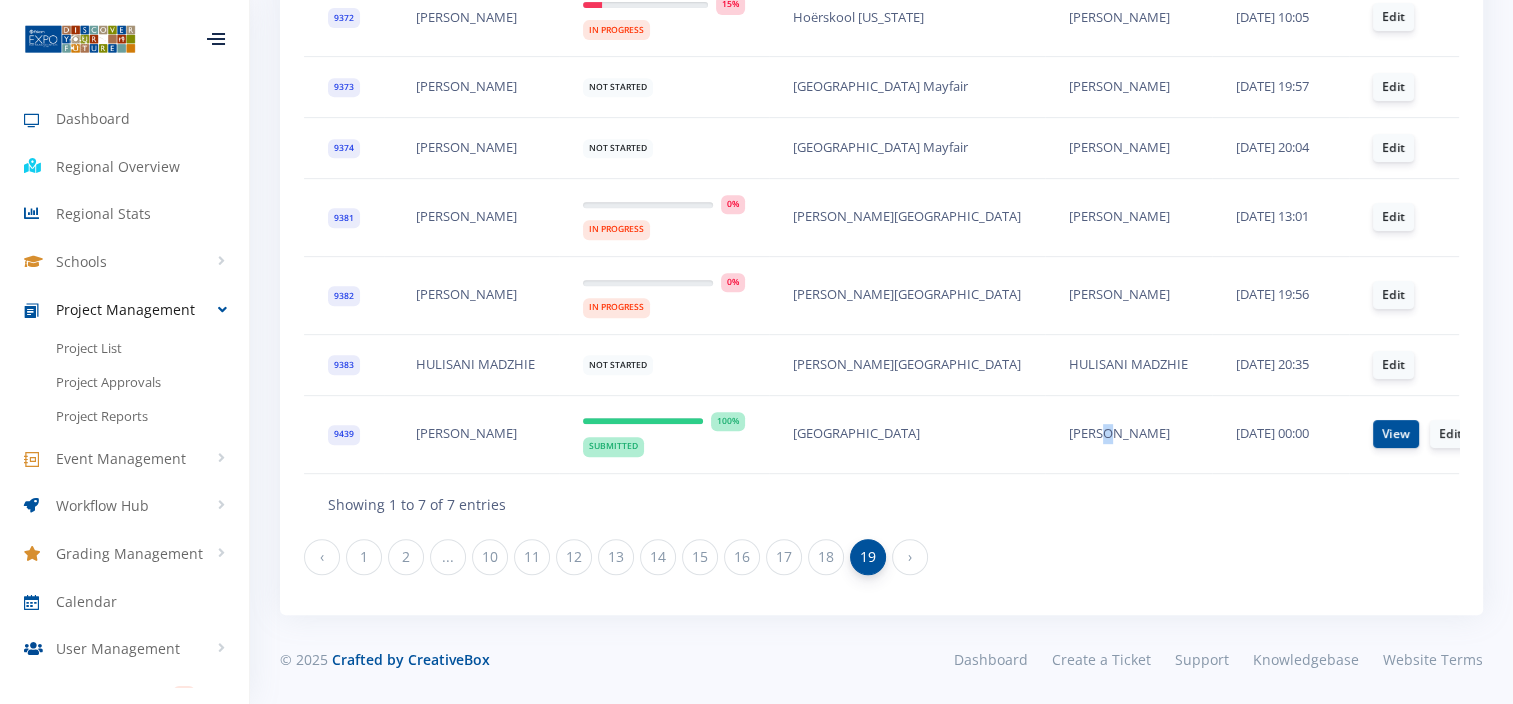 click on "Amara Udensi" at bounding box center [1128, 434] 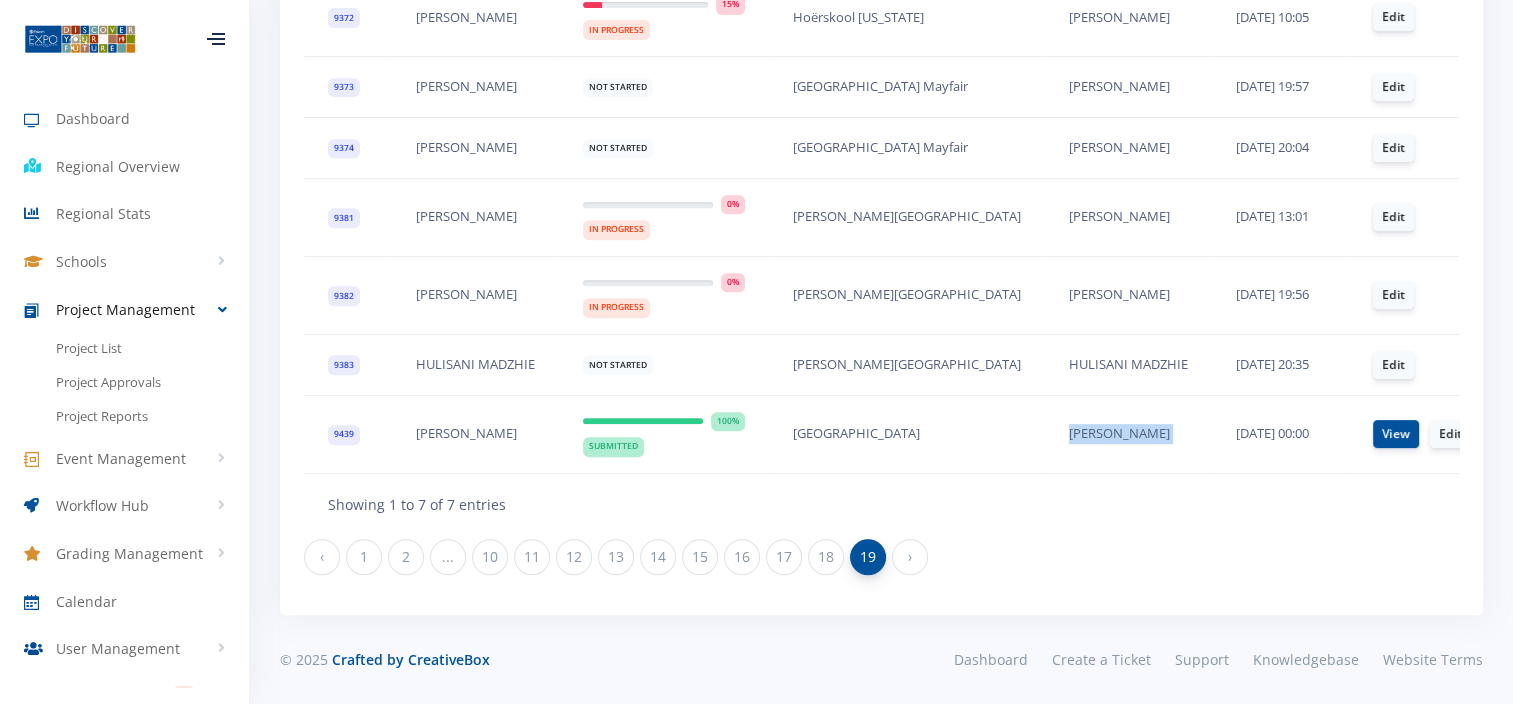 click on "Amara Udensi" at bounding box center (1128, 434) 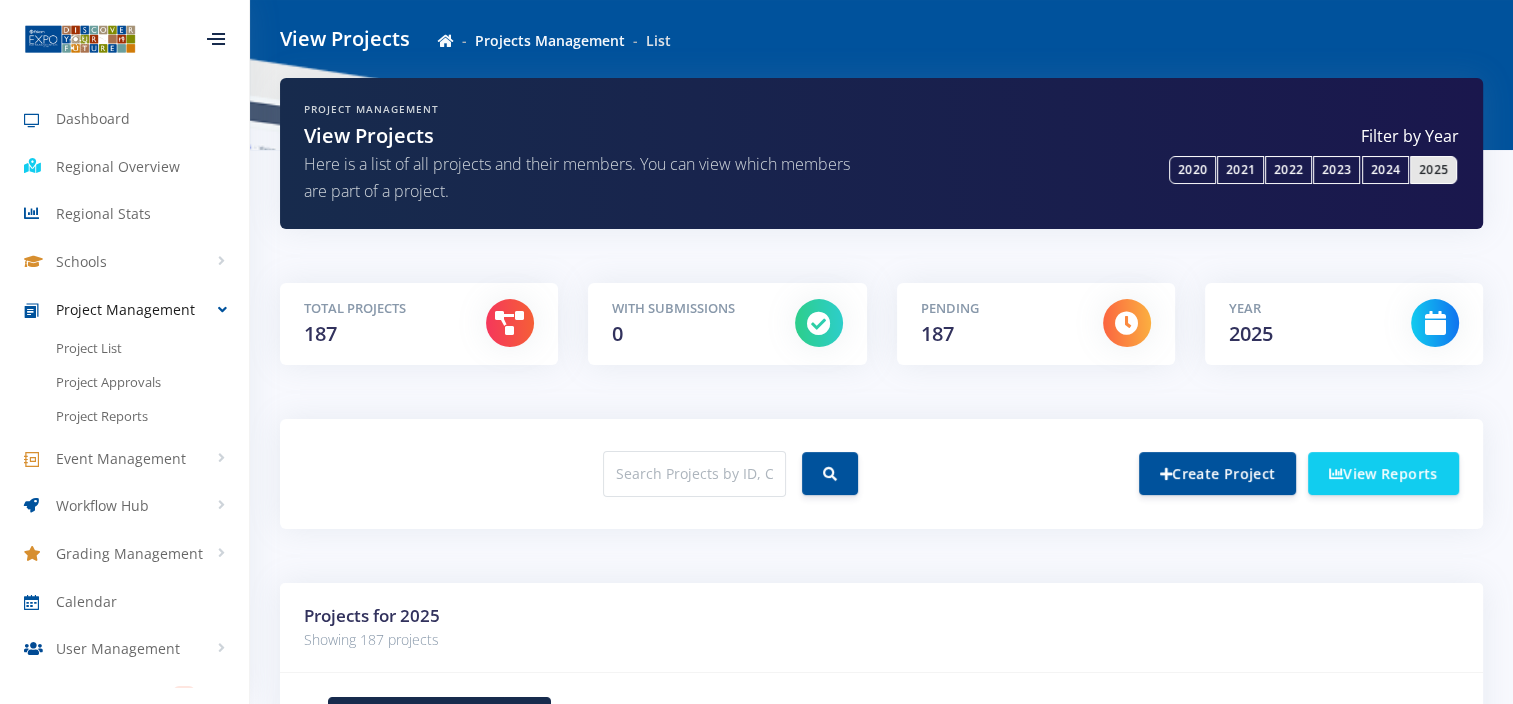scroll, scrollTop: 288, scrollLeft: 0, axis: vertical 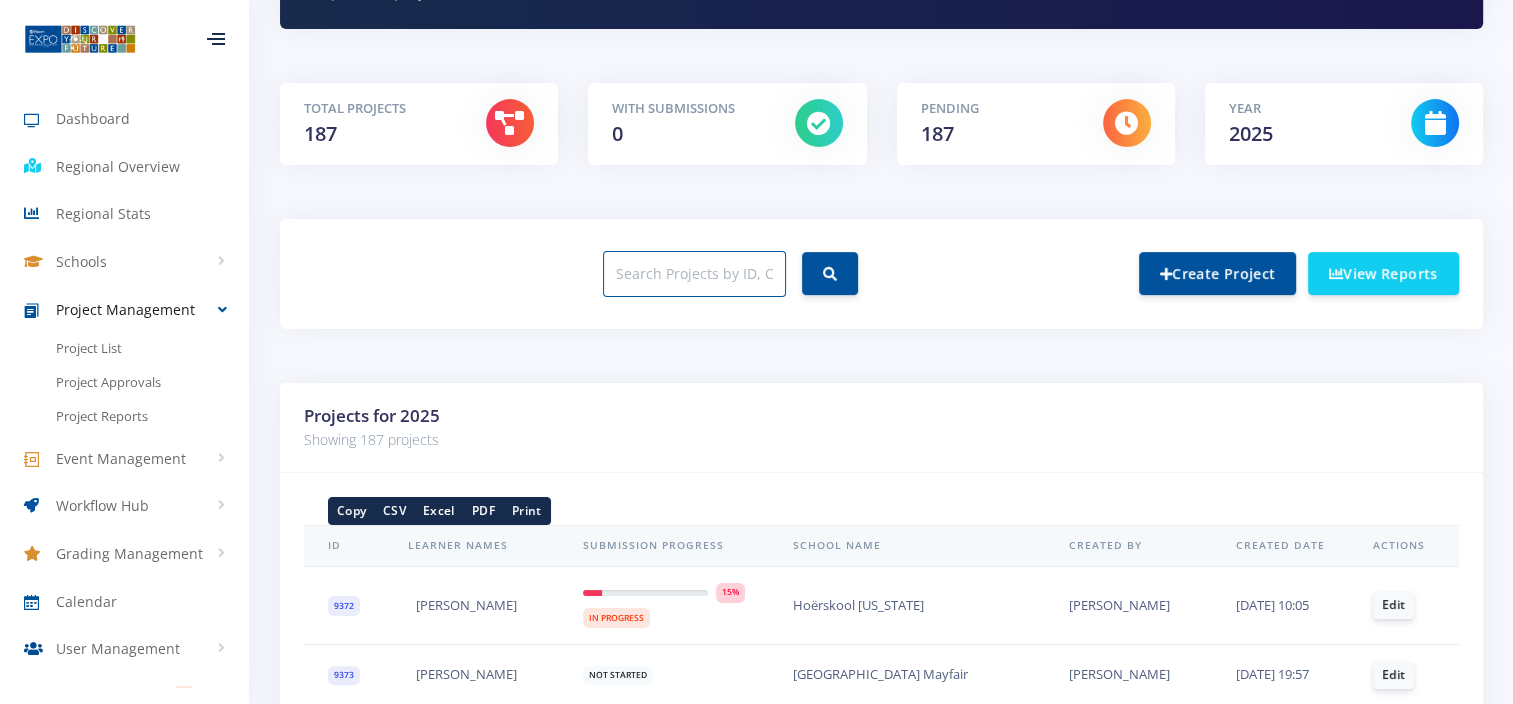 click at bounding box center [694, 274] 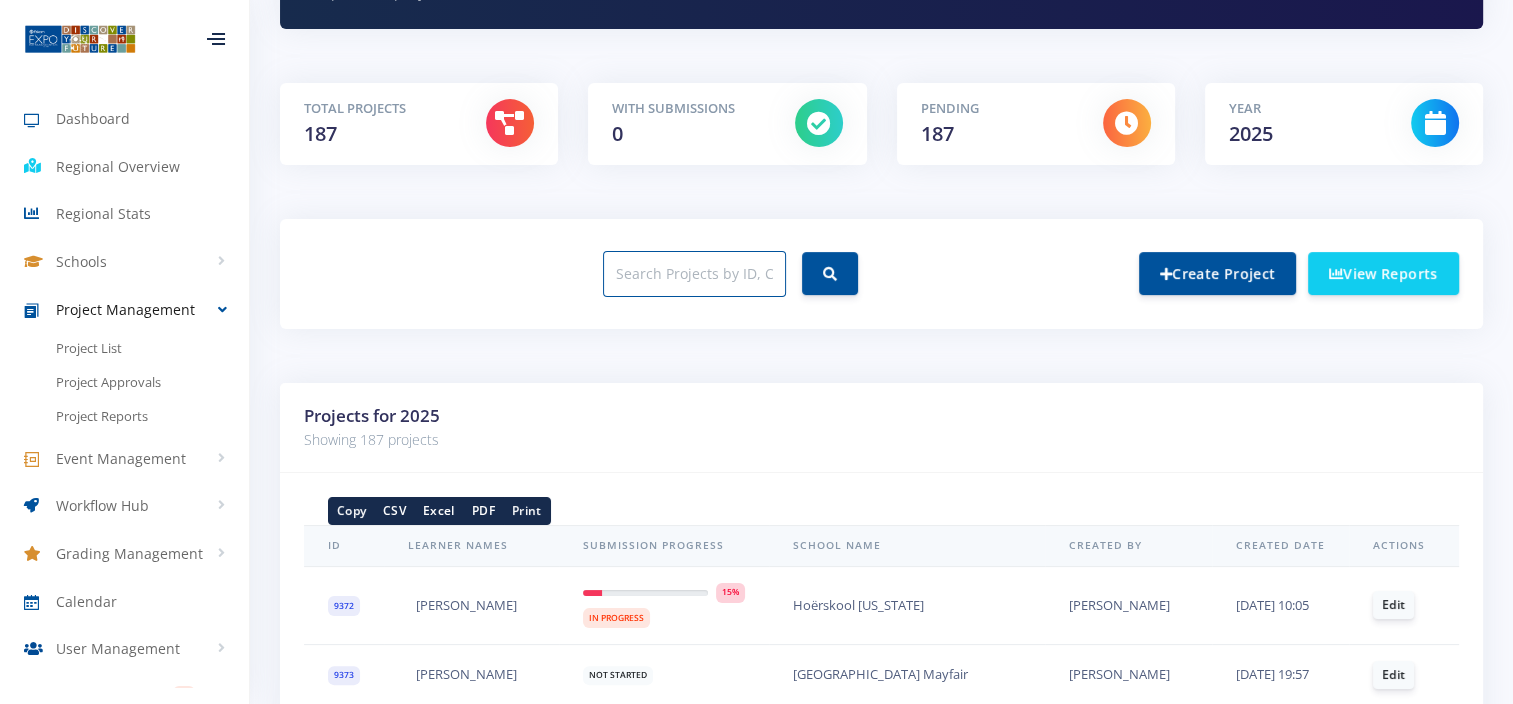 paste on "9389" 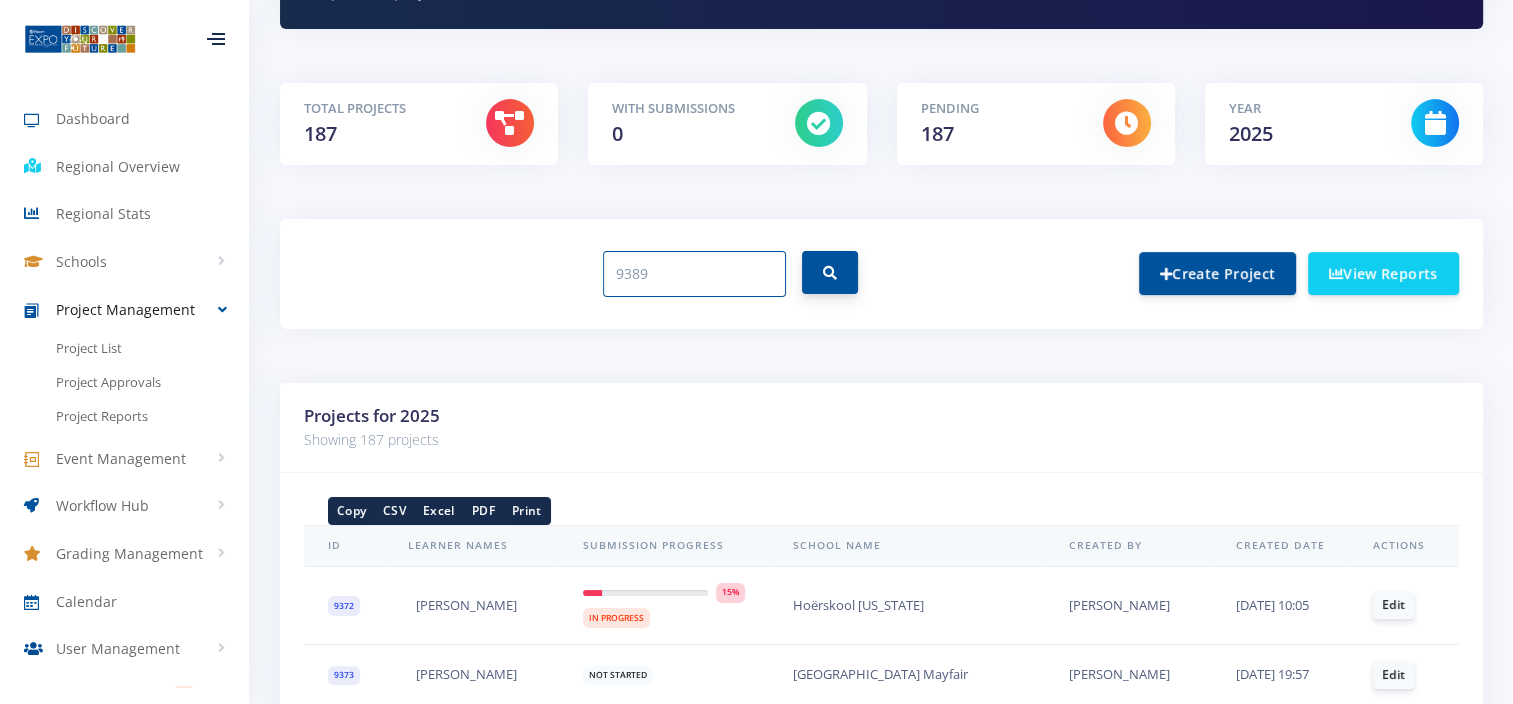 type on "9389" 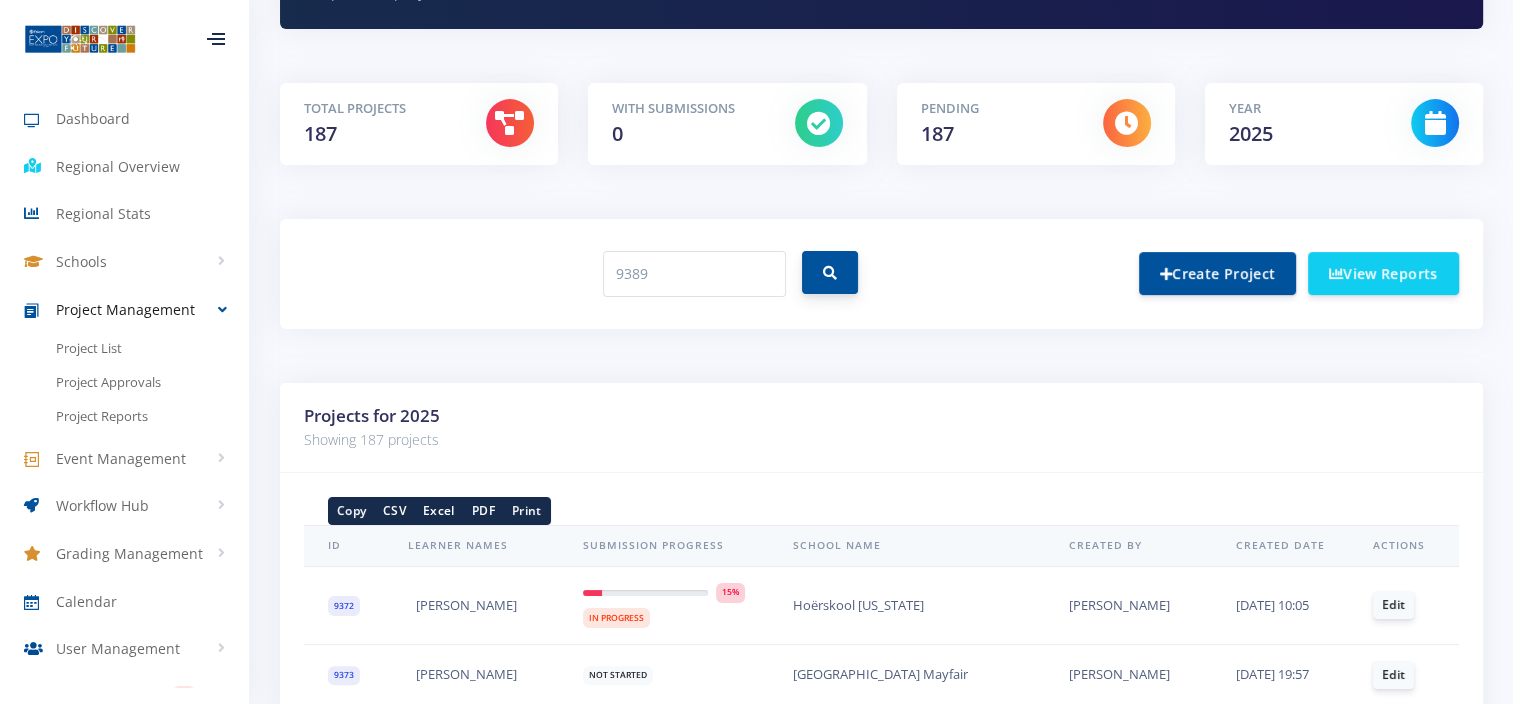 click at bounding box center (830, 272) 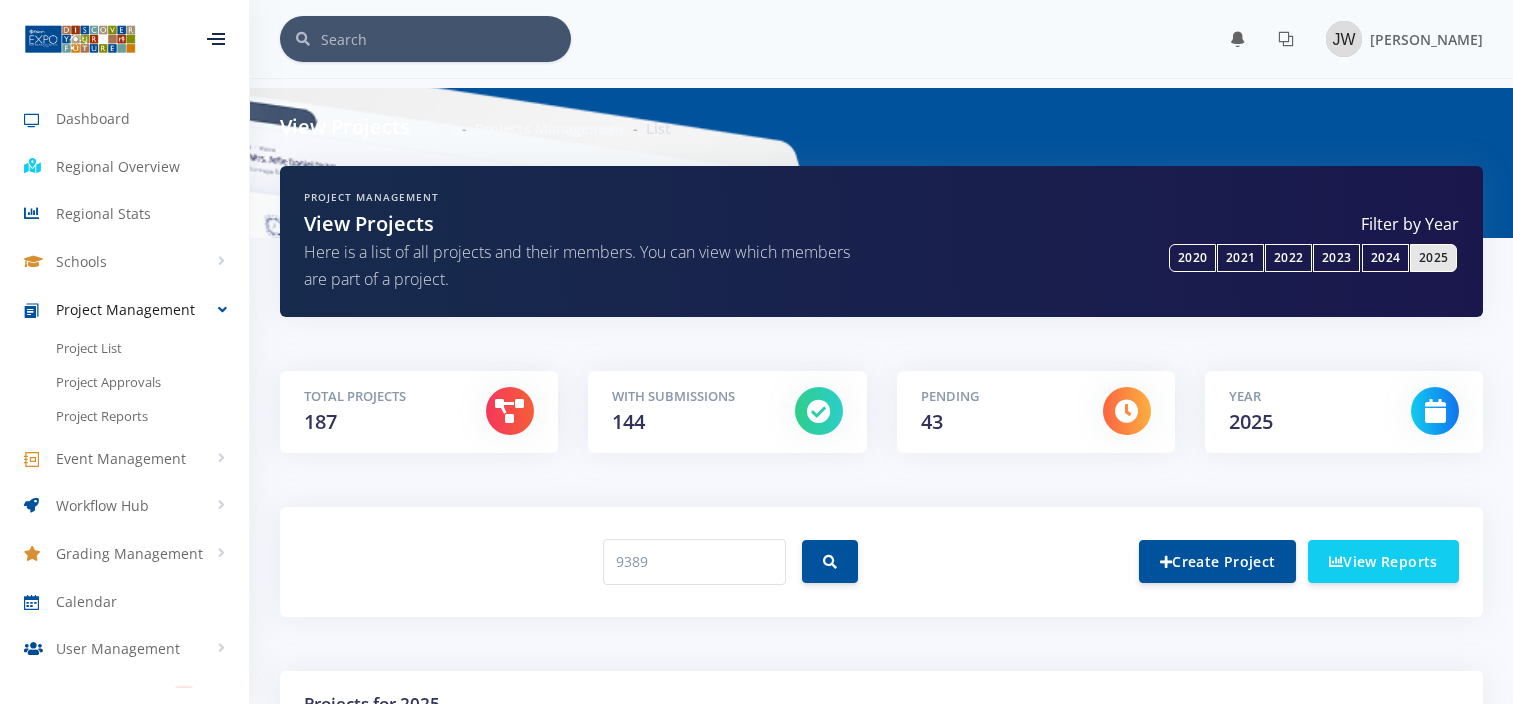 scroll, scrollTop: 0, scrollLeft: 0, axis: both 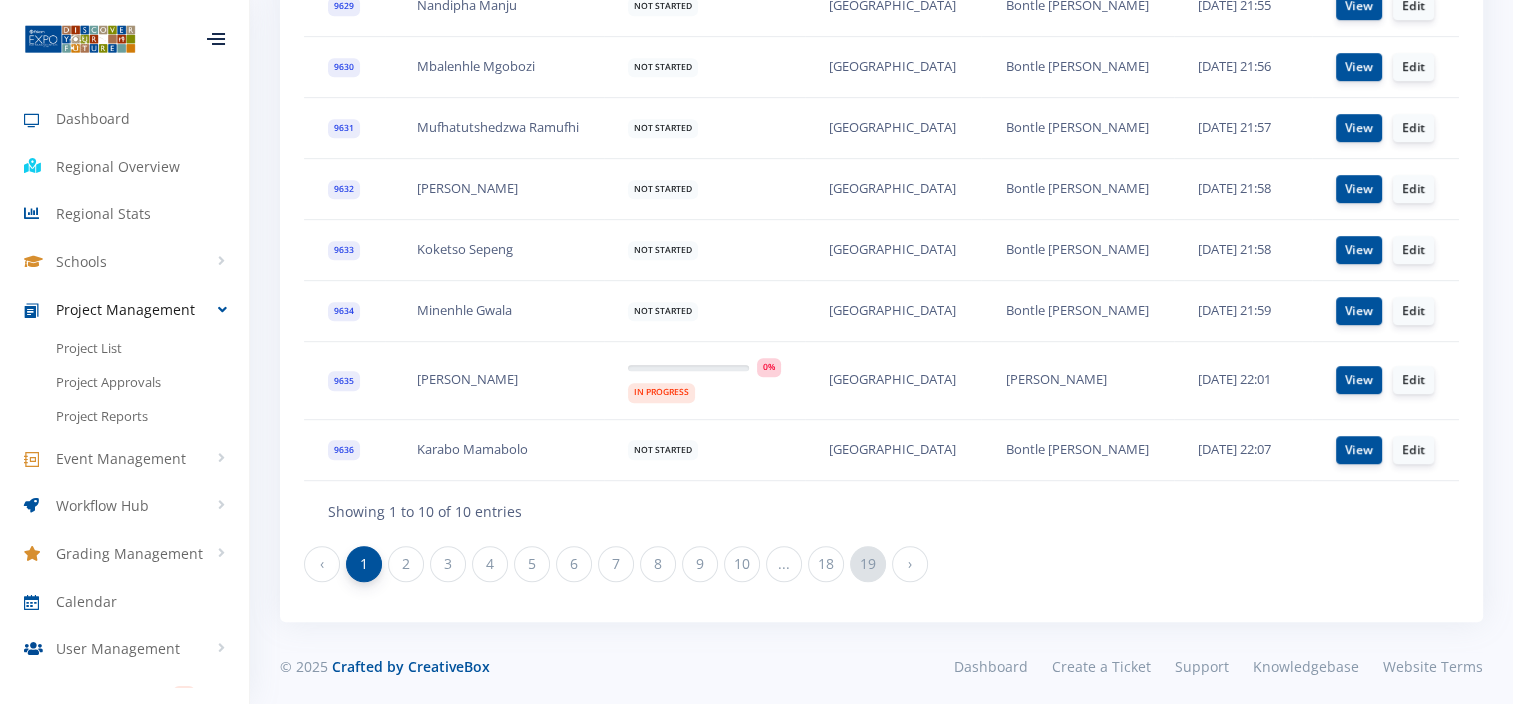 click on "19" at bounding box center [868, 564] 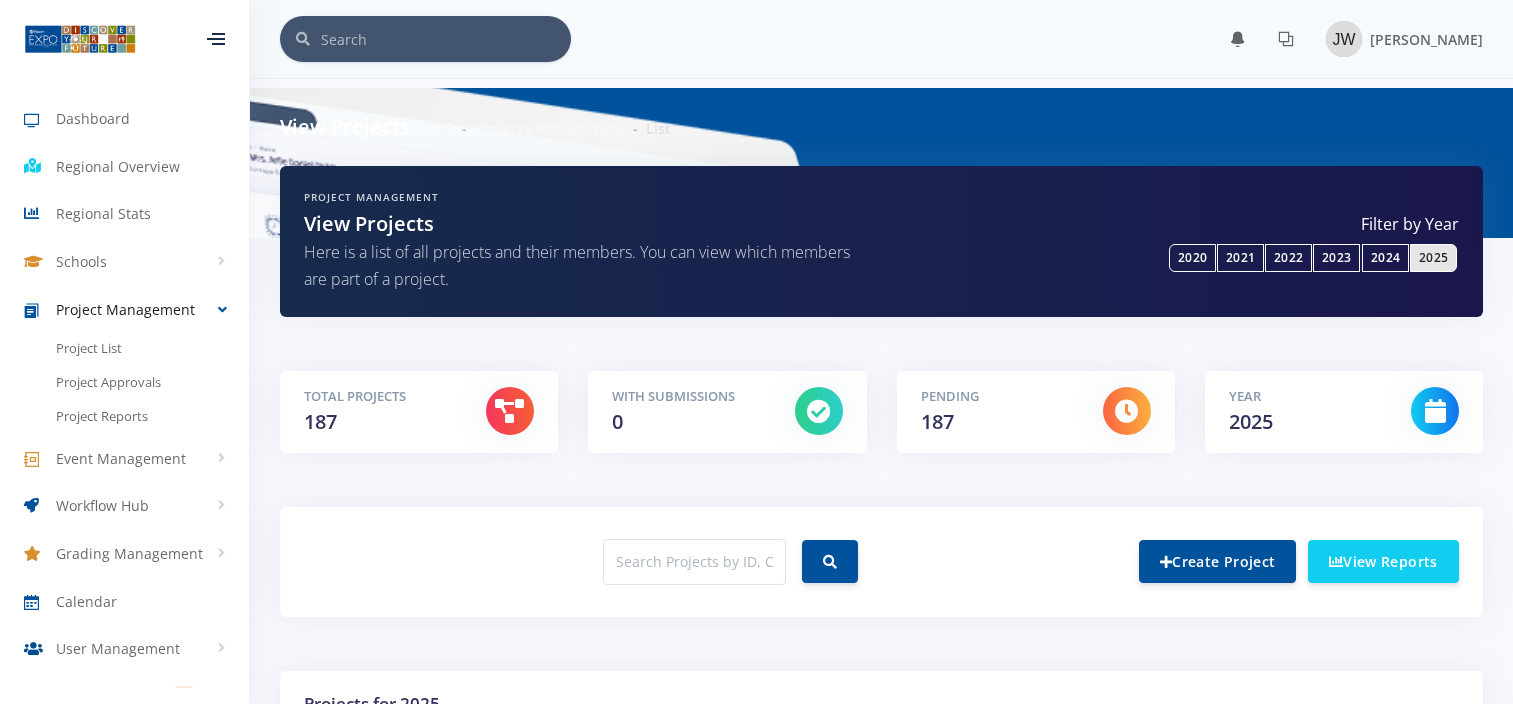 scroll, scrollTop: 0, scrollLeft: 0, axis: both 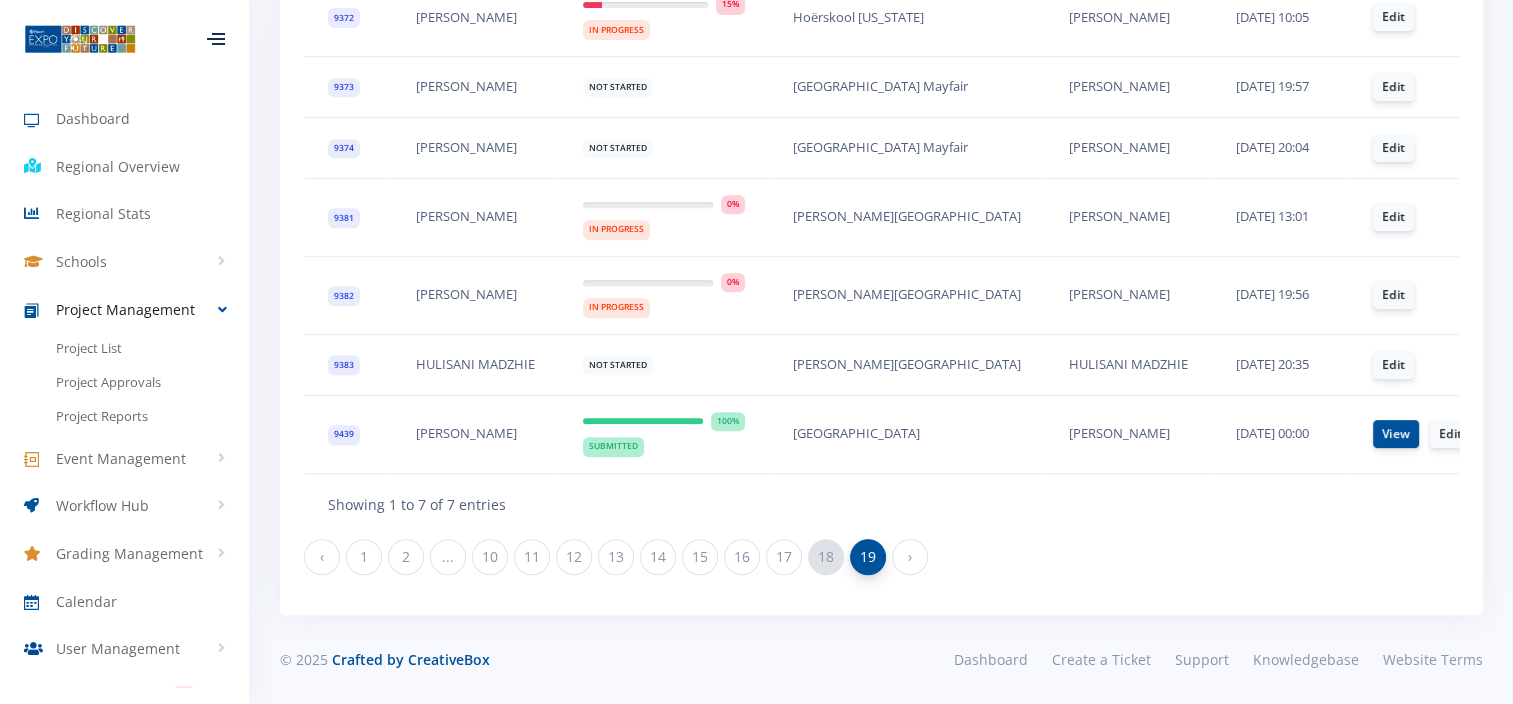 click on "18" at bounding box center (826, 557) 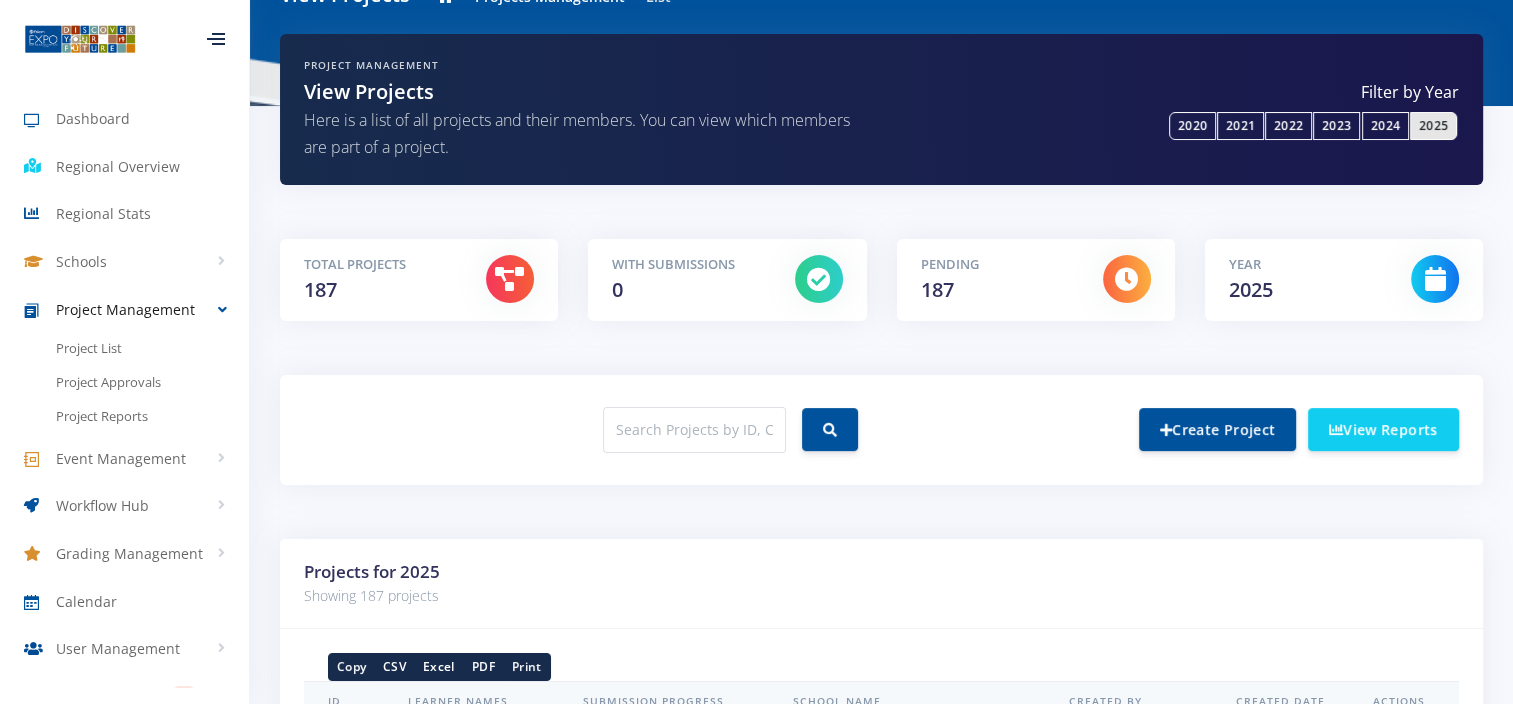 scroll, scrollTop: 0, scrollLeft: 0, axis: both 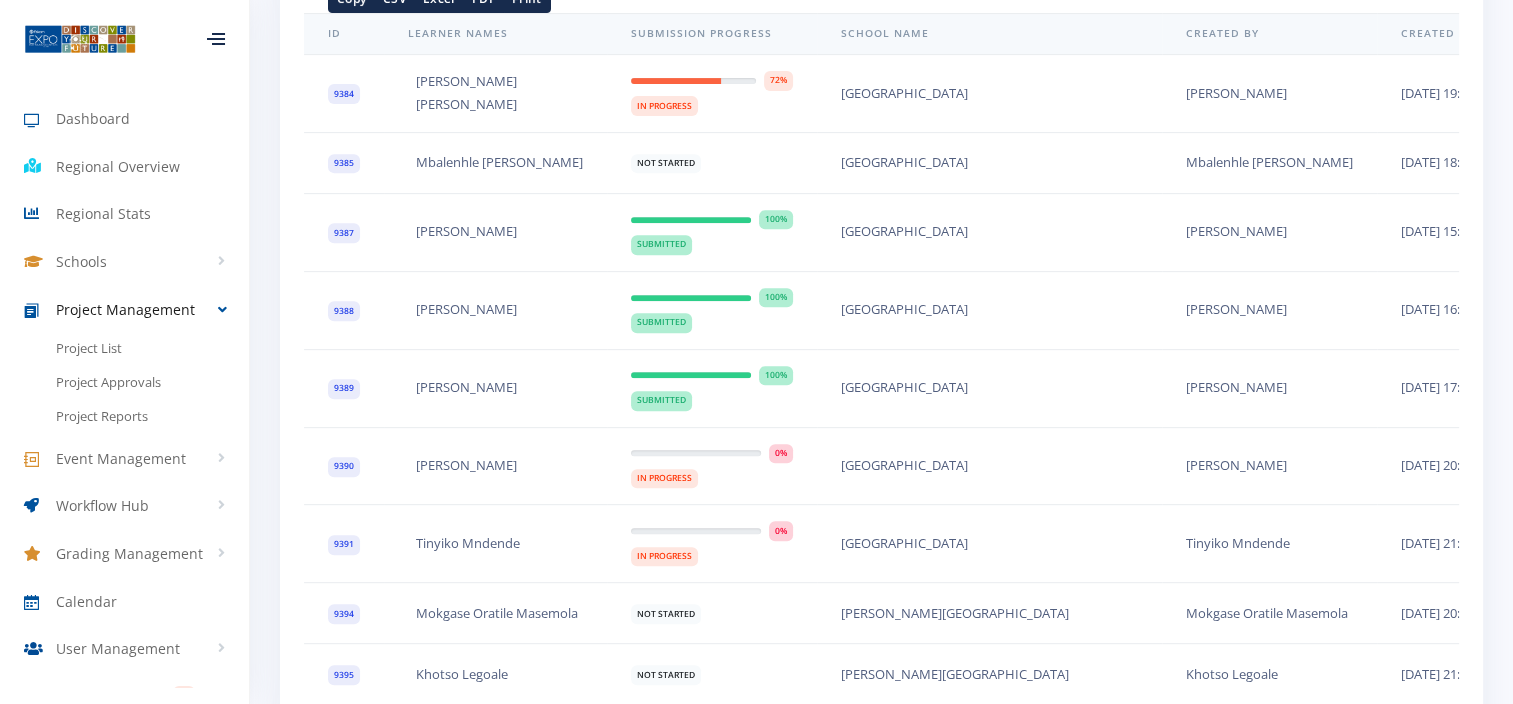 click on "[PERSON_NAME]" at bounding box center (1269, 388) 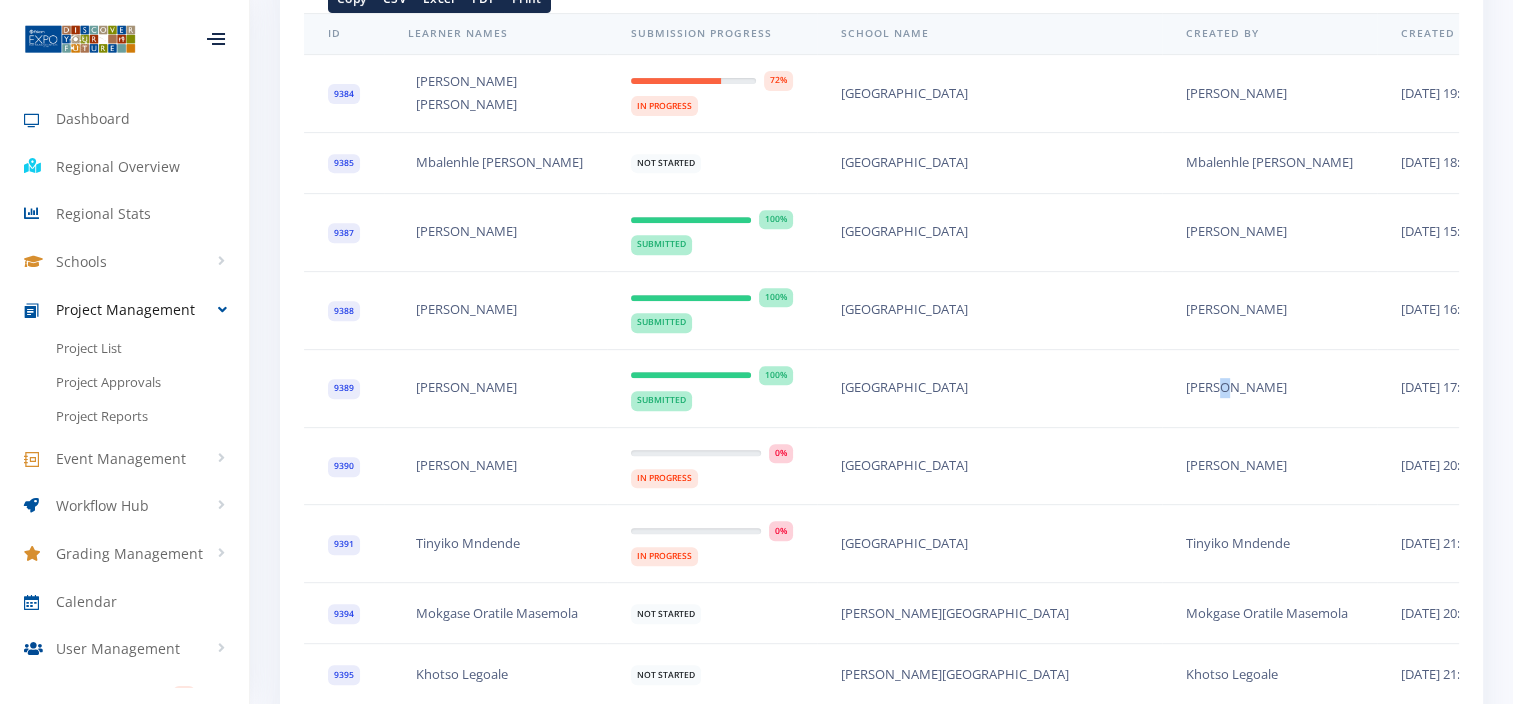 click on "[PERSON_NAME]" at bounding box center [1269, 388] 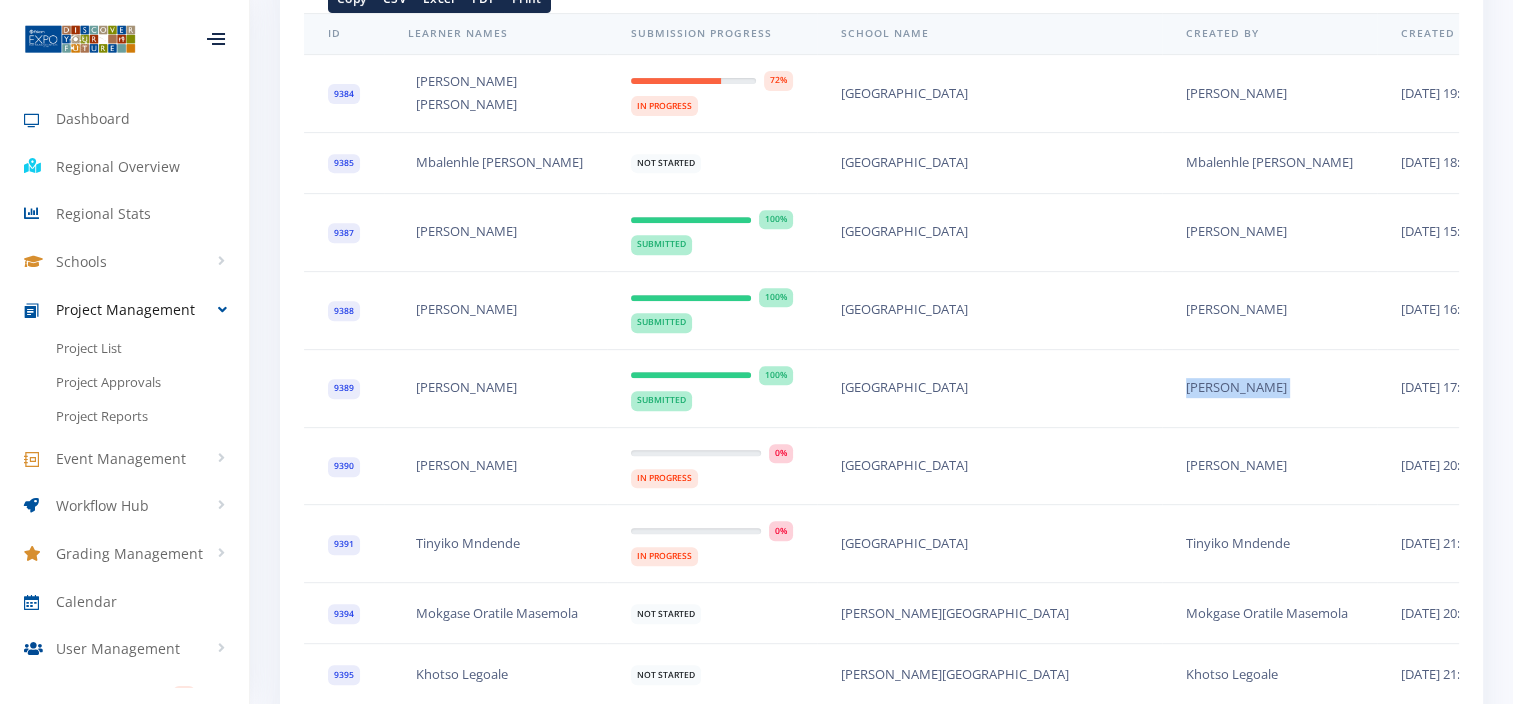 click on "[PERSON_NAME]" at bounding box center (1269, 388) 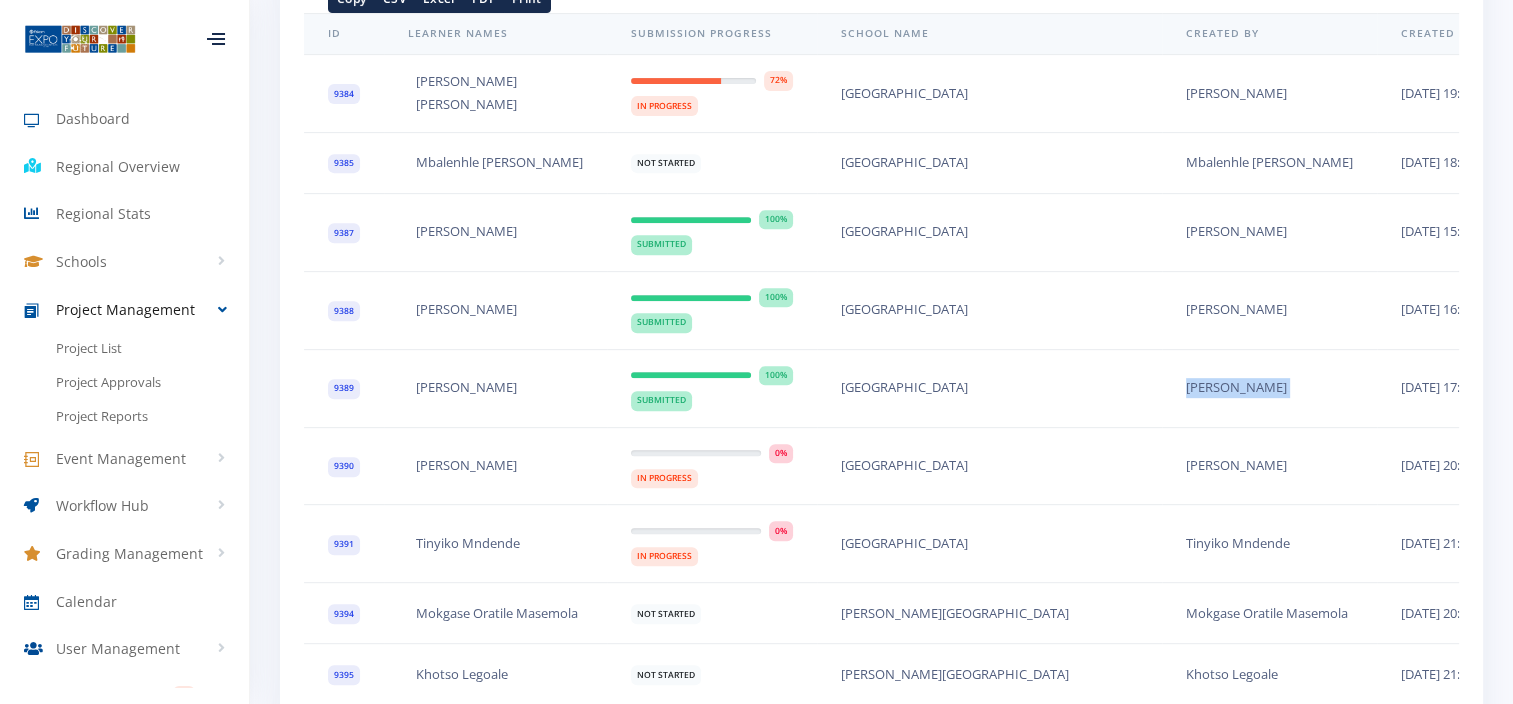 copy on "[PERSON_NAME]" 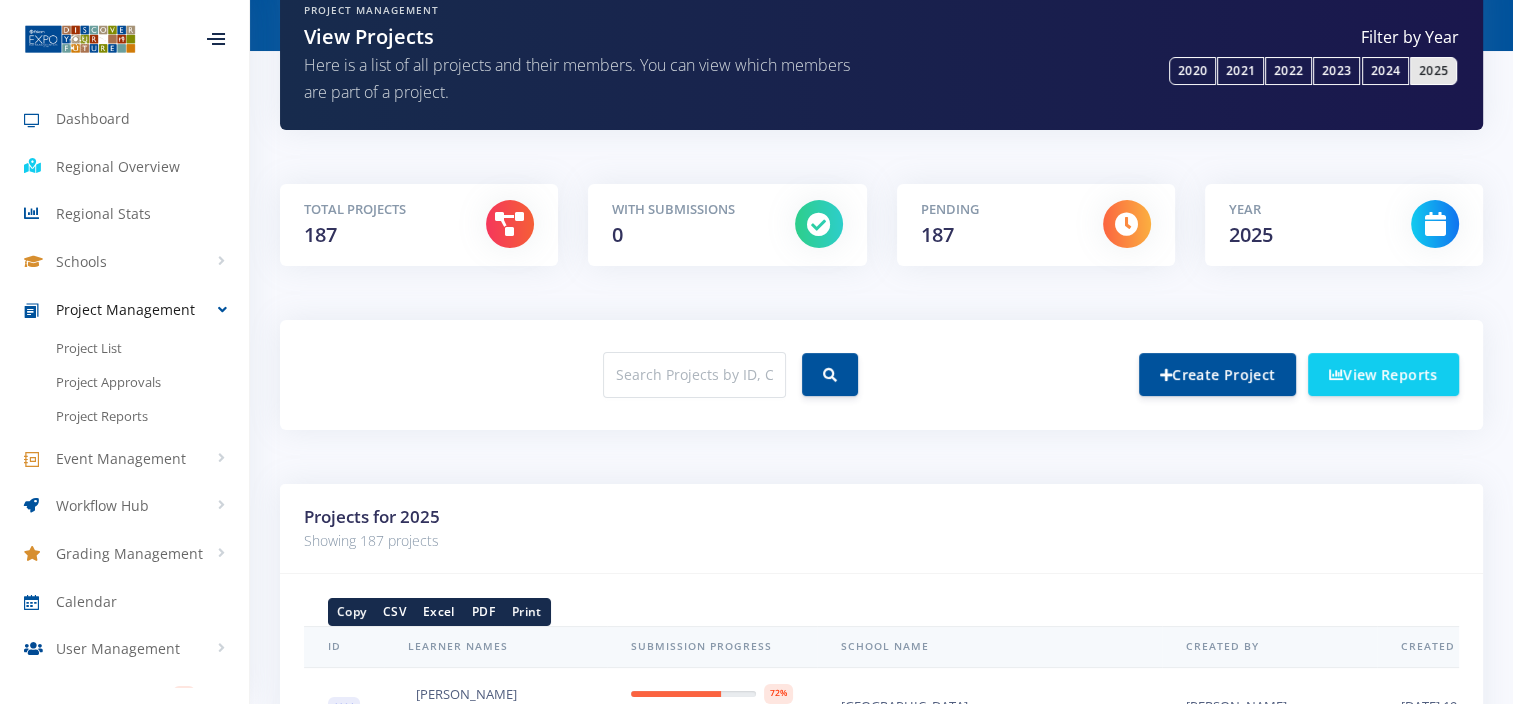 scroll, scrollTop: 100, scrollLeft: 0, axis: vertical 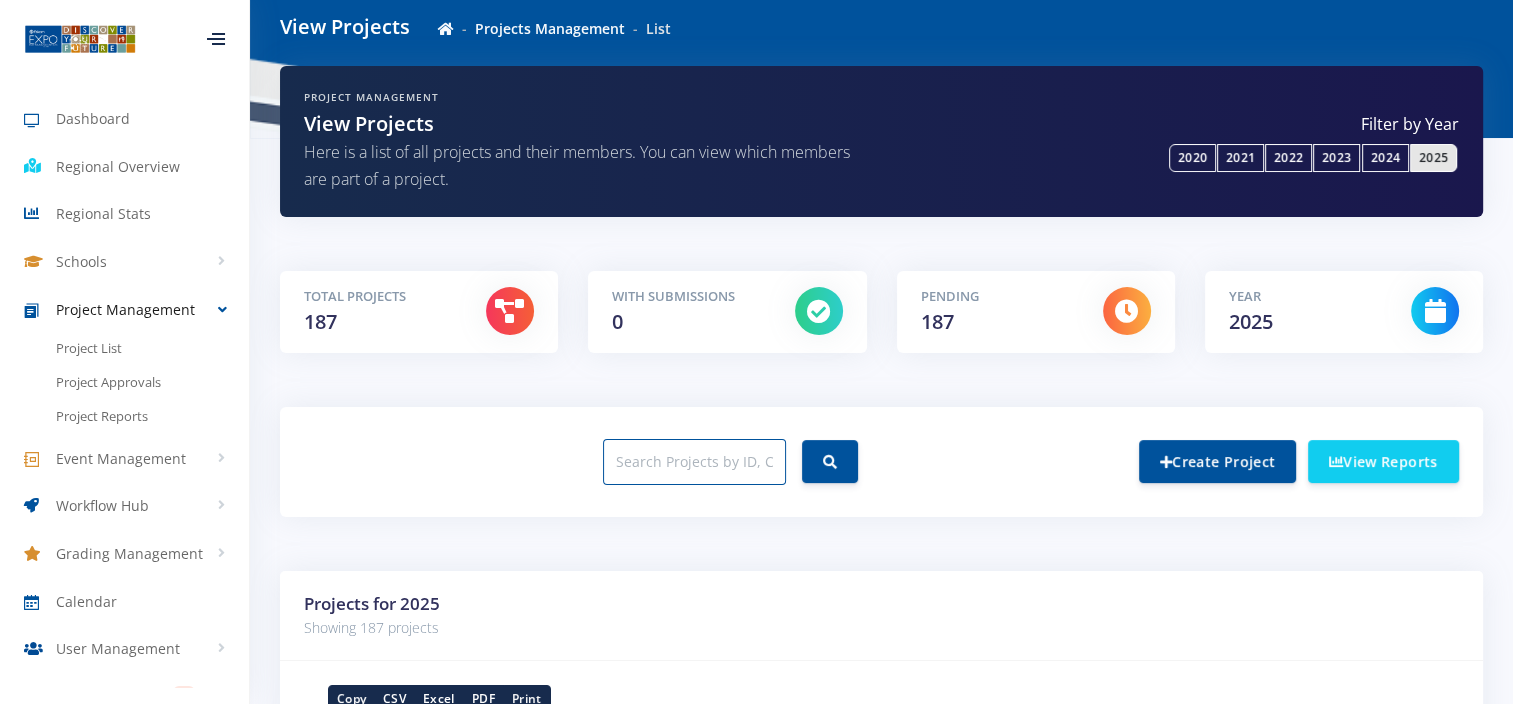 click at bounding box center (694, 462) 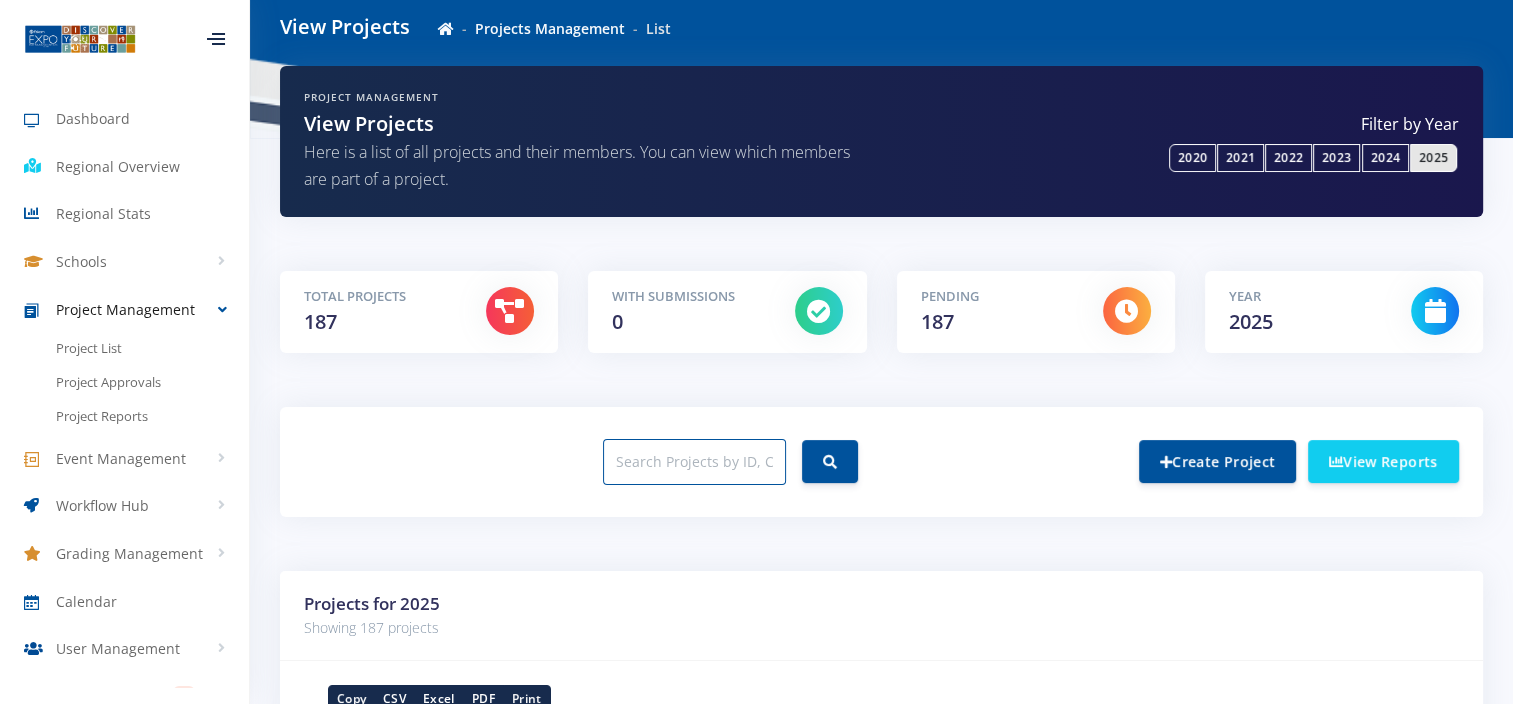 paste on "9388" 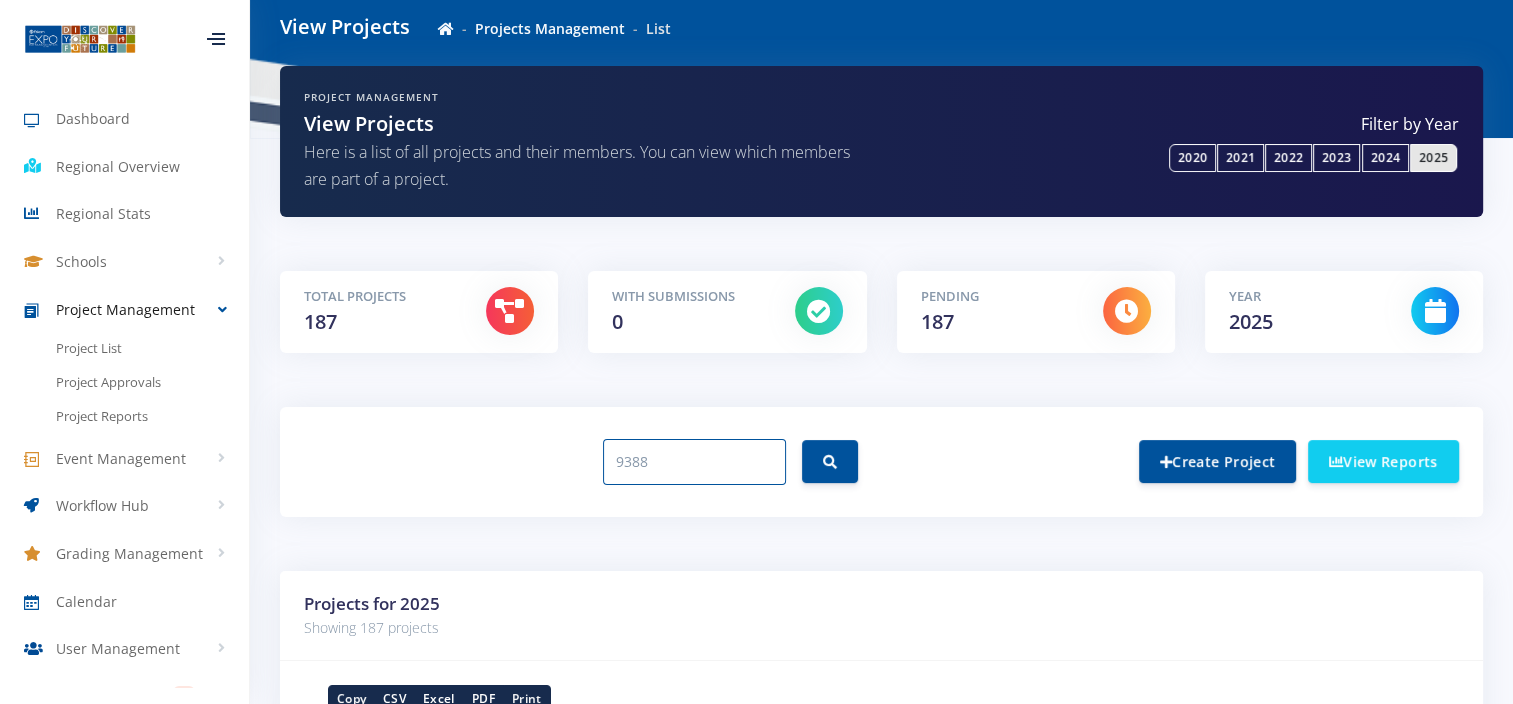 type on "9388" 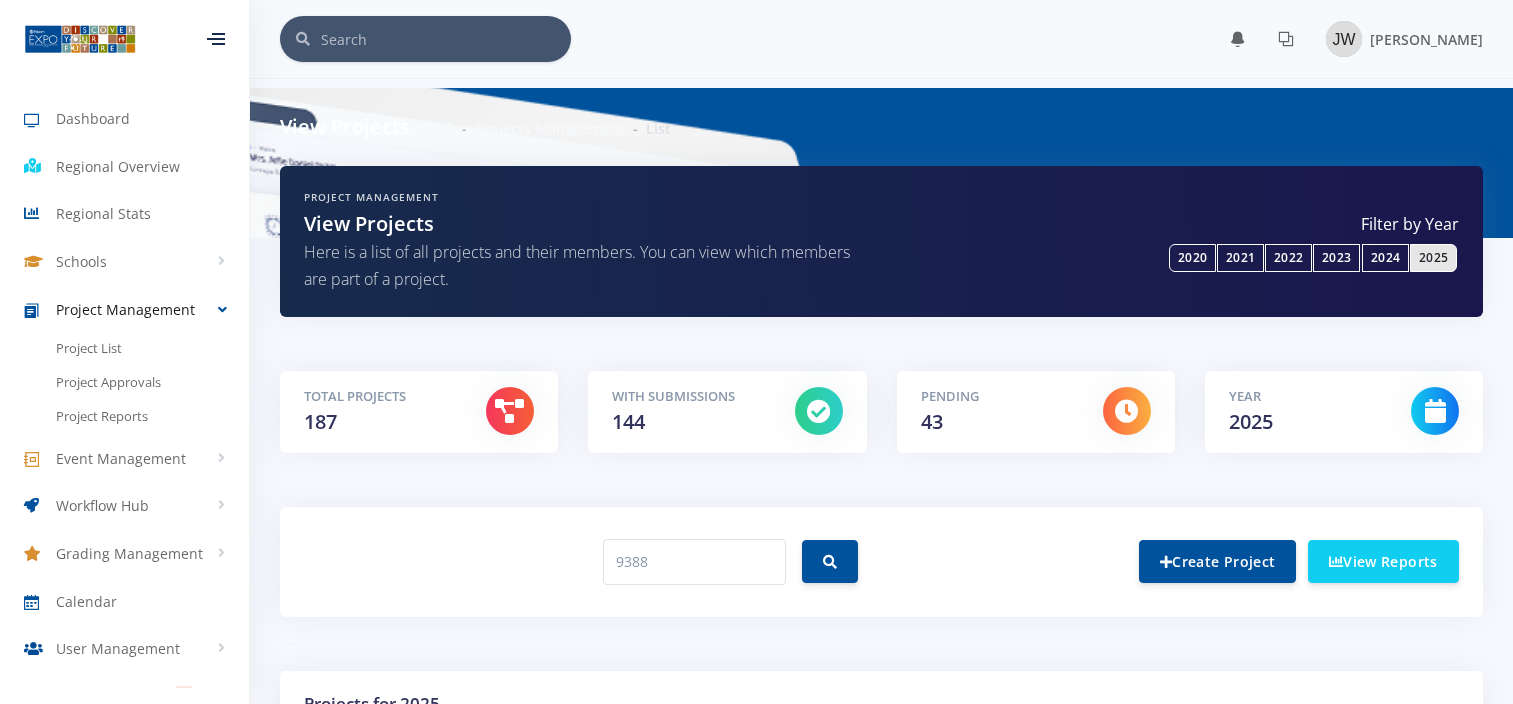 scroll, scrollTop: 0, scrollLeft: 0, axis: both 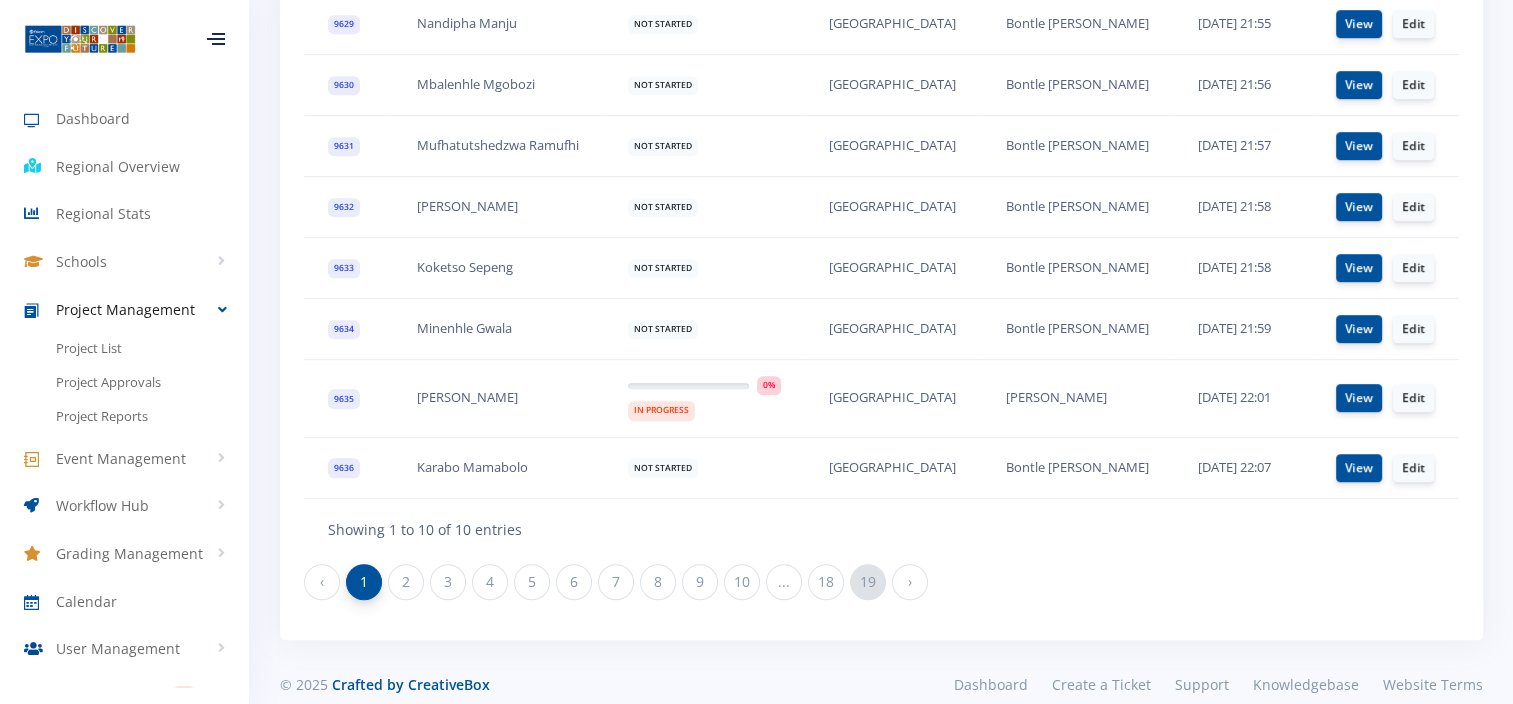 click on "19" at bounding box center [868, 582] 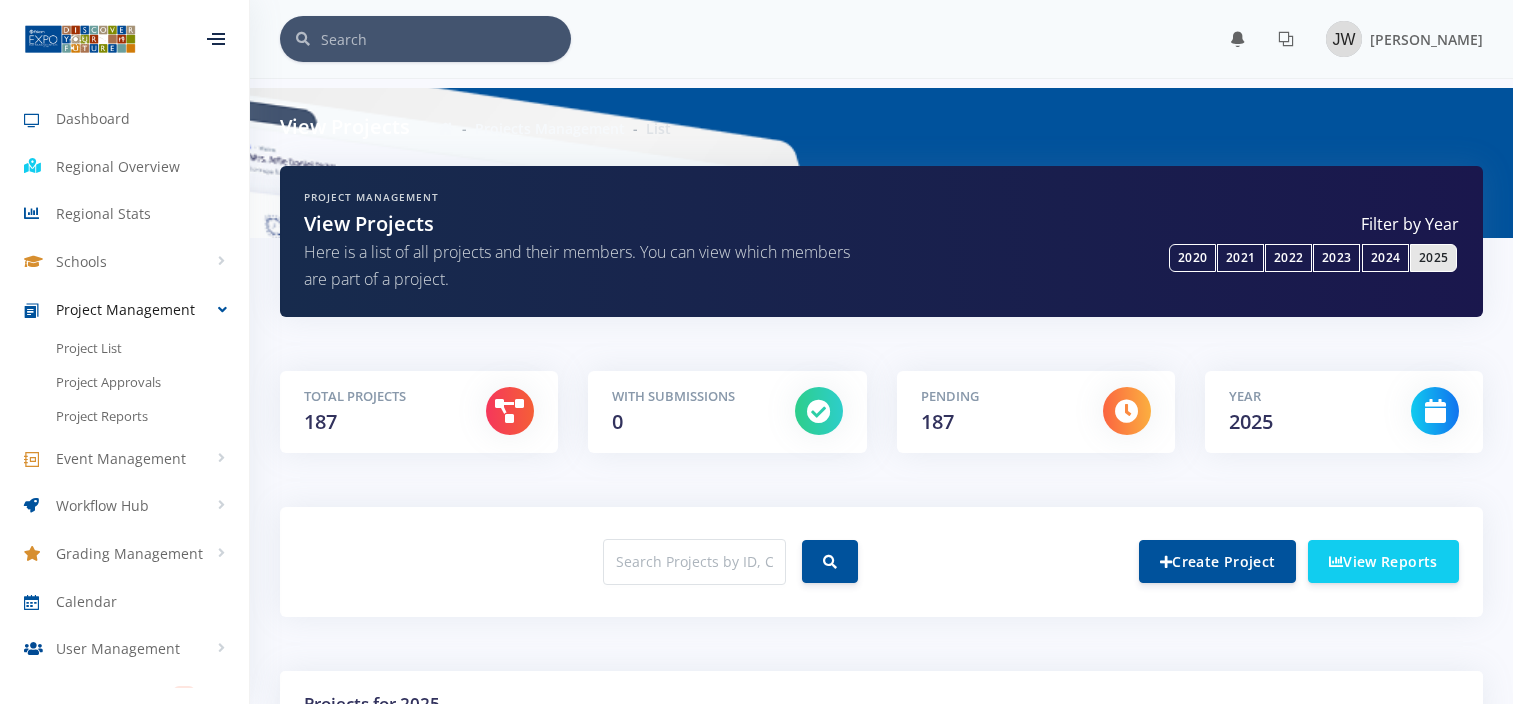 scroll, scrollTop: 0, scrollLeft: 0, axis: both 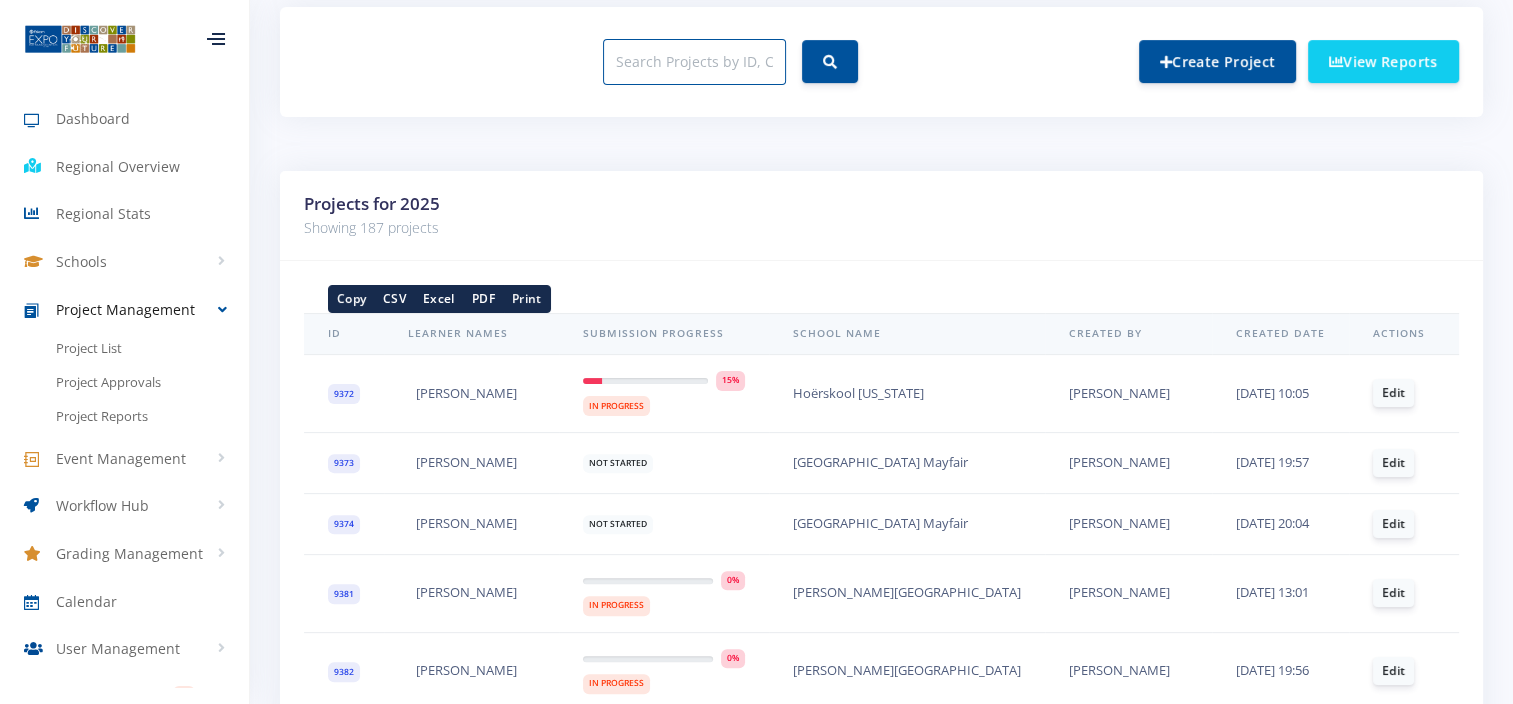 click at bounding box center (694, 62) 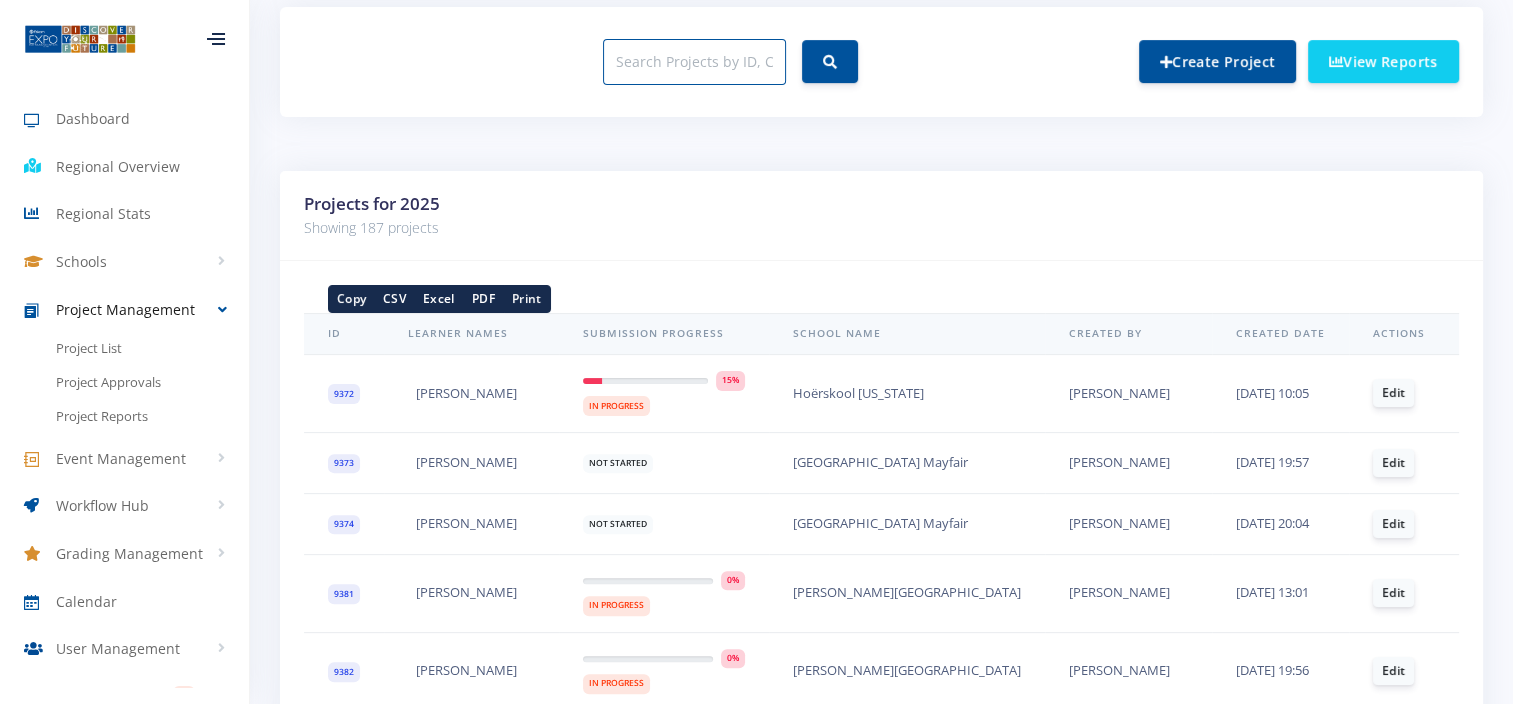 paste on "9388" 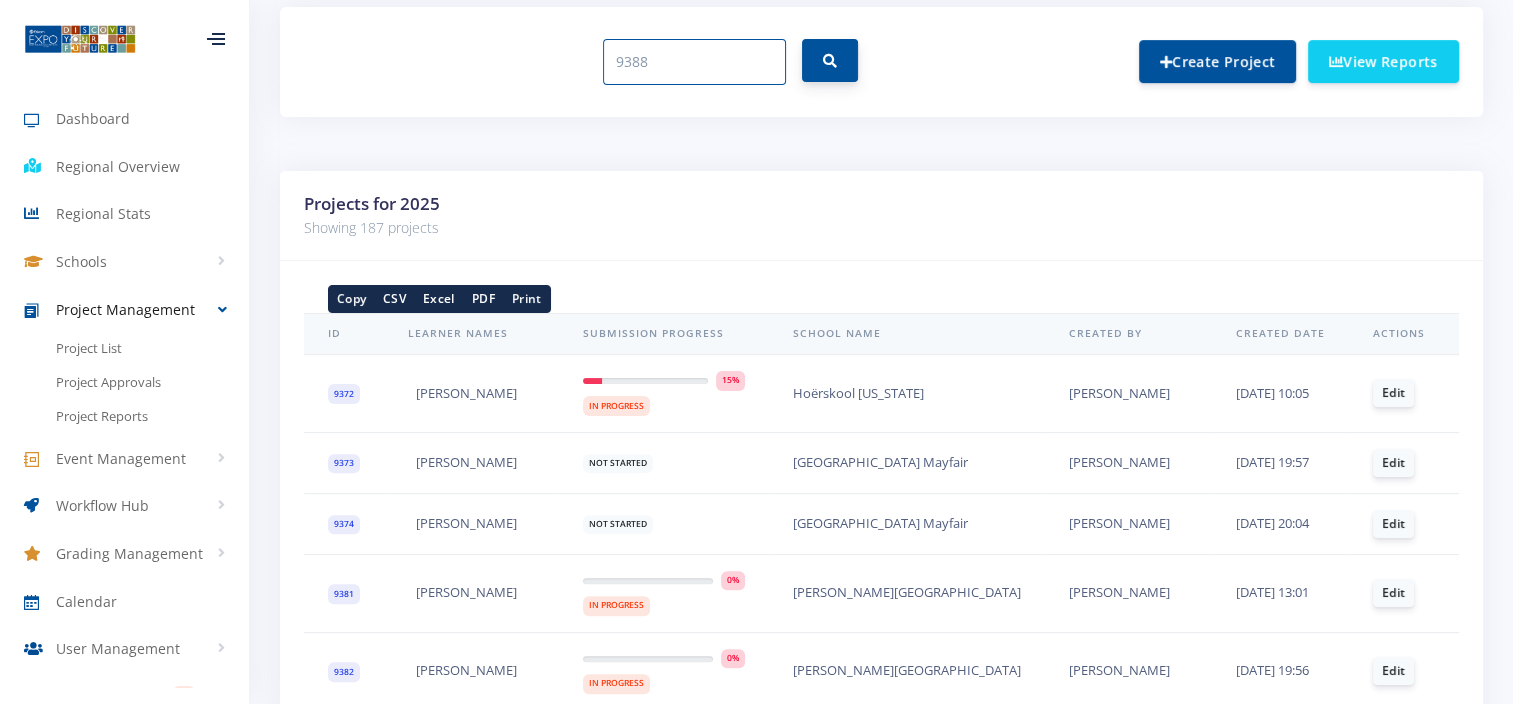type on "9388" 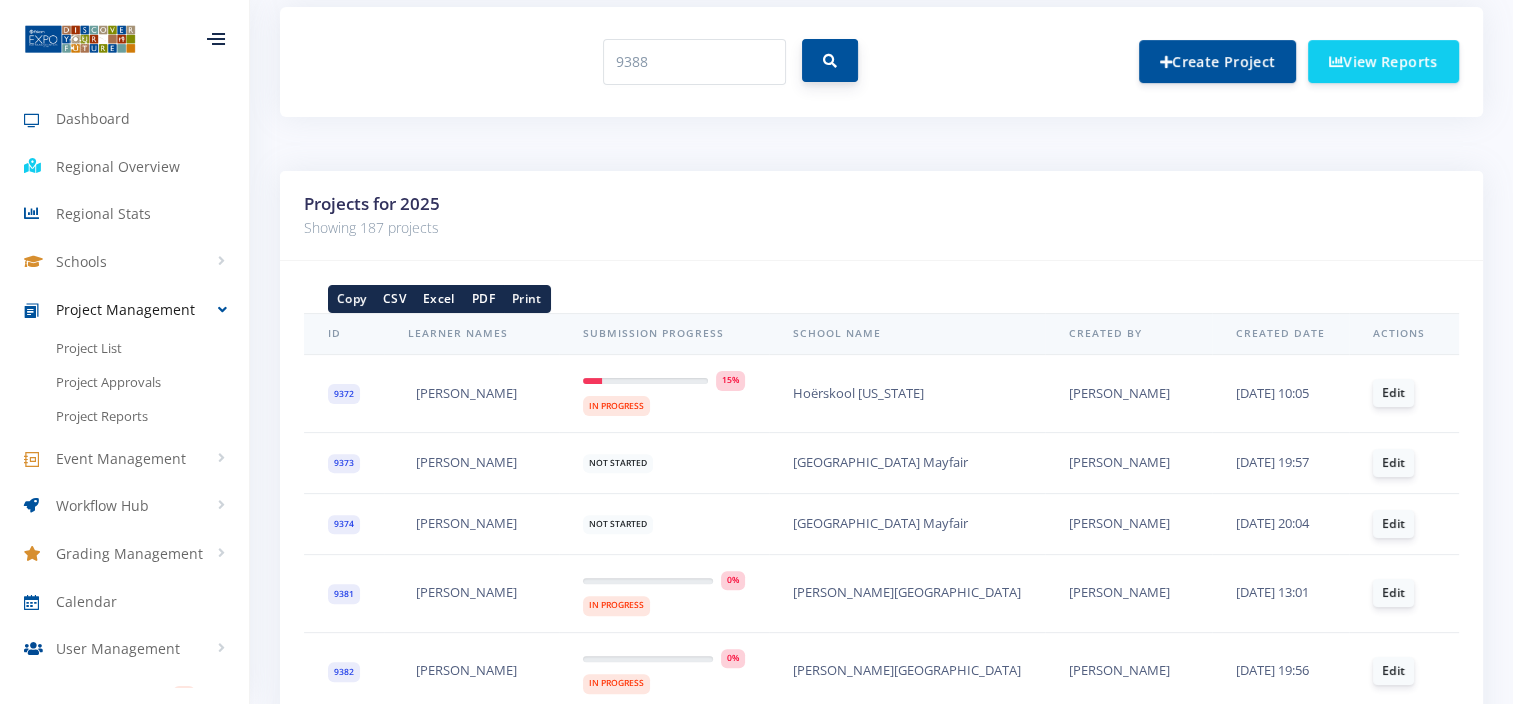 click at bounding box center [830, 60] 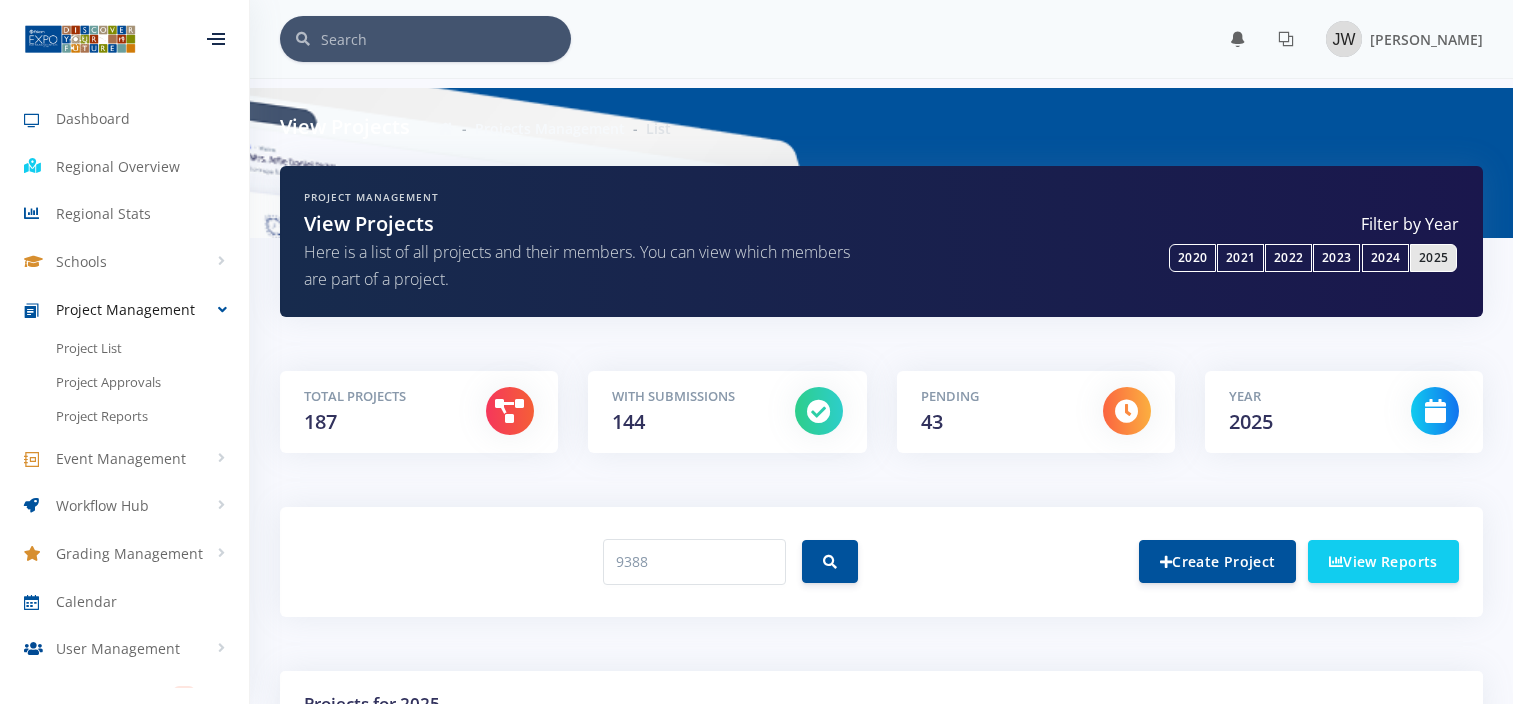 scroll, scrollTop: 0, scrollLeft: 0, axis: both 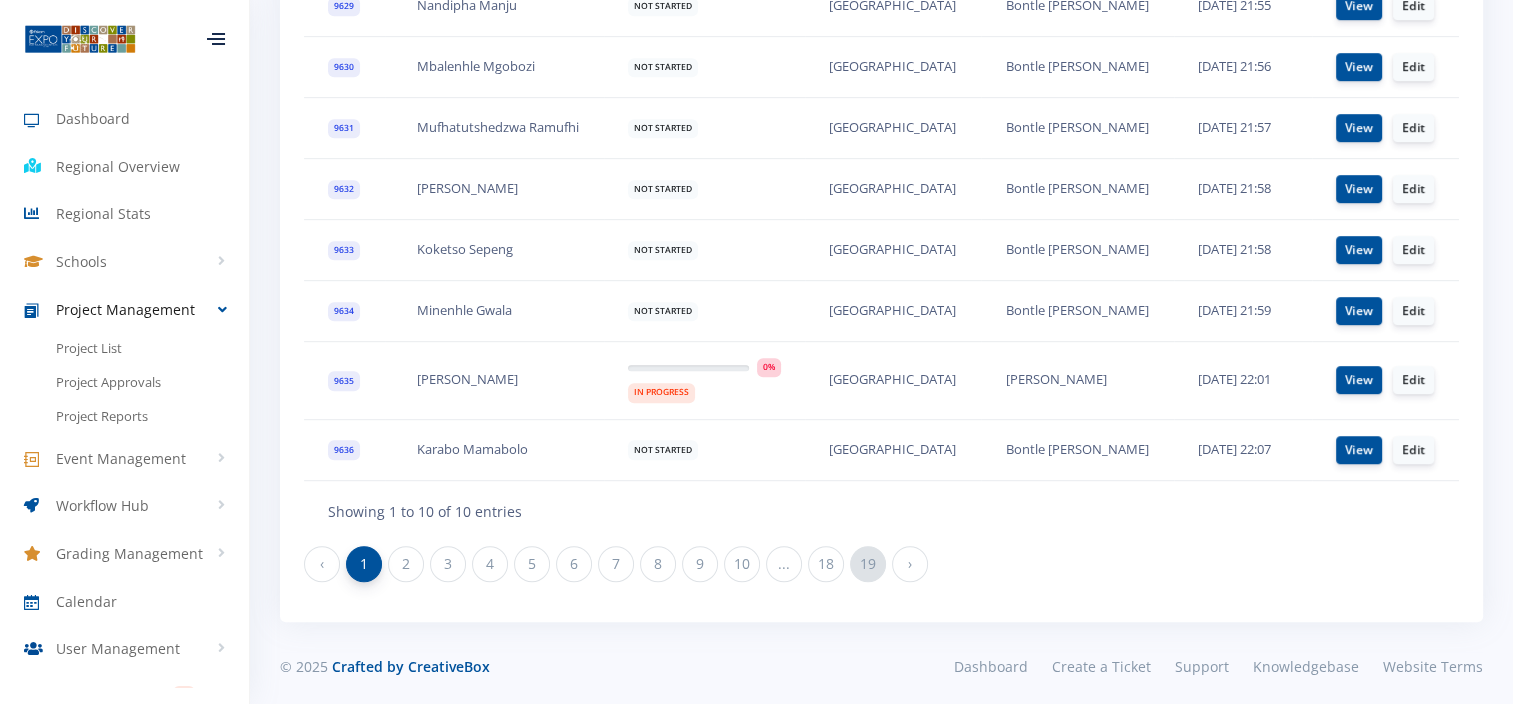 click on "19" at bounding box center (868, 564) 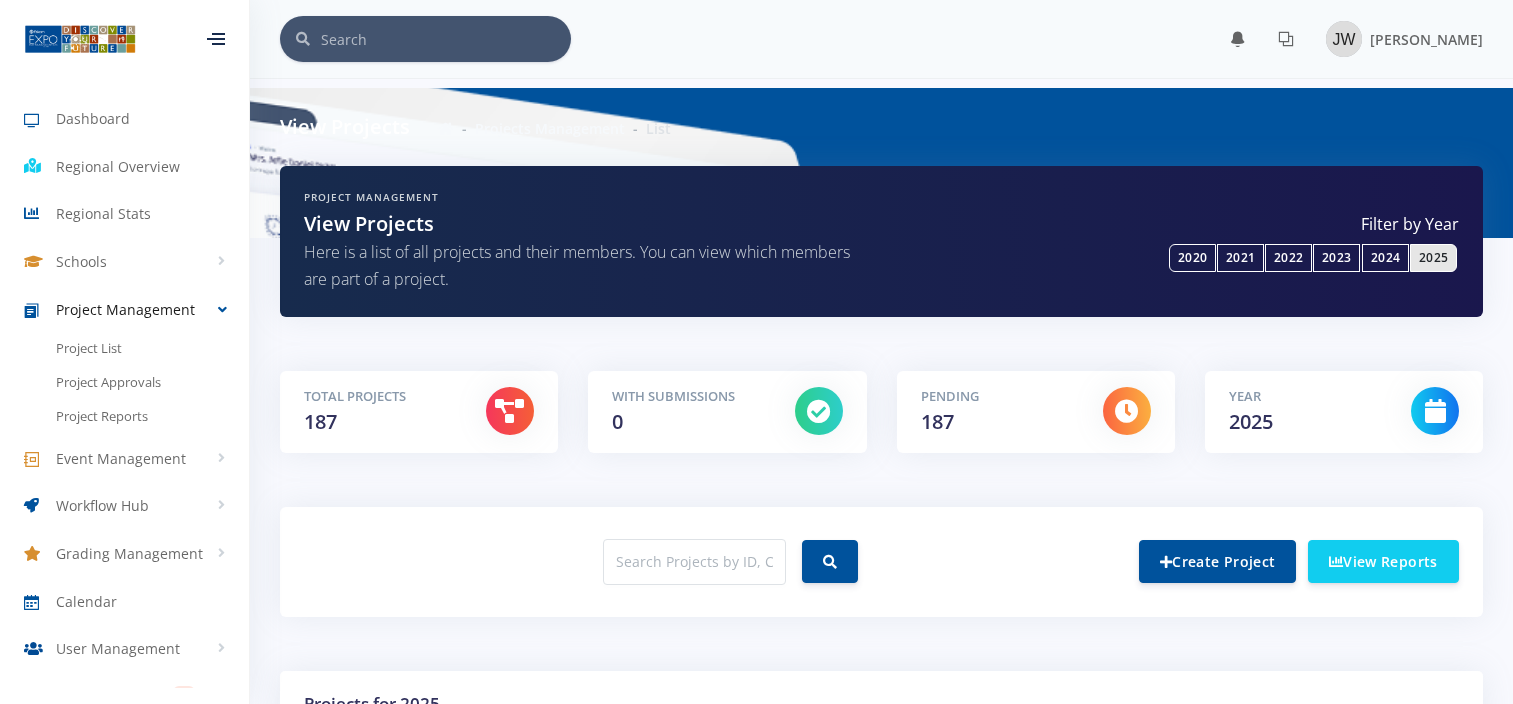 scroll, scrollTop: 0, scrollLeft: 0, axis: both 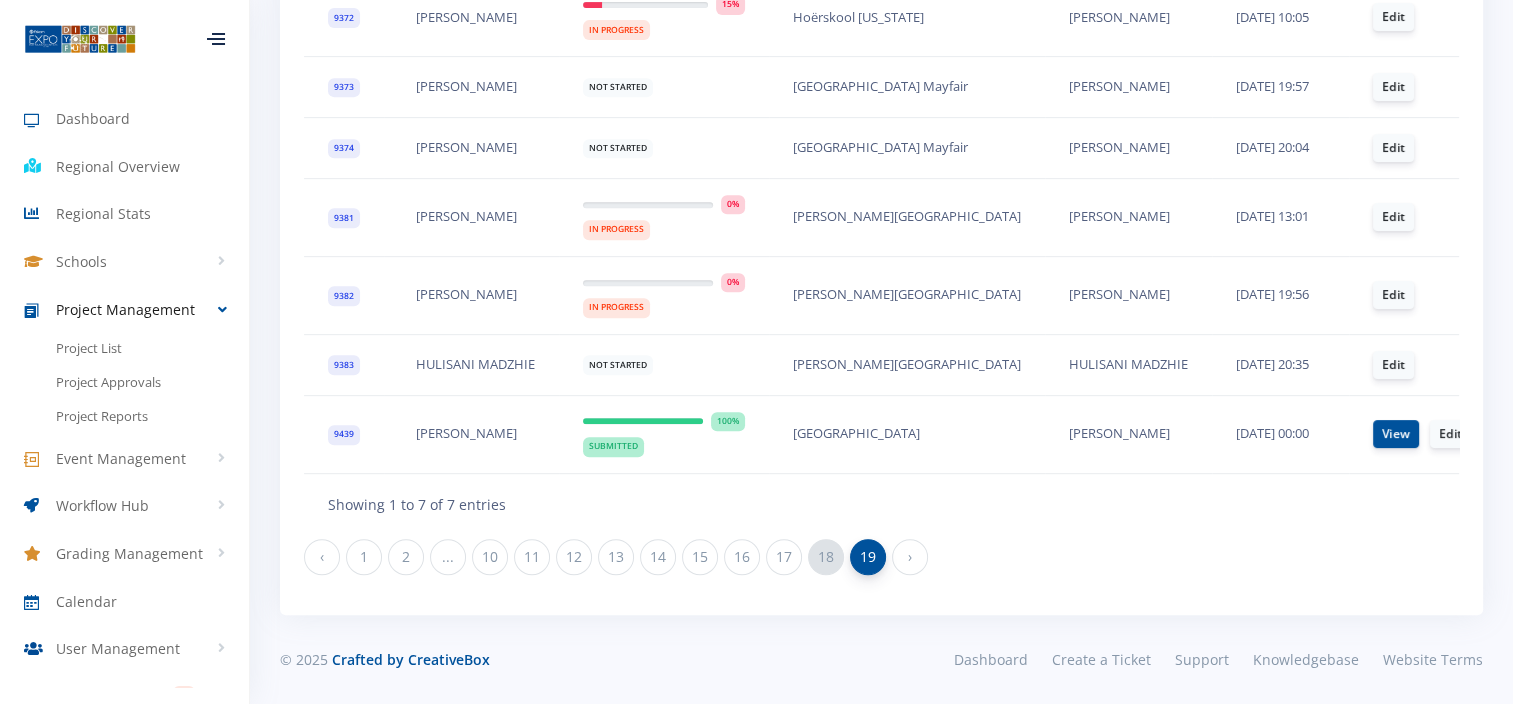 click on "18" at bounding box center (826, 557) 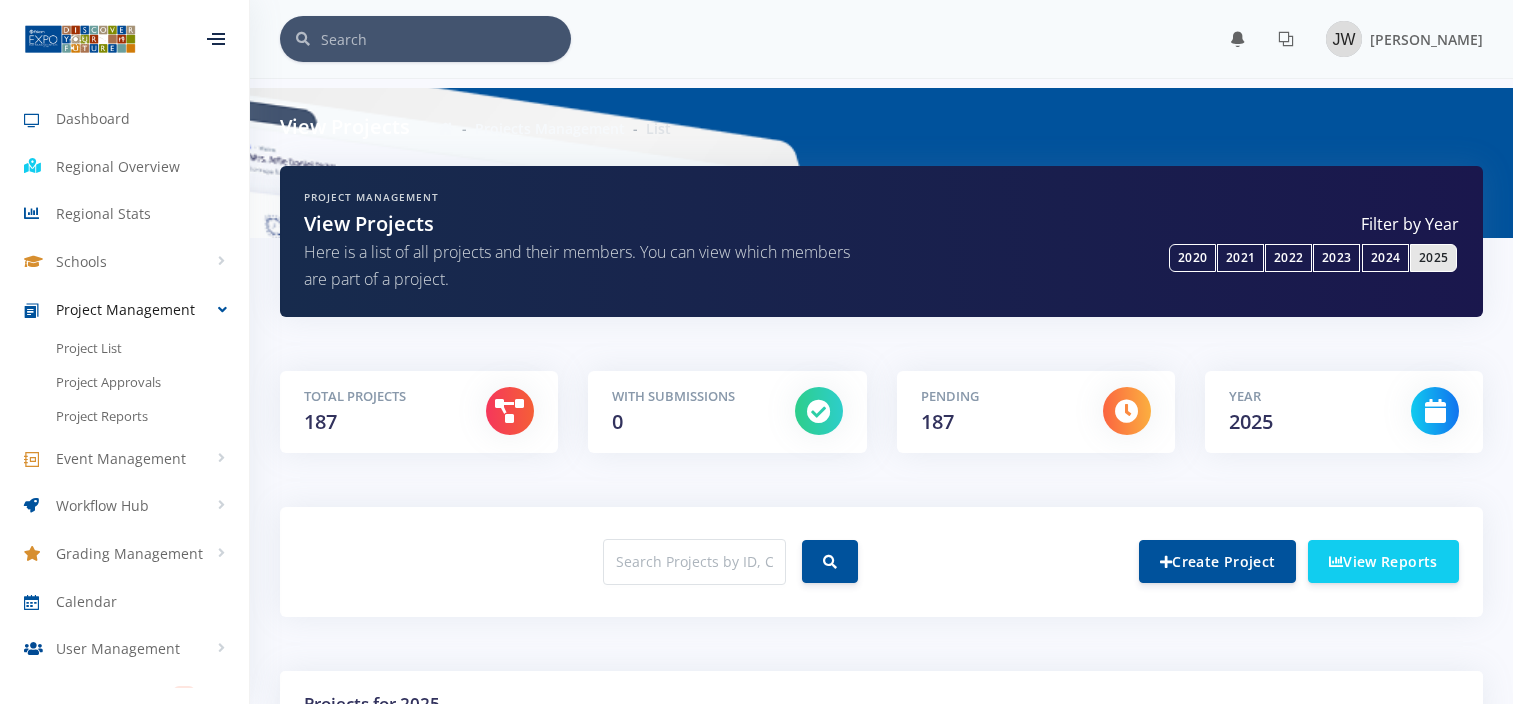 scroll, scrollTop: 0, scrollLeft: 0, axis: both 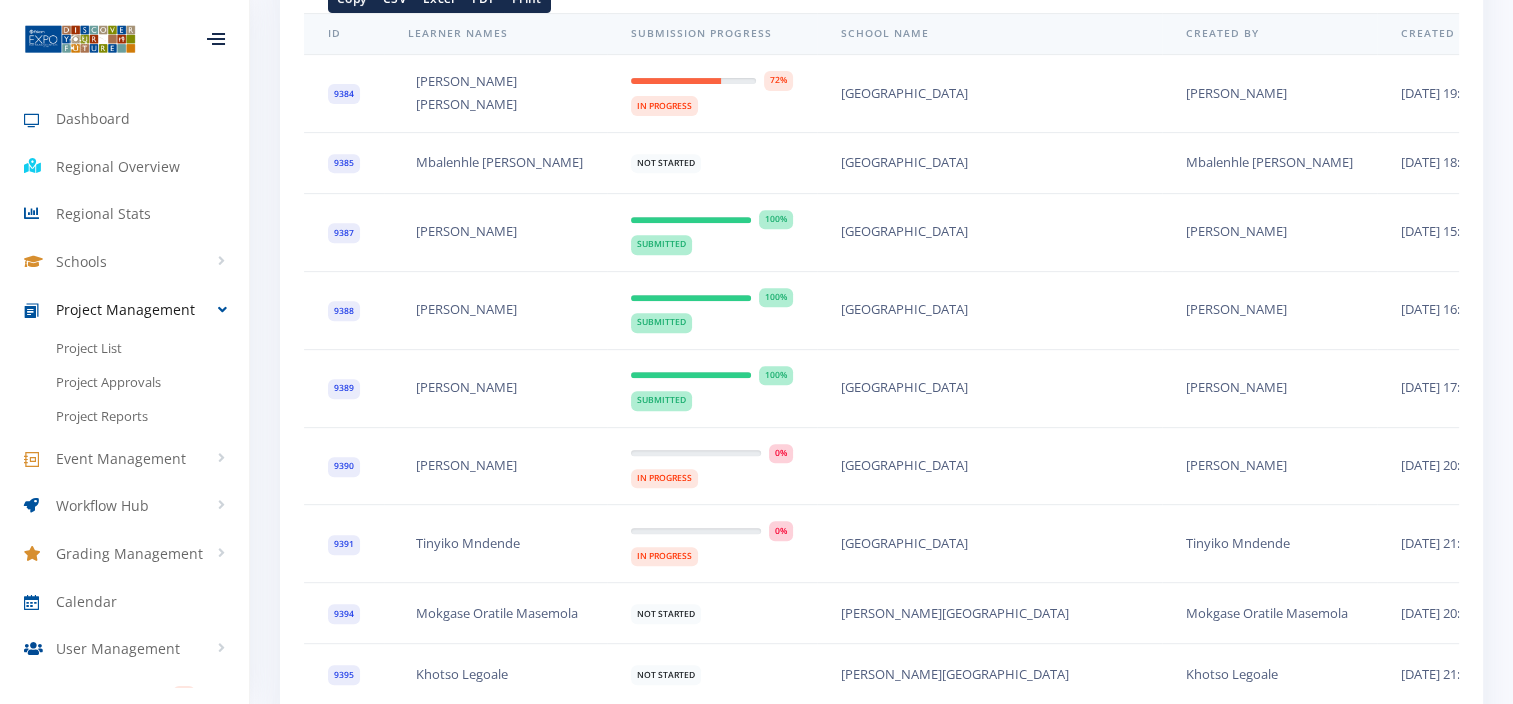 click on "[PERSON_NAME]" at bounding box center [1269, 310] 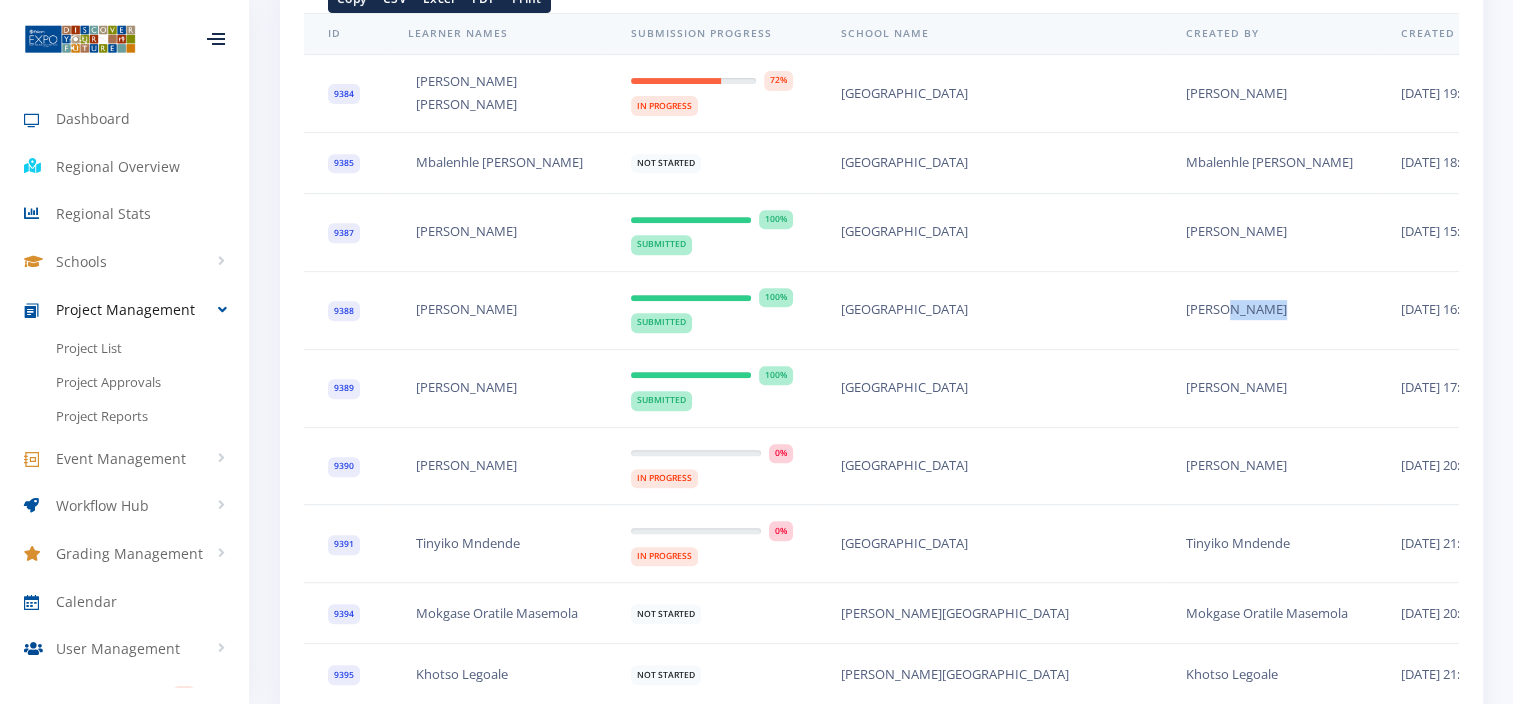 click on "[PERSON_NAME]" at bounding box center (1269, 310) 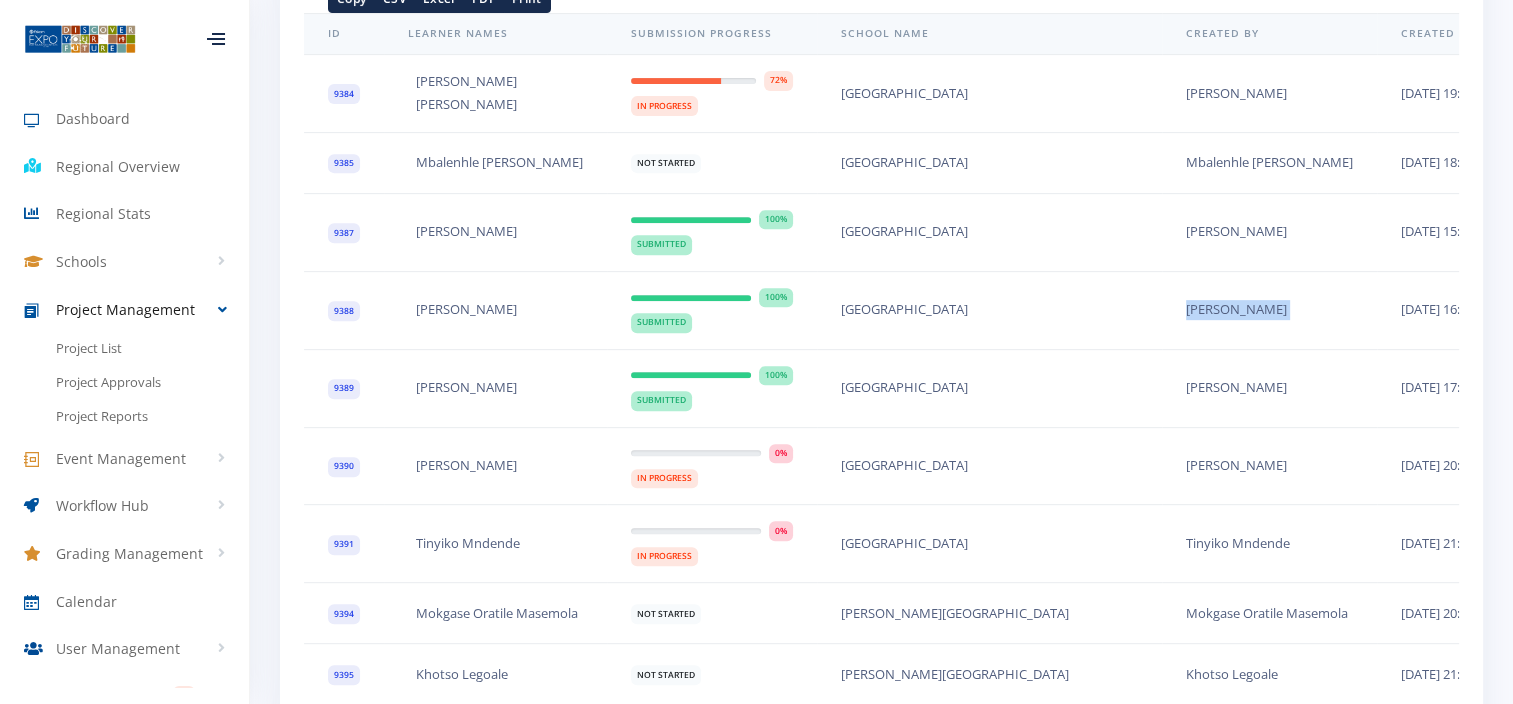 click on "Anele Mtshali" at bounding box center [1269, 310] 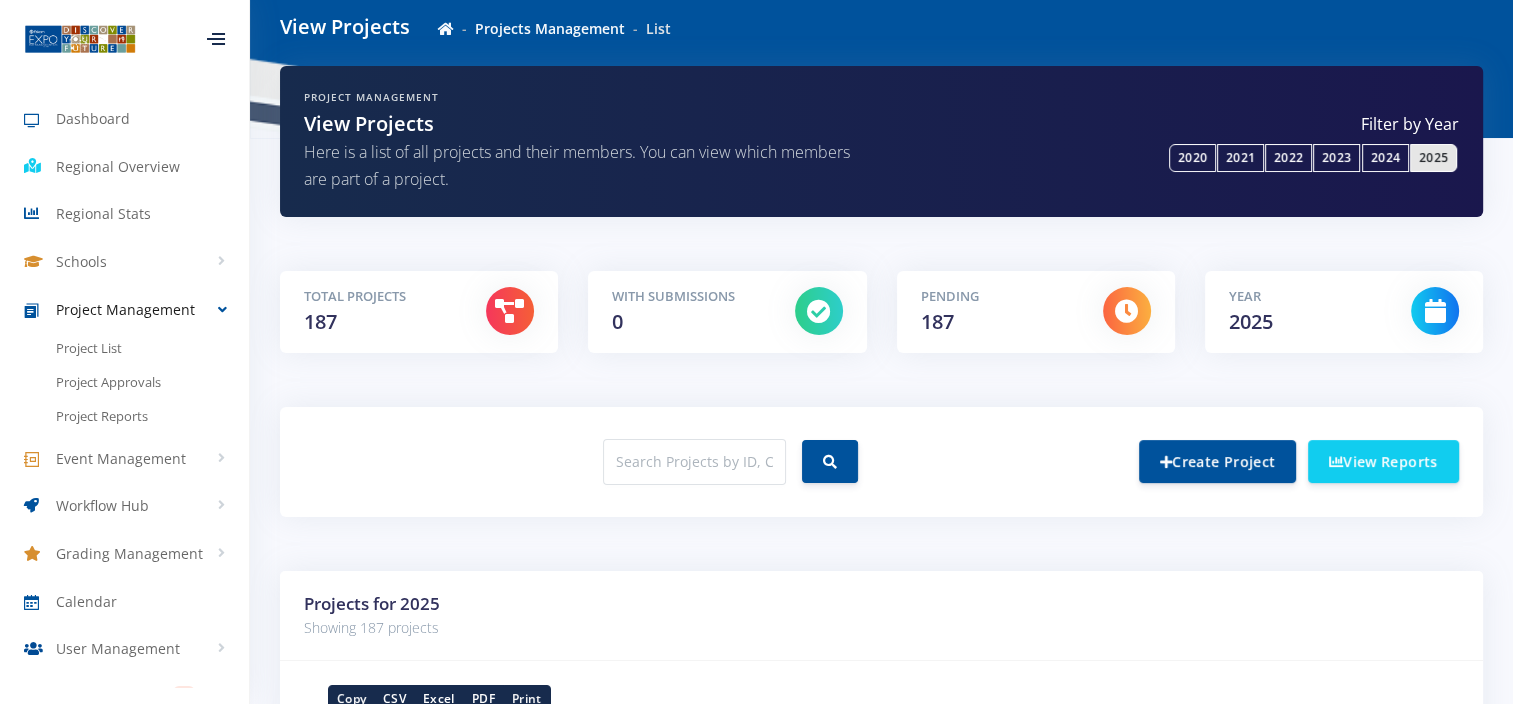 scroll, scrollTop: 300, scrollLeft: 0, axis: vertical 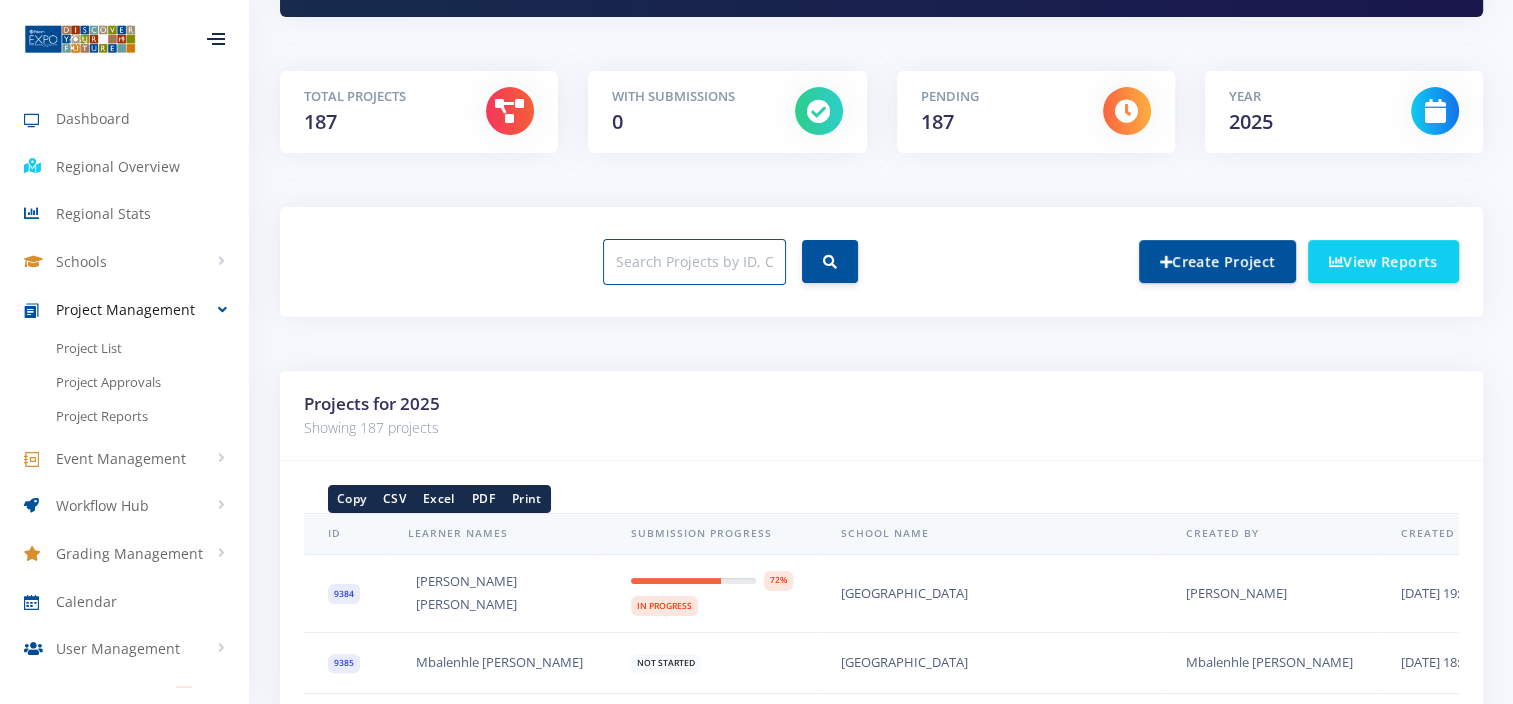 click at bounding box center (694, 262) 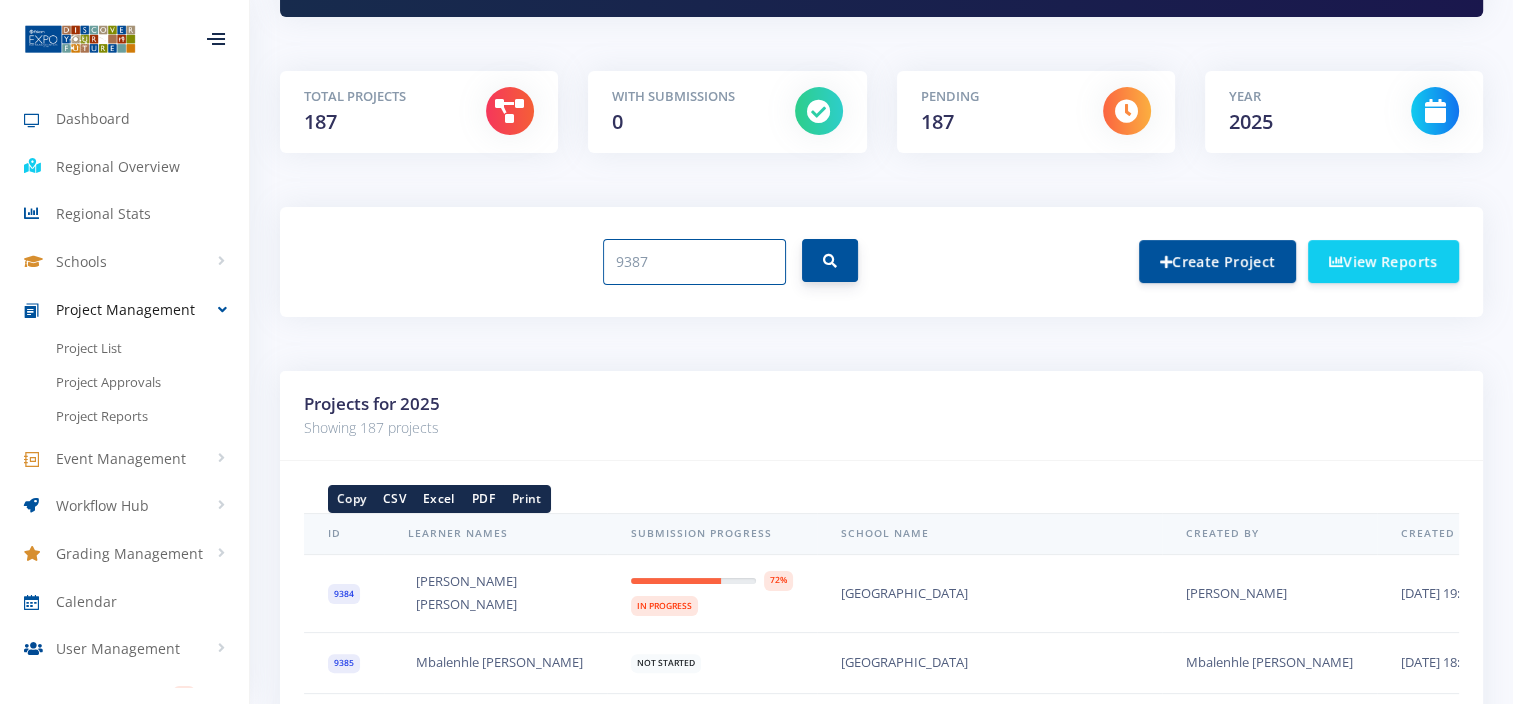type on "9387" 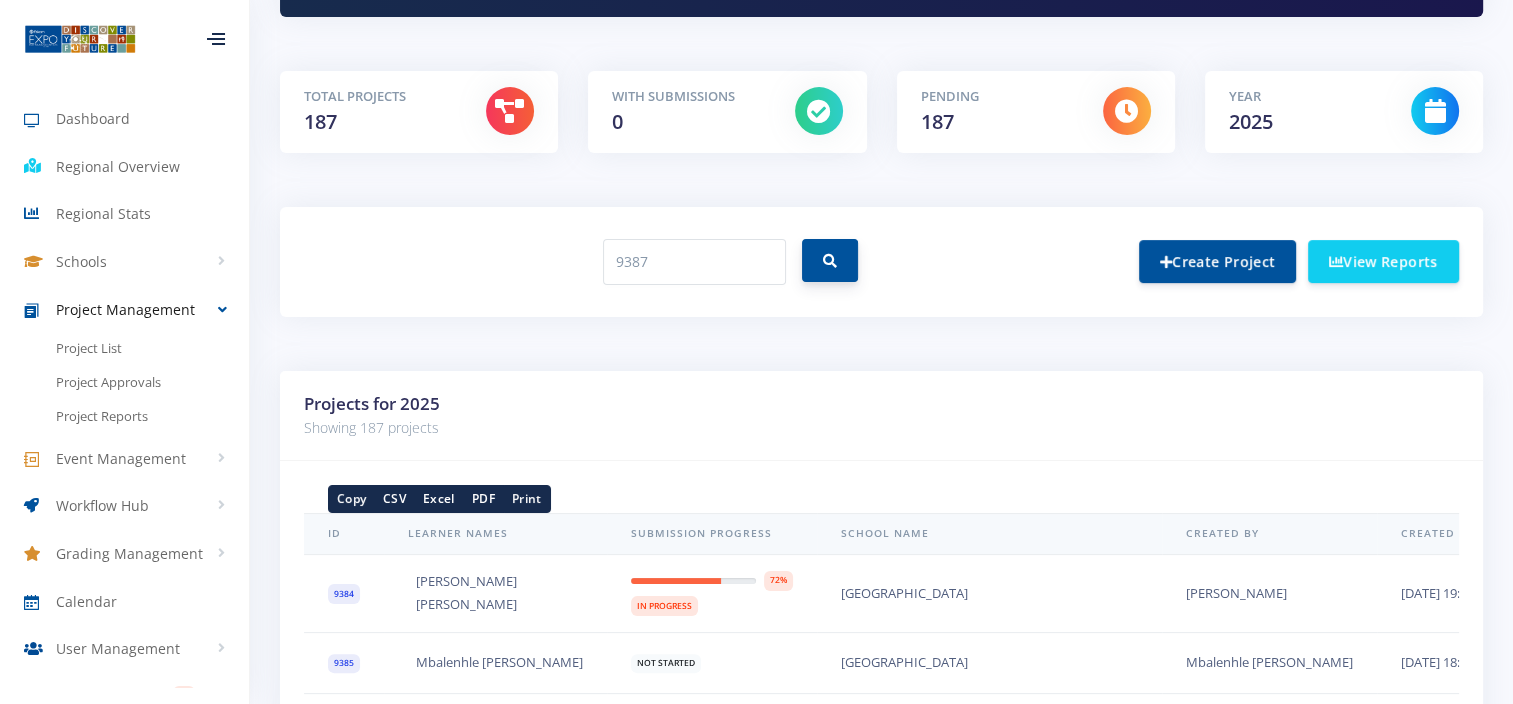 click at bounding box center (830, 261) 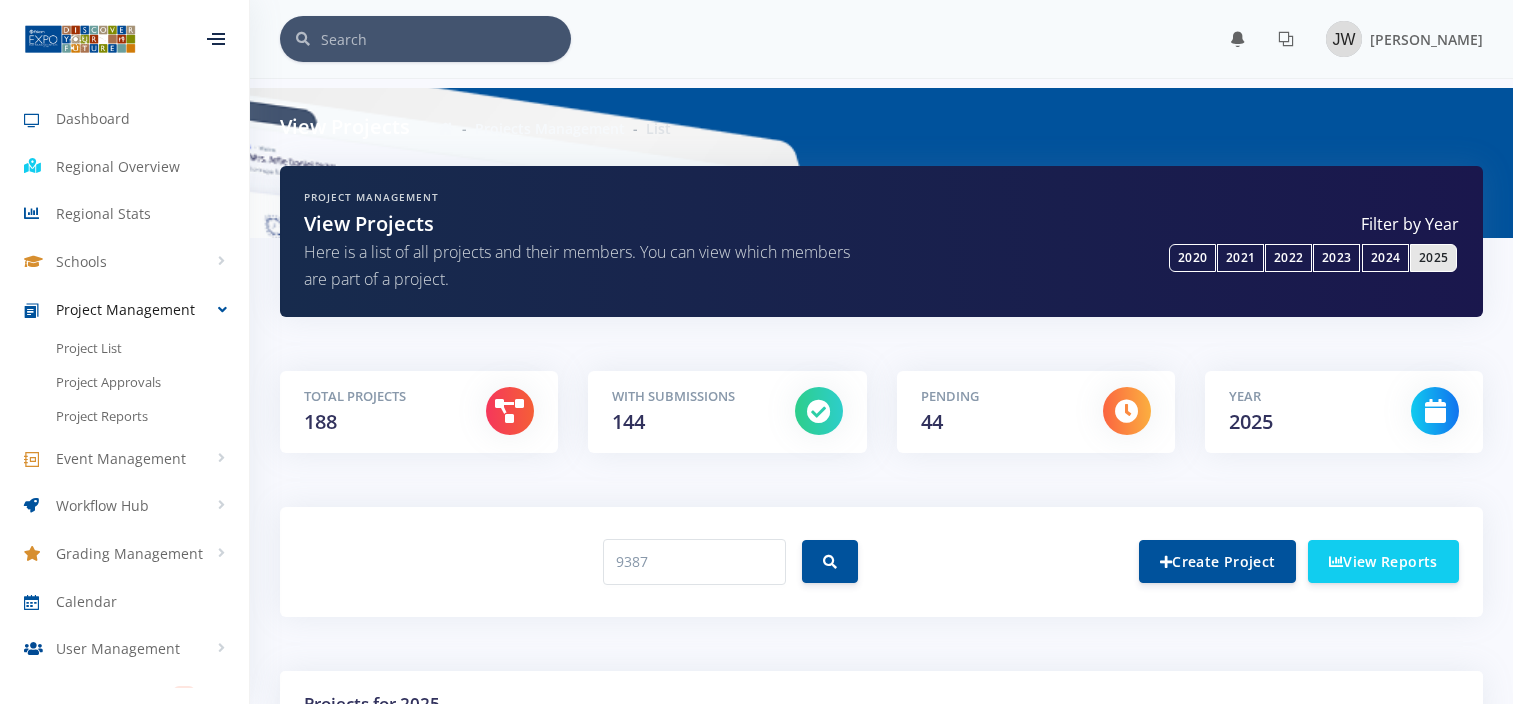 scroll, scrollTop: 0, scrollLeft: 0, axis: both 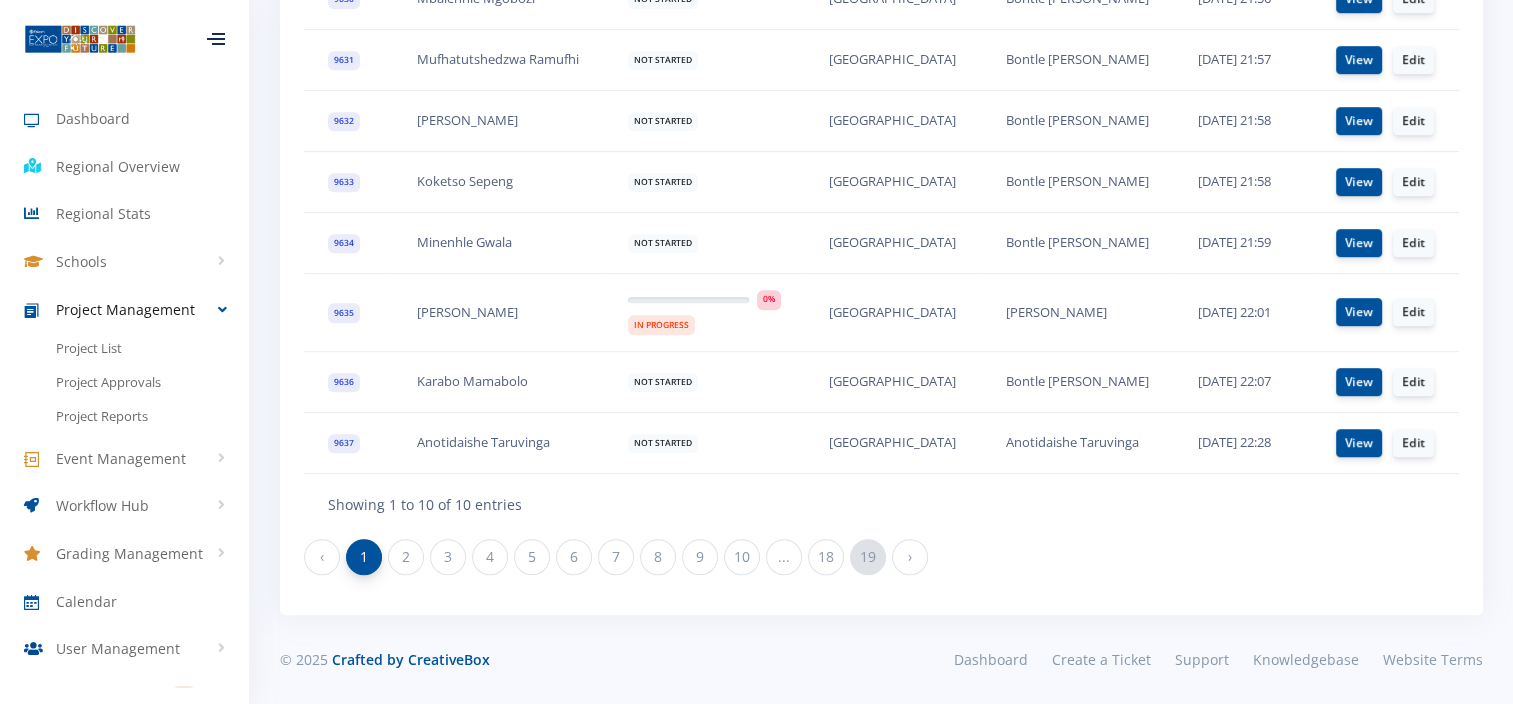 click on "19" at bounding box center [868, 557] 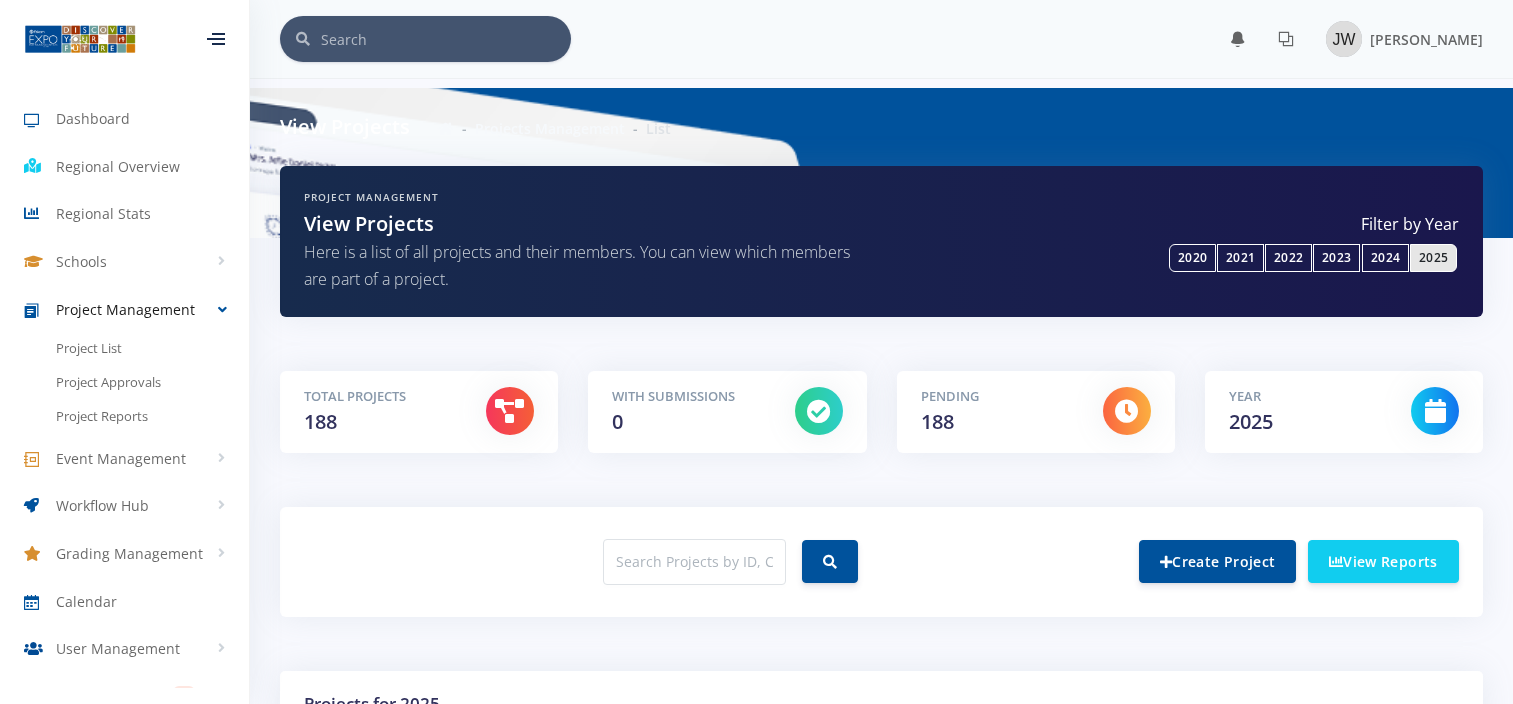 scroll, scrollTop: 0, scrollLeft: 0, axis: both 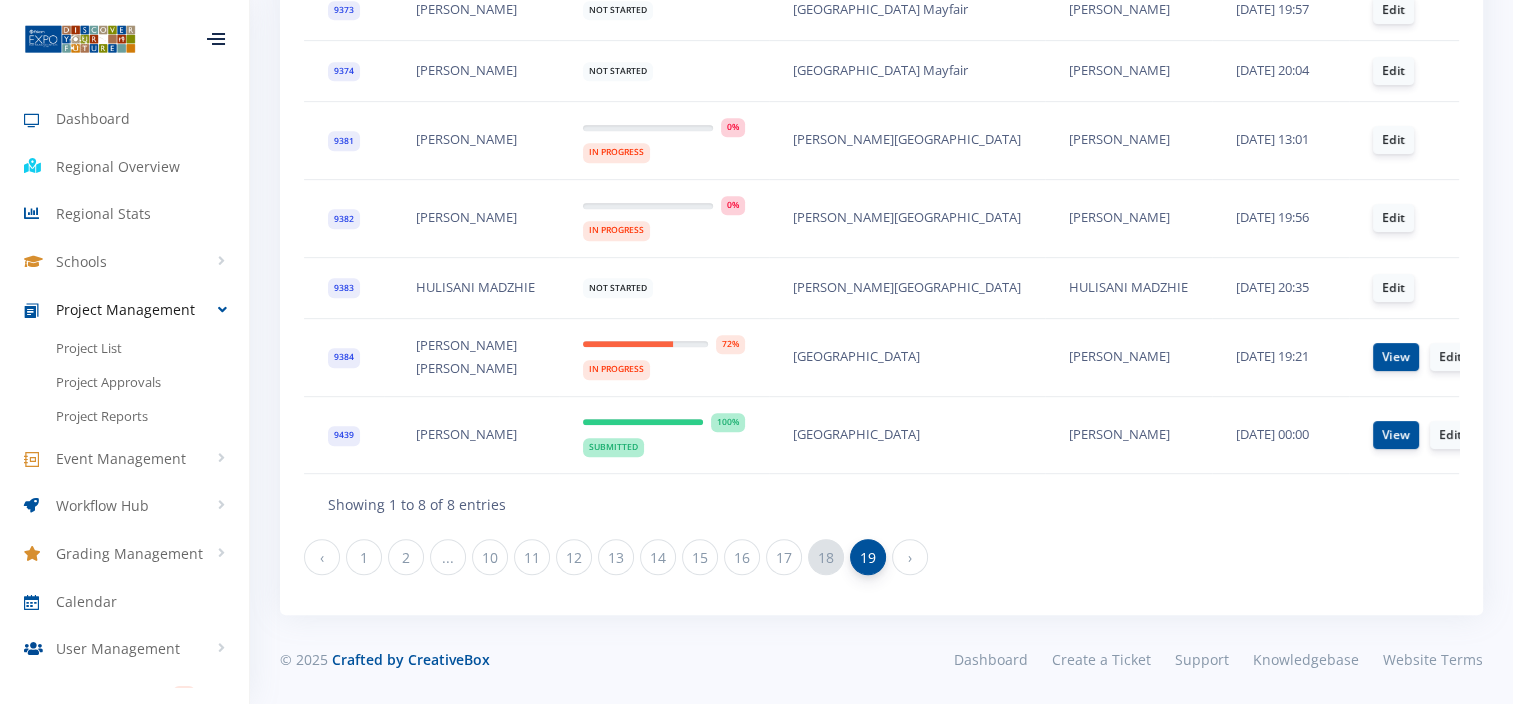 click on "18" at bounding box center [826, 557] 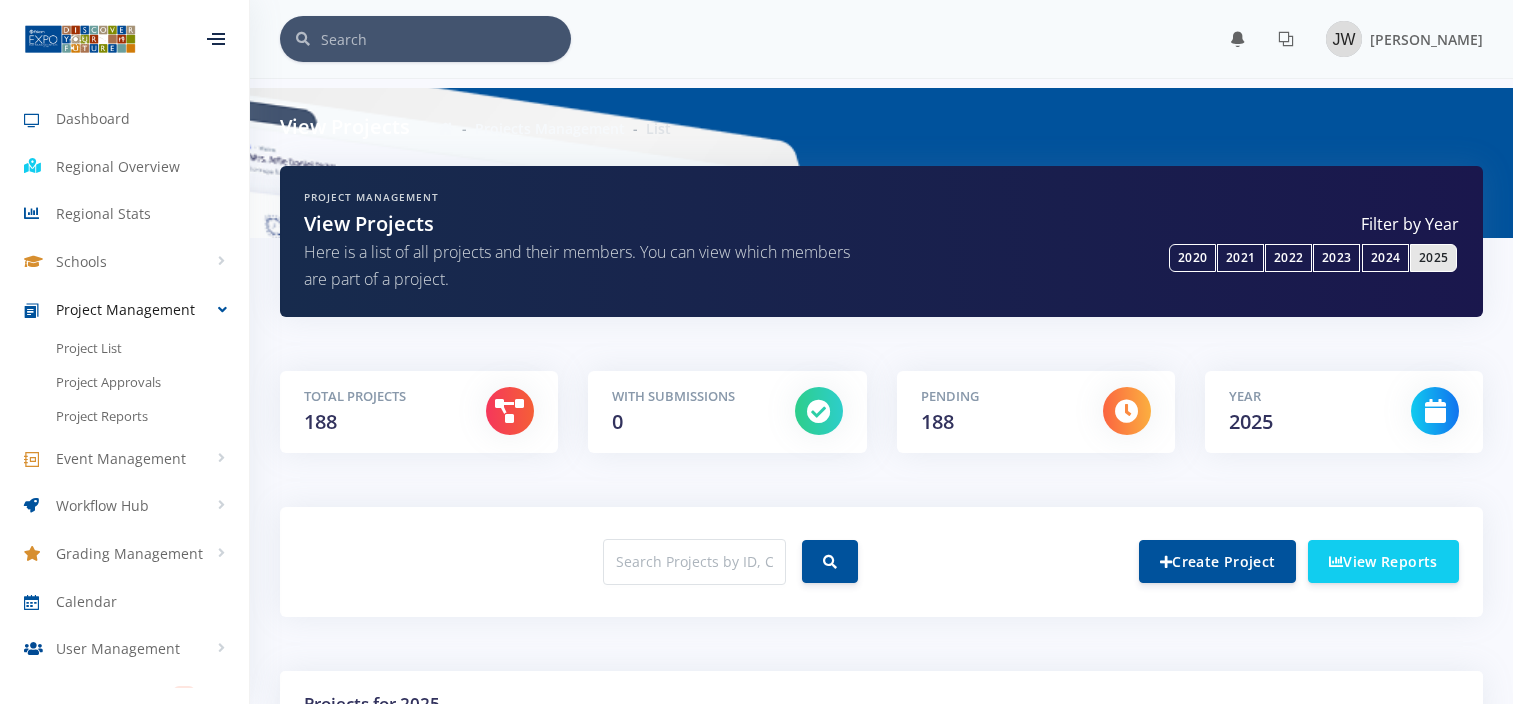 scroll, scrollTop: 0, scrollLeft: 0, axis: both 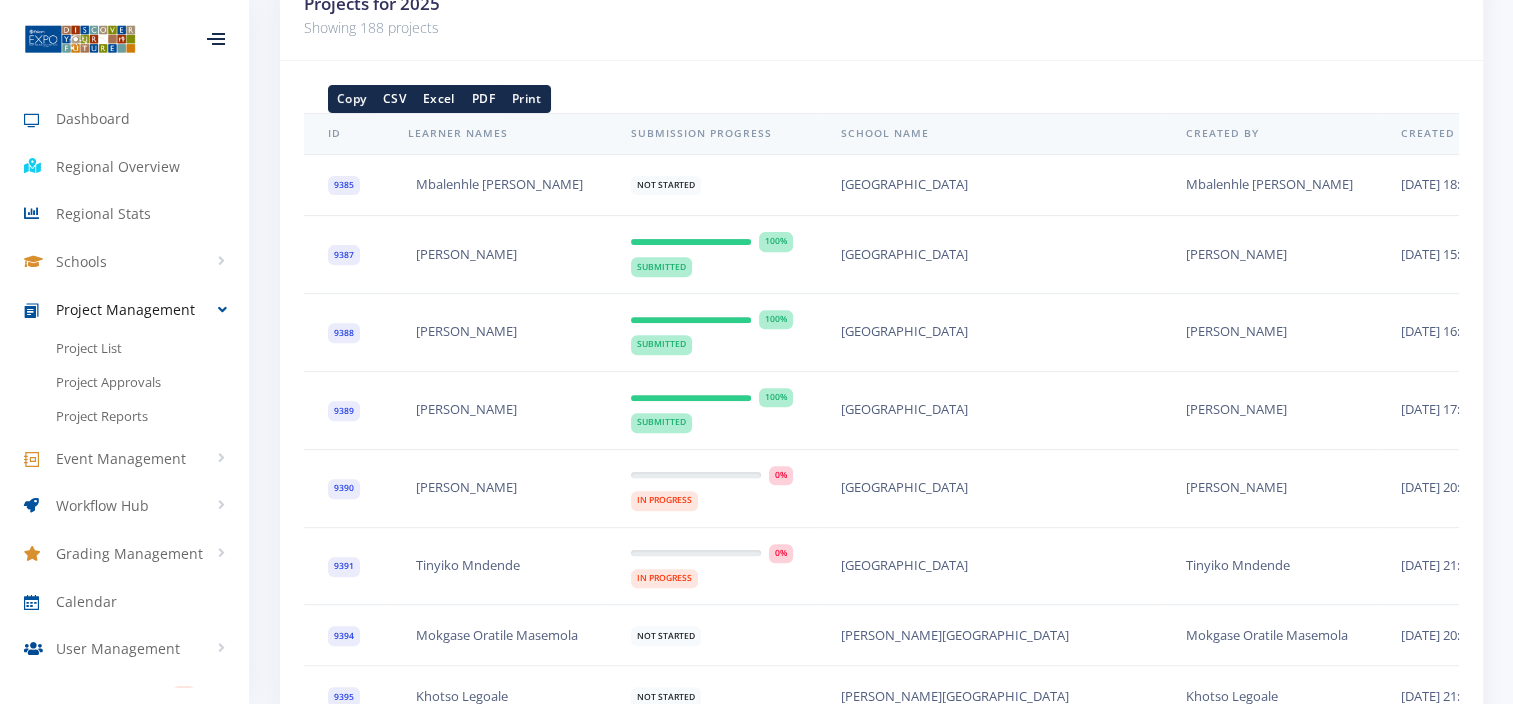 click on "[PERSON_NAME]" at bounding box center (1269, 254) 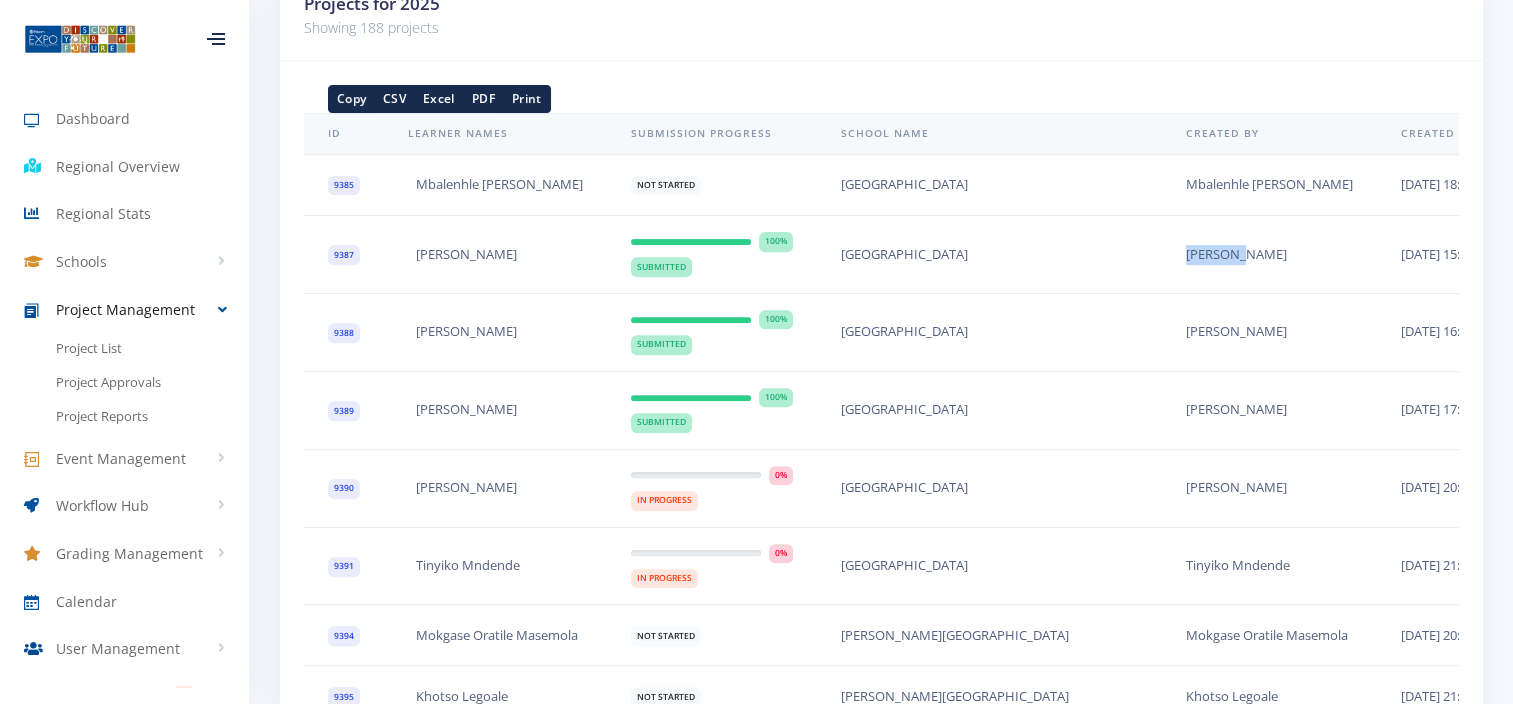 click on "[PERSON_NAME]" at bounding box center [1269, 254] 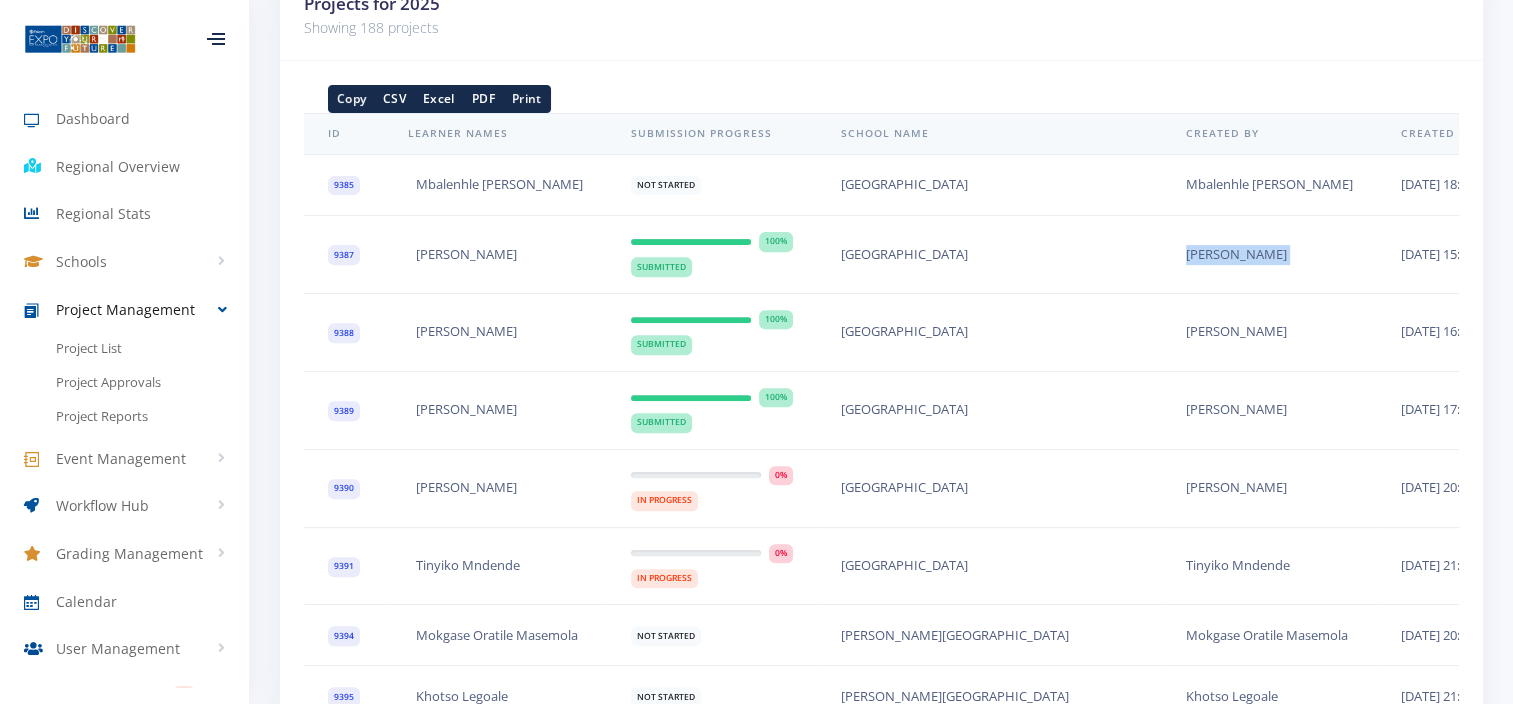 click on "[PERSON_NAME]" at bounding box center [1269, 254] 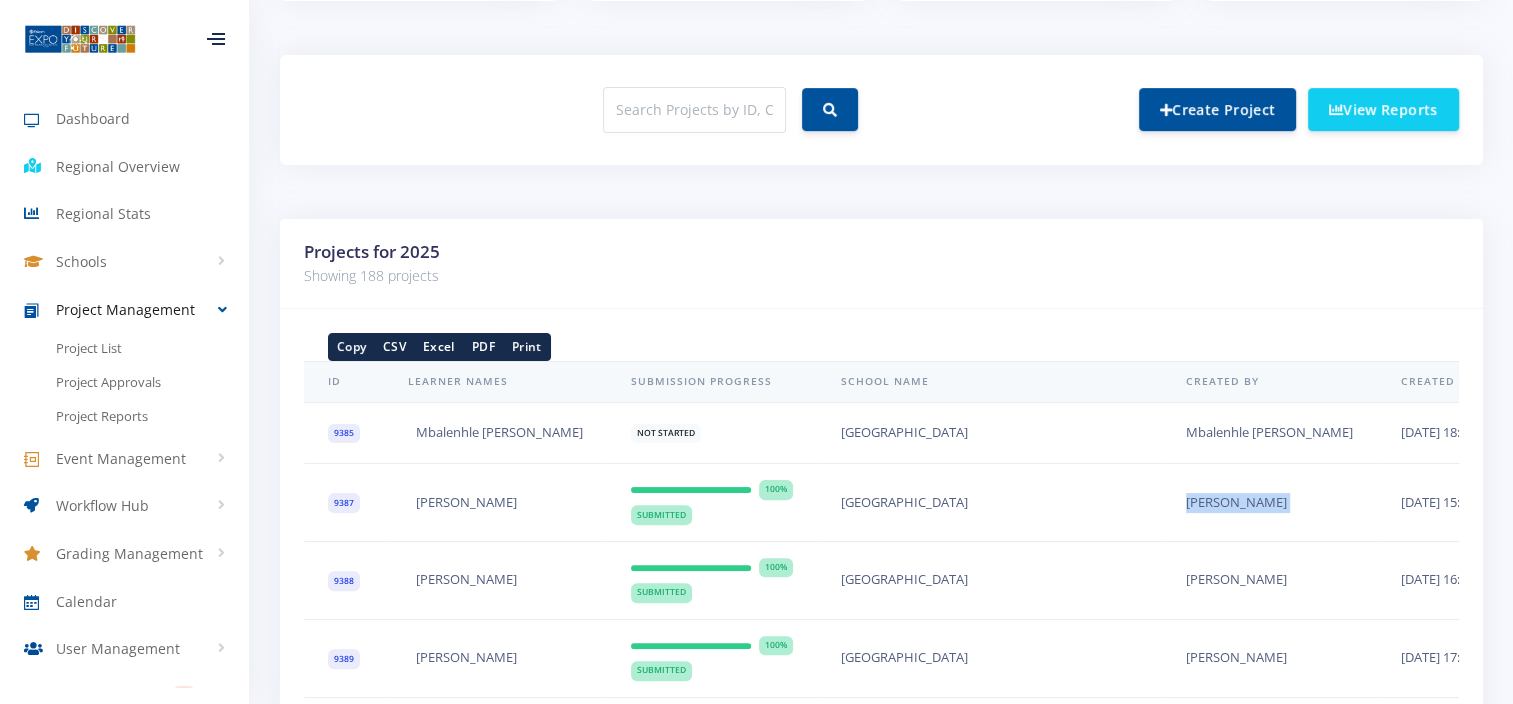 scroll, scrollTop: 300, scrollLeft: 0, axis: vertical 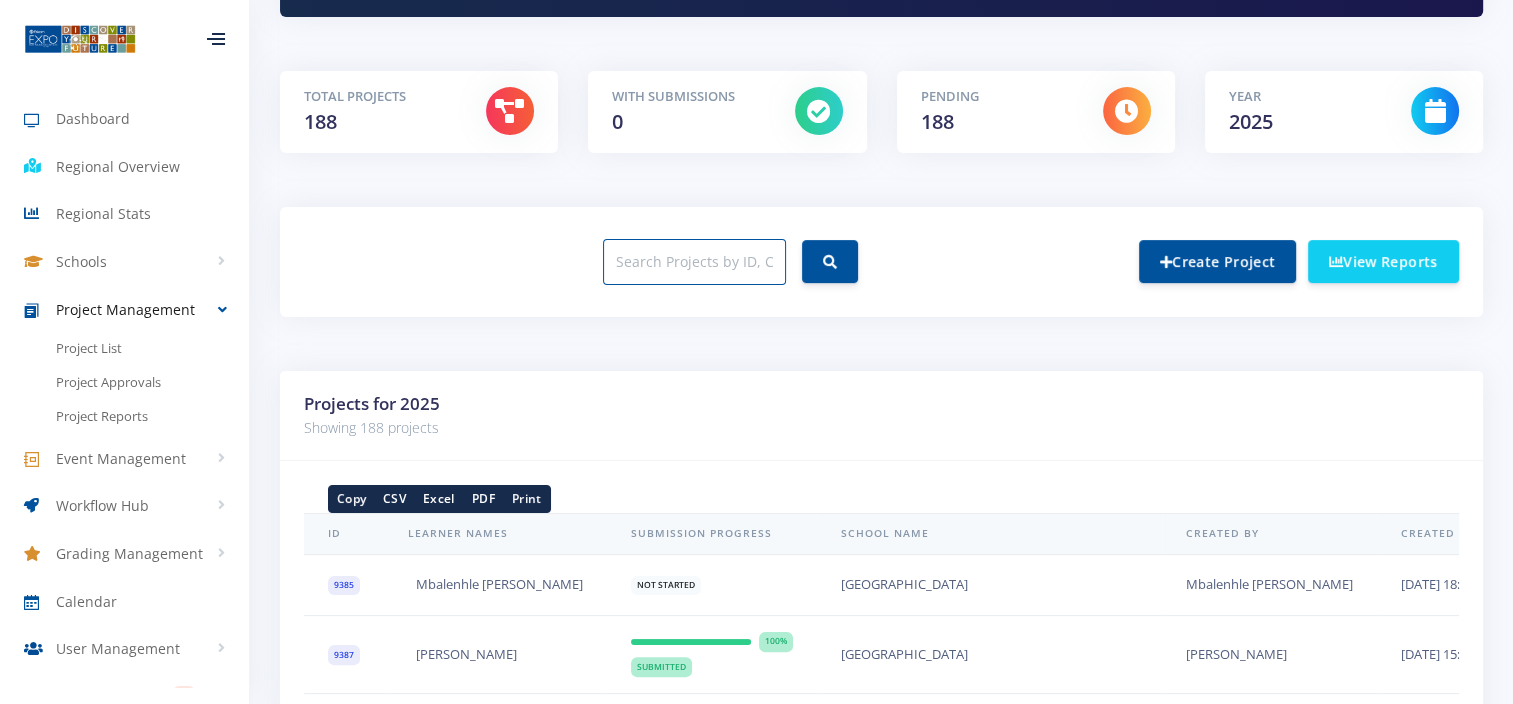 click at bounding box center [694, 262] 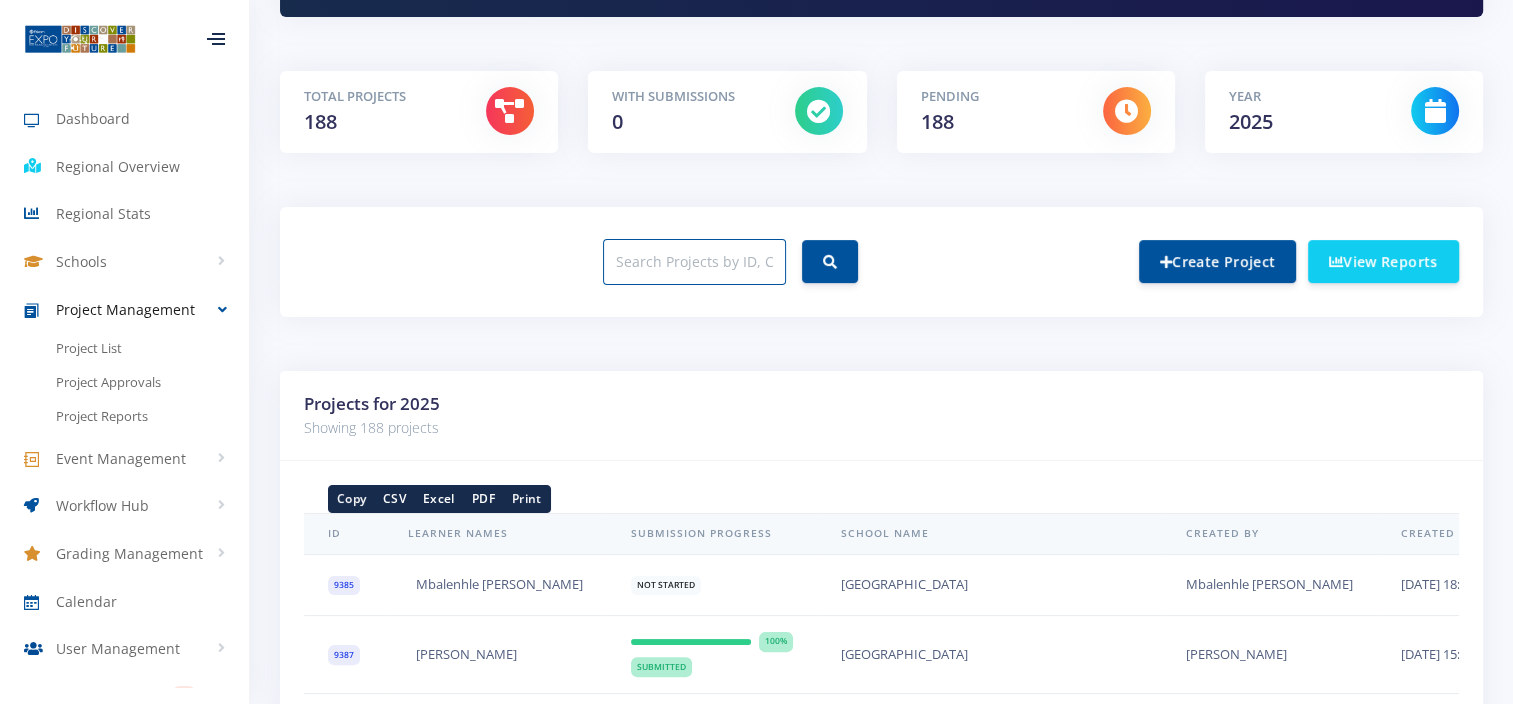 paste on "9430" 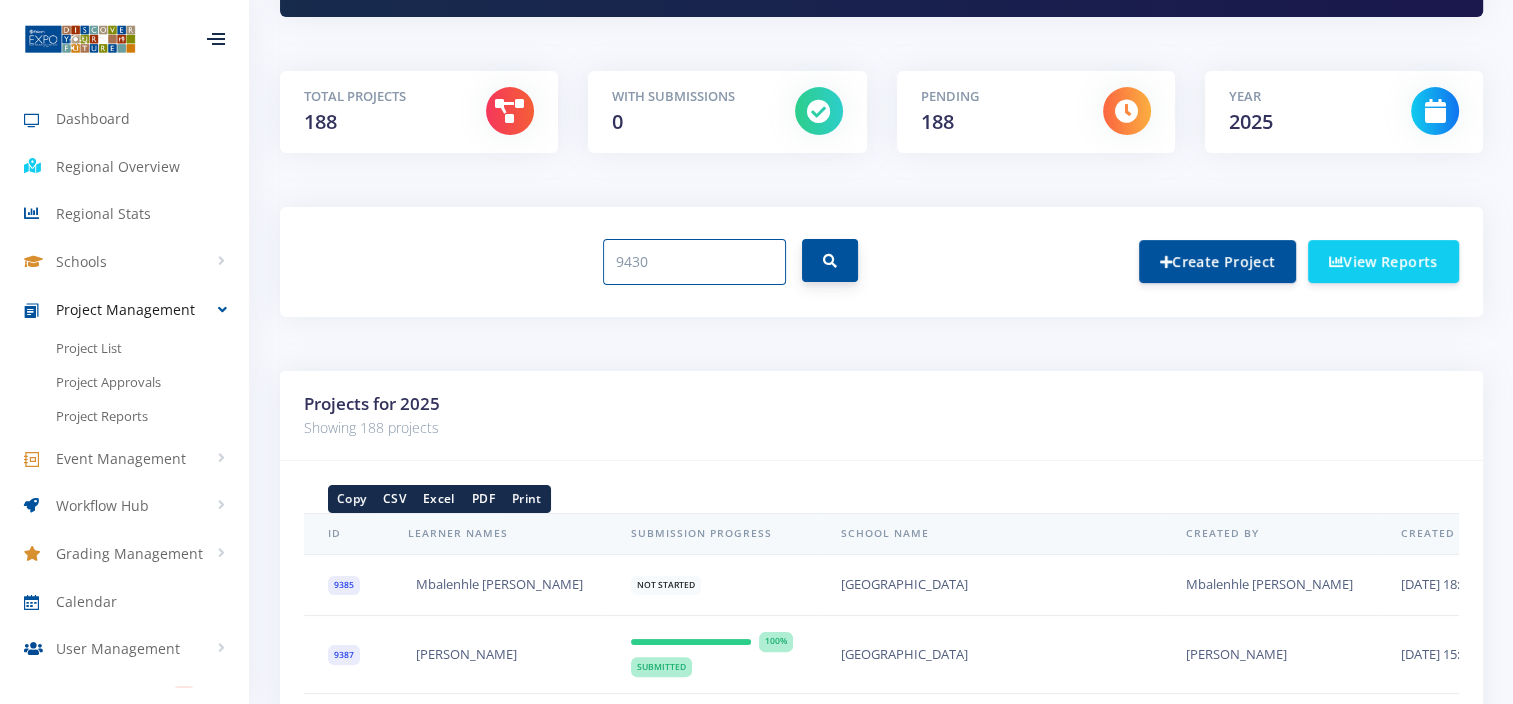 type on "9430" 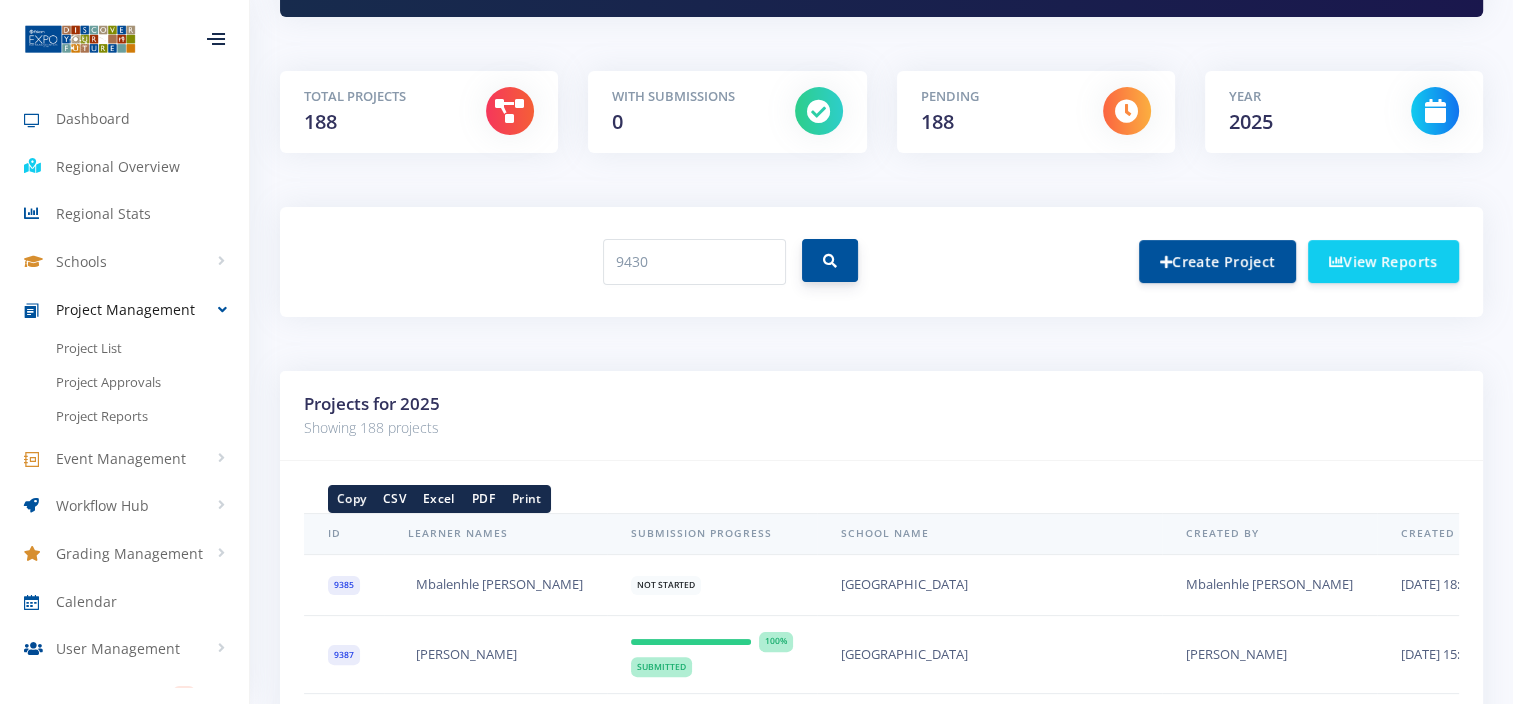 click at bounding box center (830, 261) 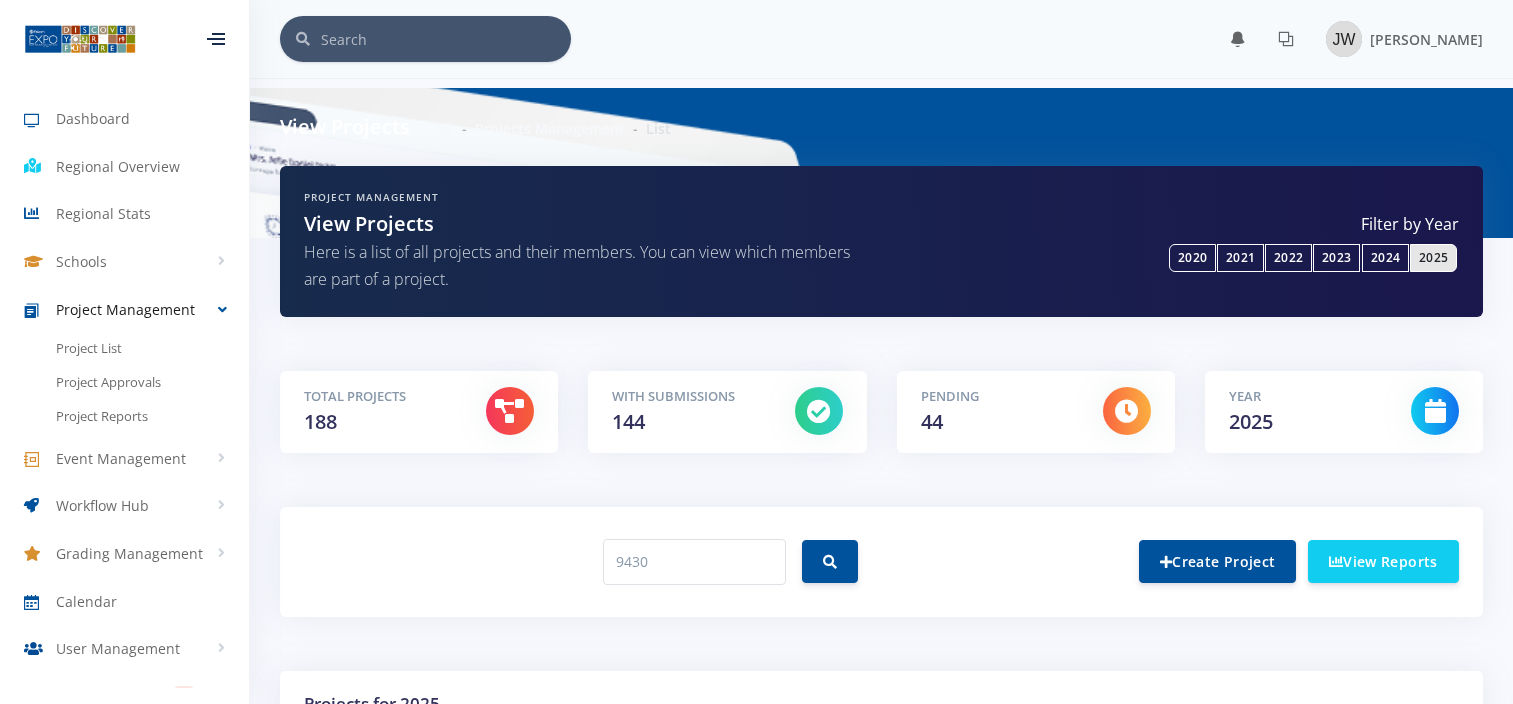 scroll, scrollTop: 0, scrollLeft: 0, axis: both 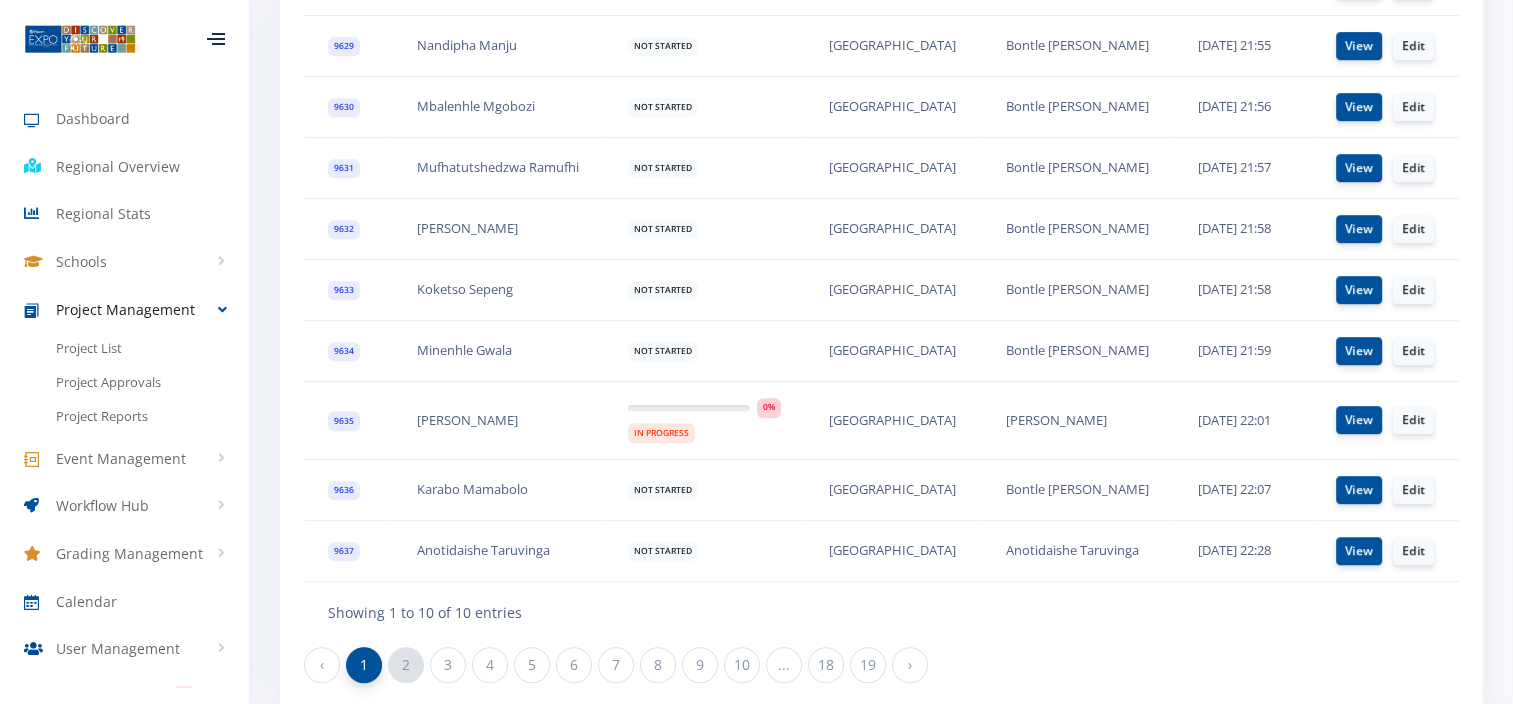 click on "2" at bounding box center (406, 665) 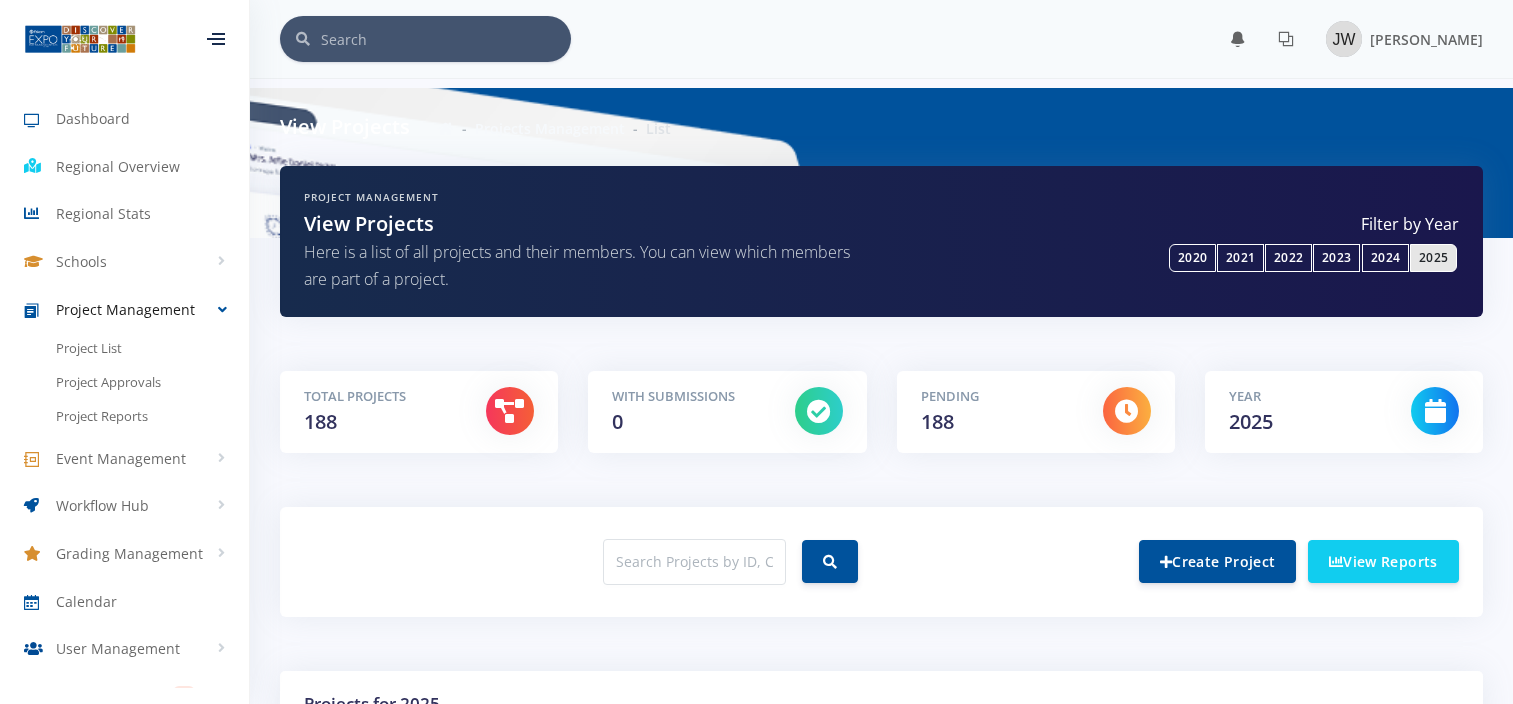 scroll, scrollTop: 0, scrollLeft: 0, axis: both 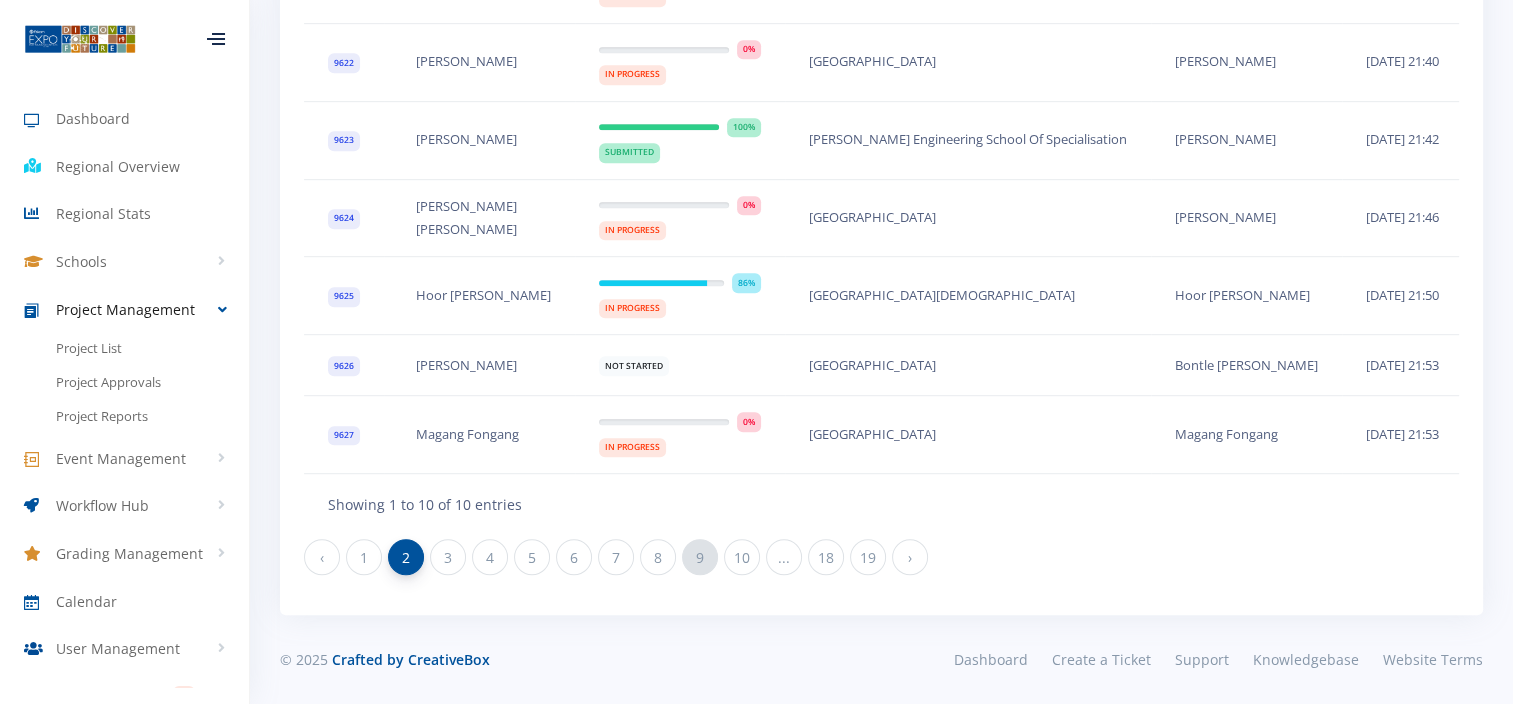 click on "9" at bounding box center (700, 557) 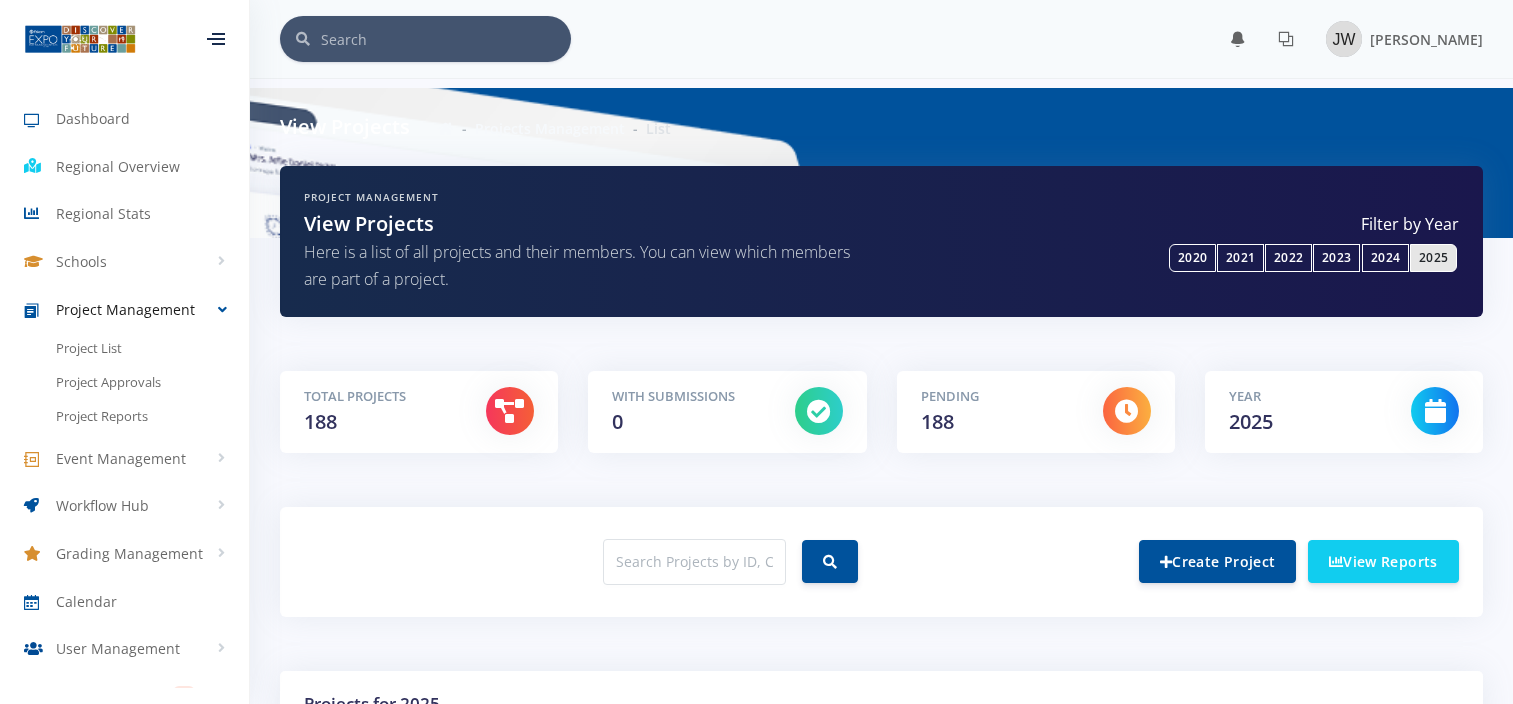 scroll, scrollTop: 0, scrollLeft: 0, axis: both 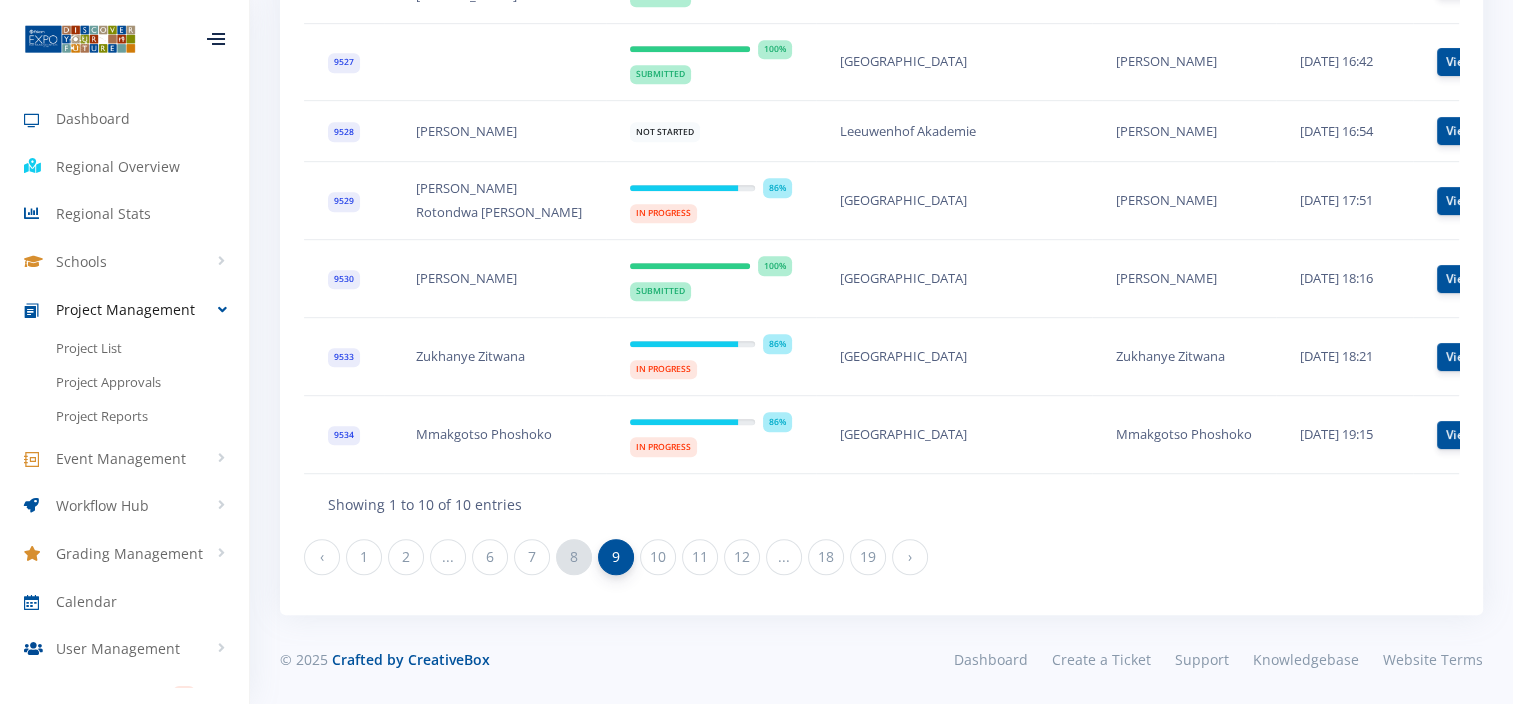 click on "8" at bounding box center [574, 557] 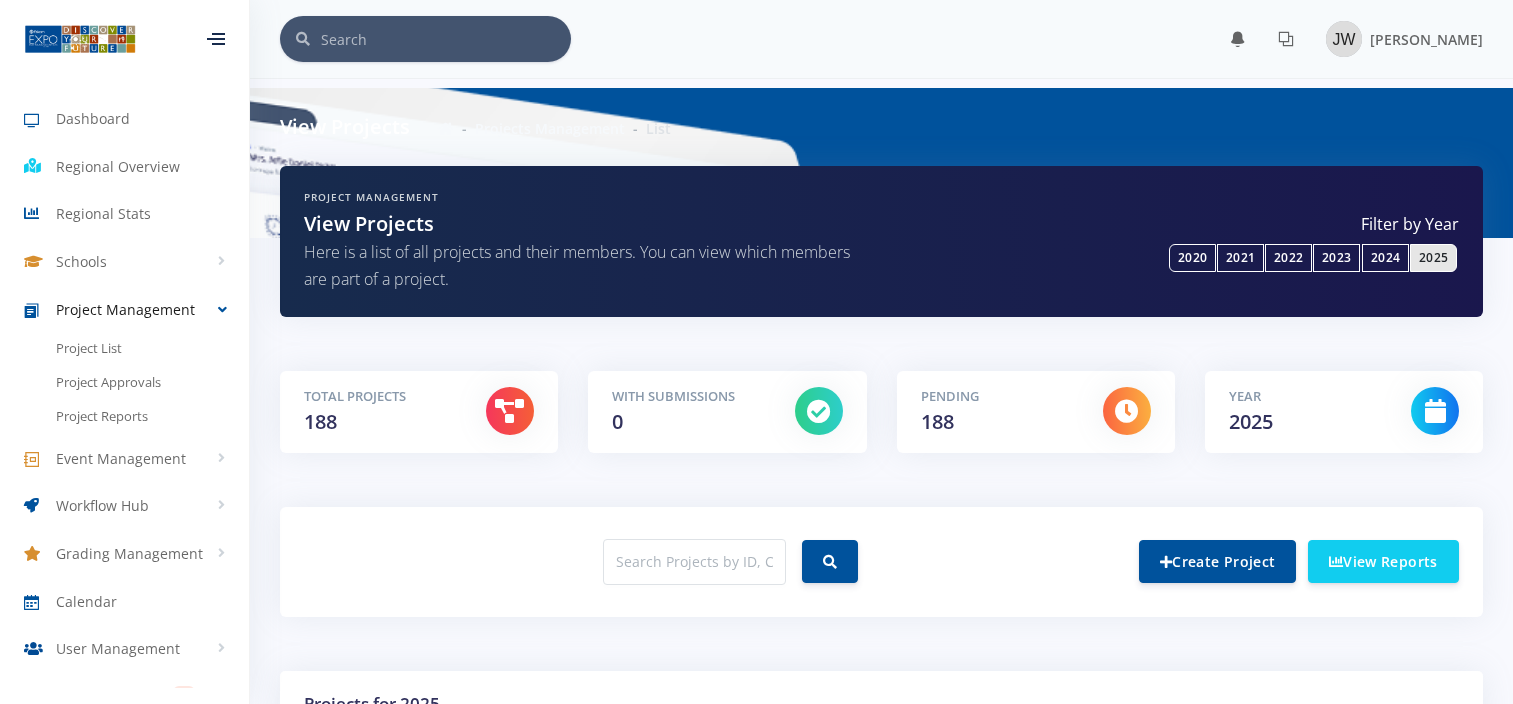 scroll, scrollTop: 0, scrollLeft: 0, axis: both 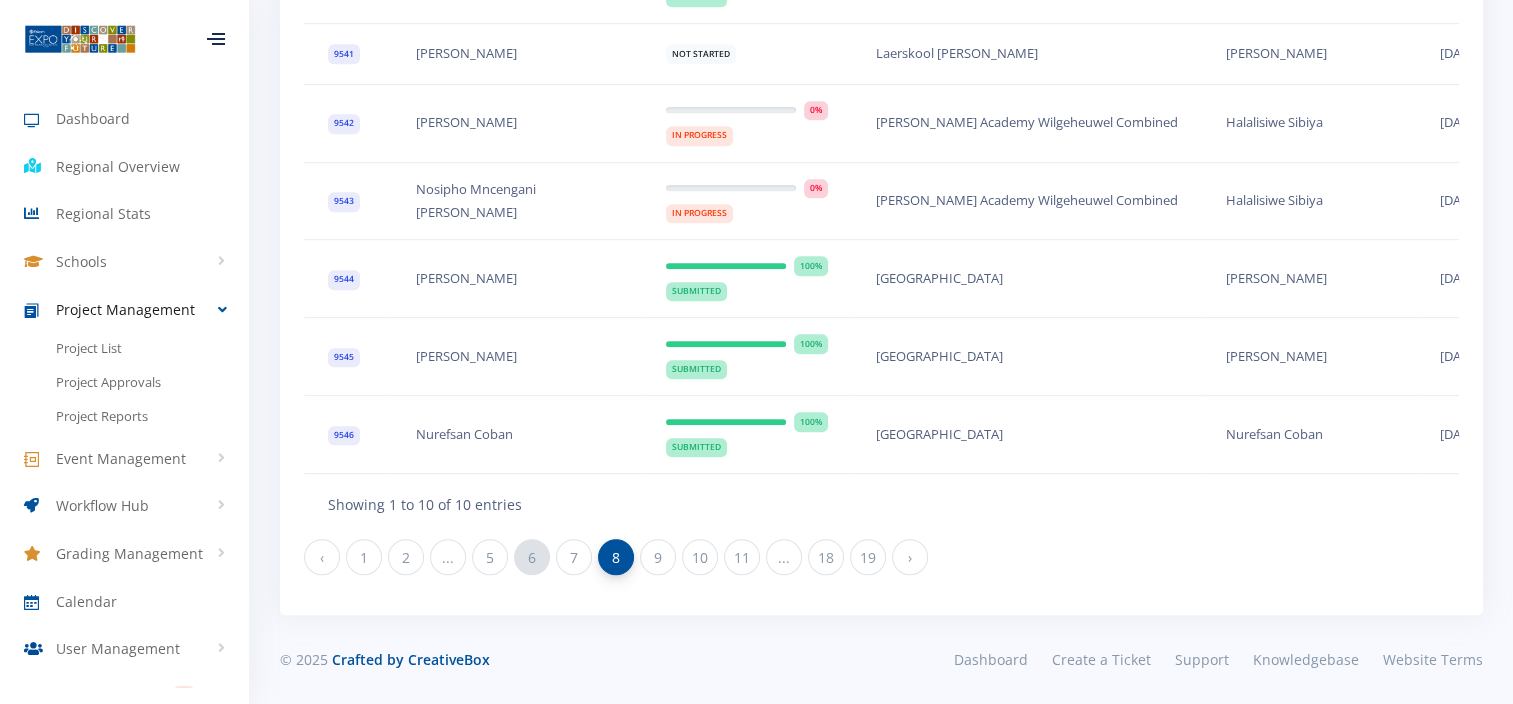 click on "6" at bounding box center [532, 557] 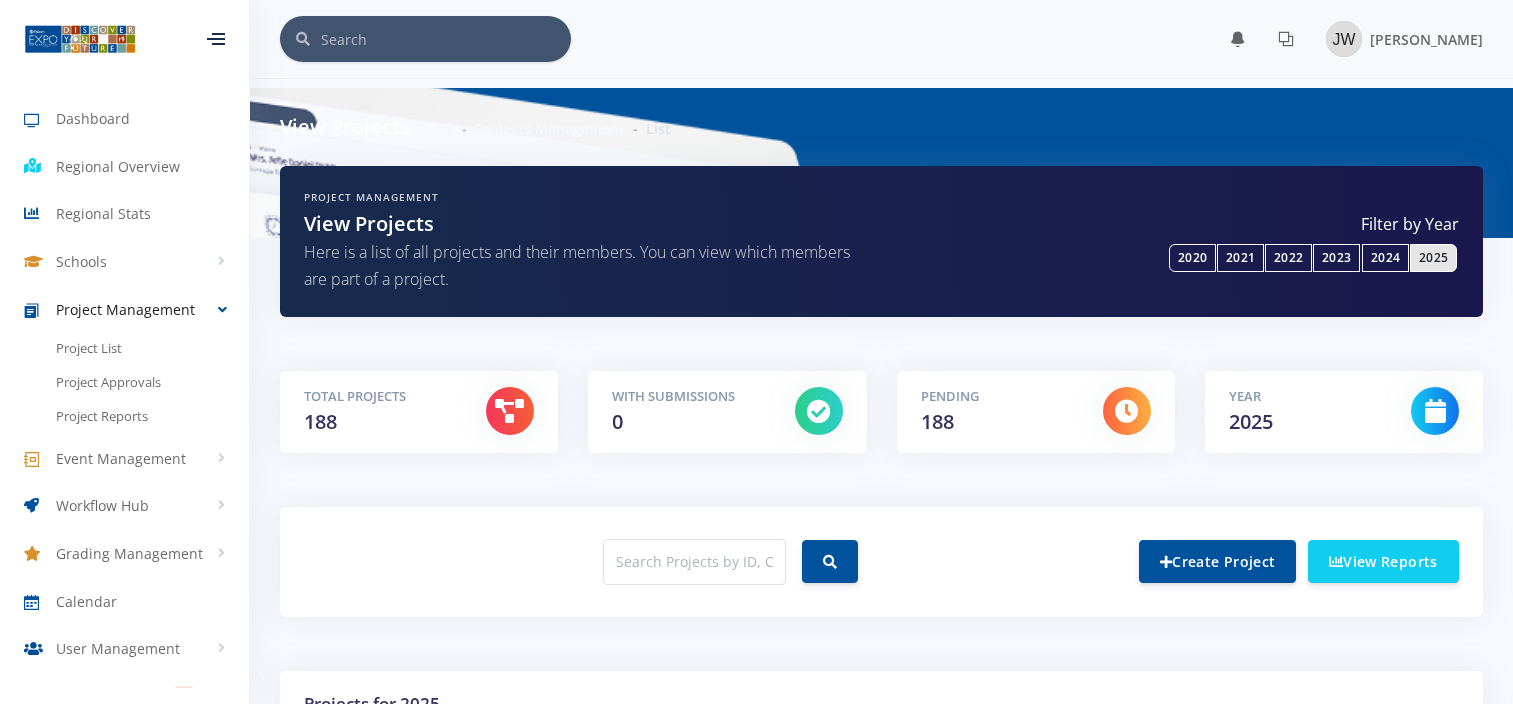 scroll, scrollTop: 0, scrollLeft: 0, axis: both 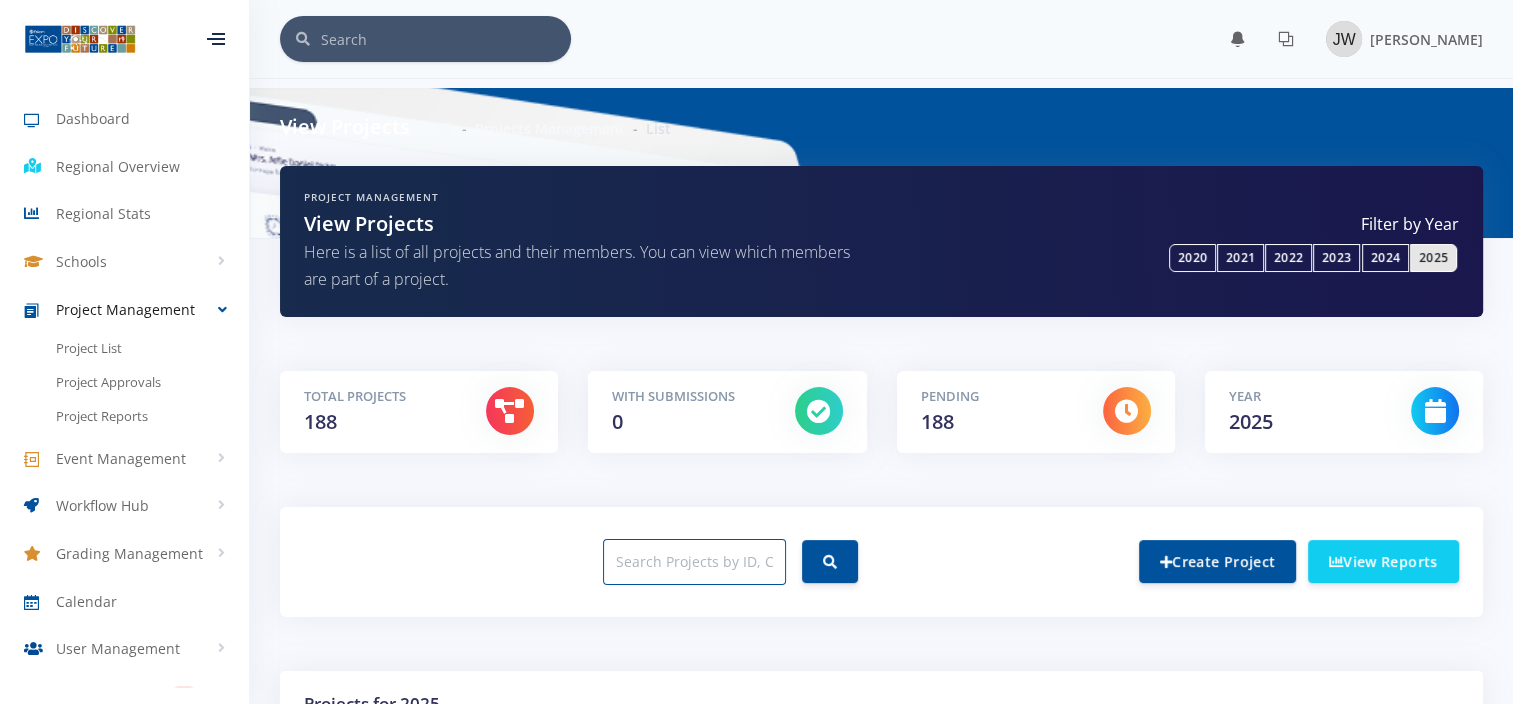 click at bounding box center [694, 562] 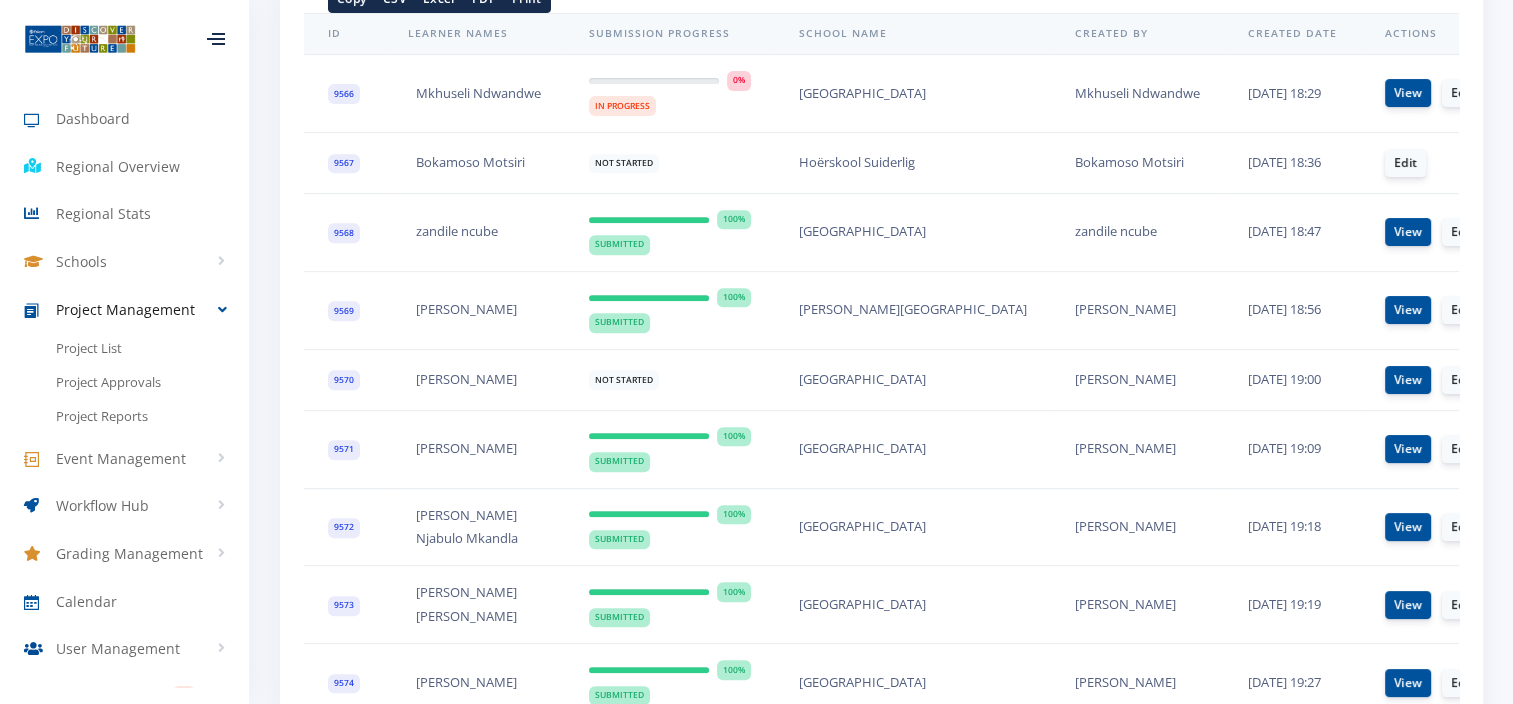 scroll, scrollTop: 1139, scrollLeft: 0, axis: vertical 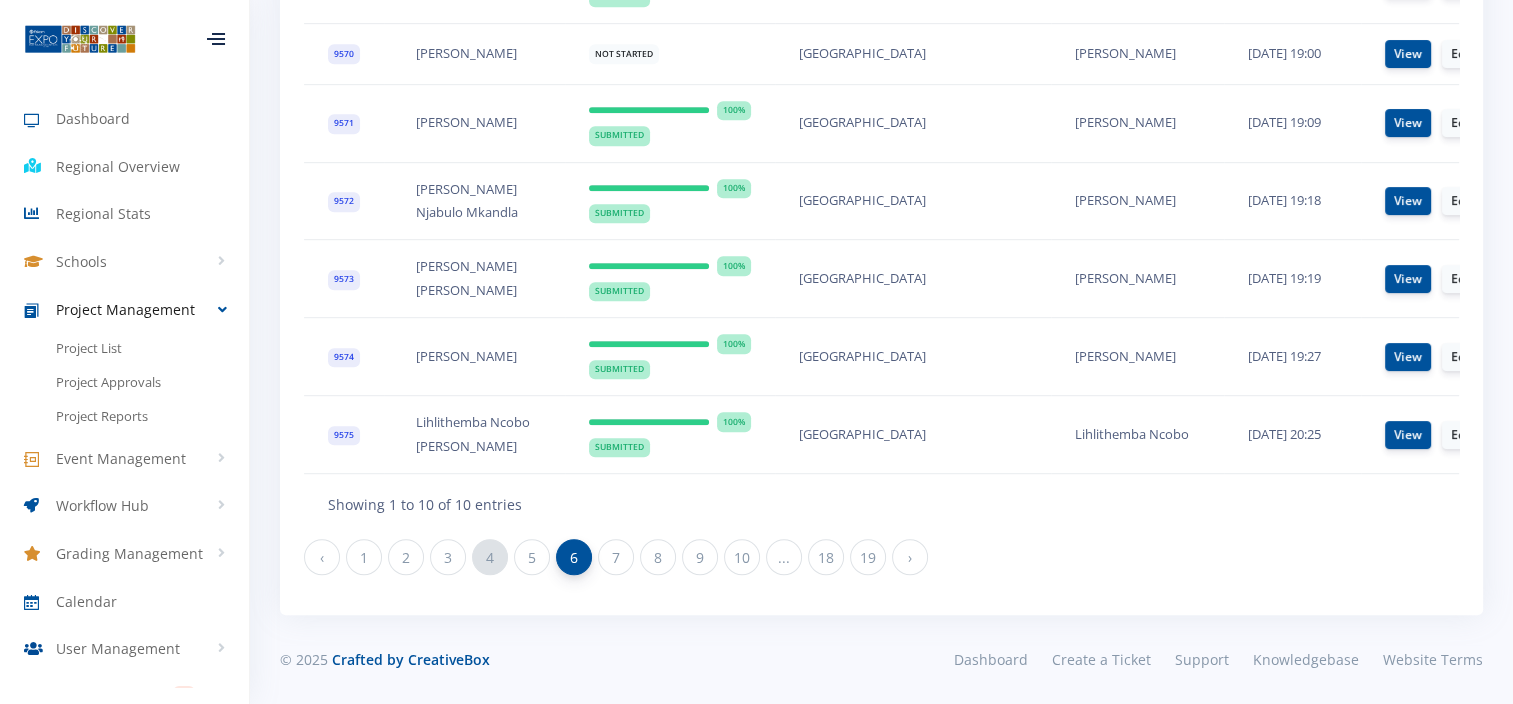 type on "9430" 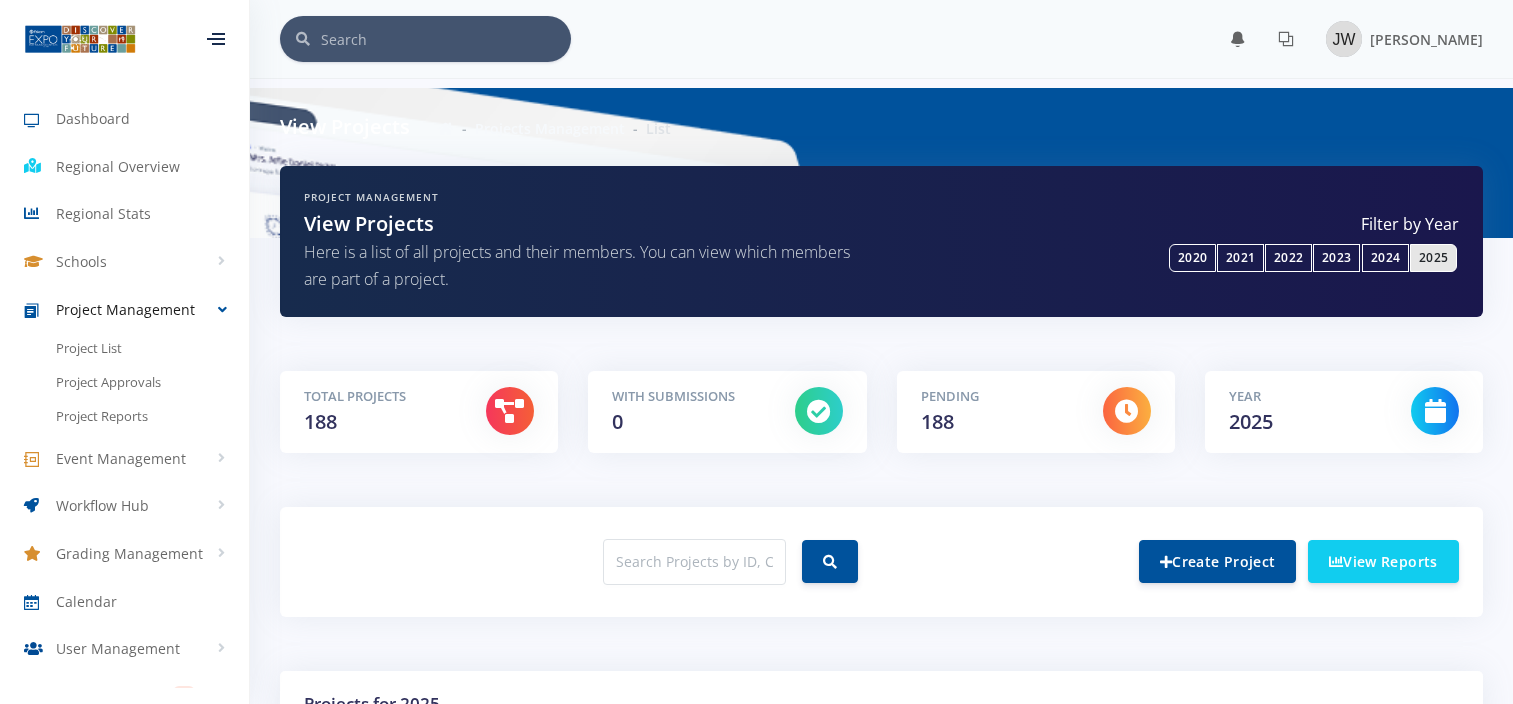 scroll, scrollTop: 0, scrollLeft: 0, axis: both 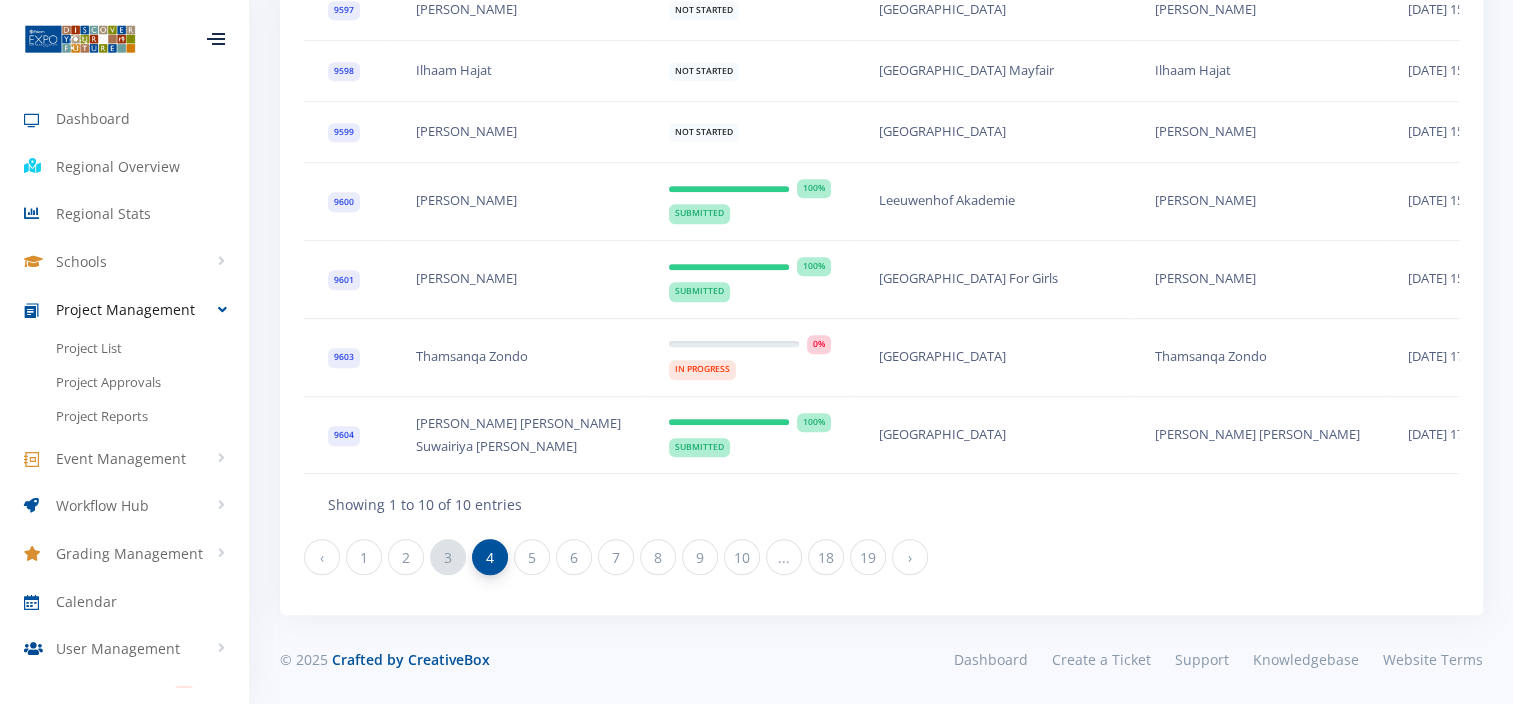 click on "3" at bounding box center (448, 557) 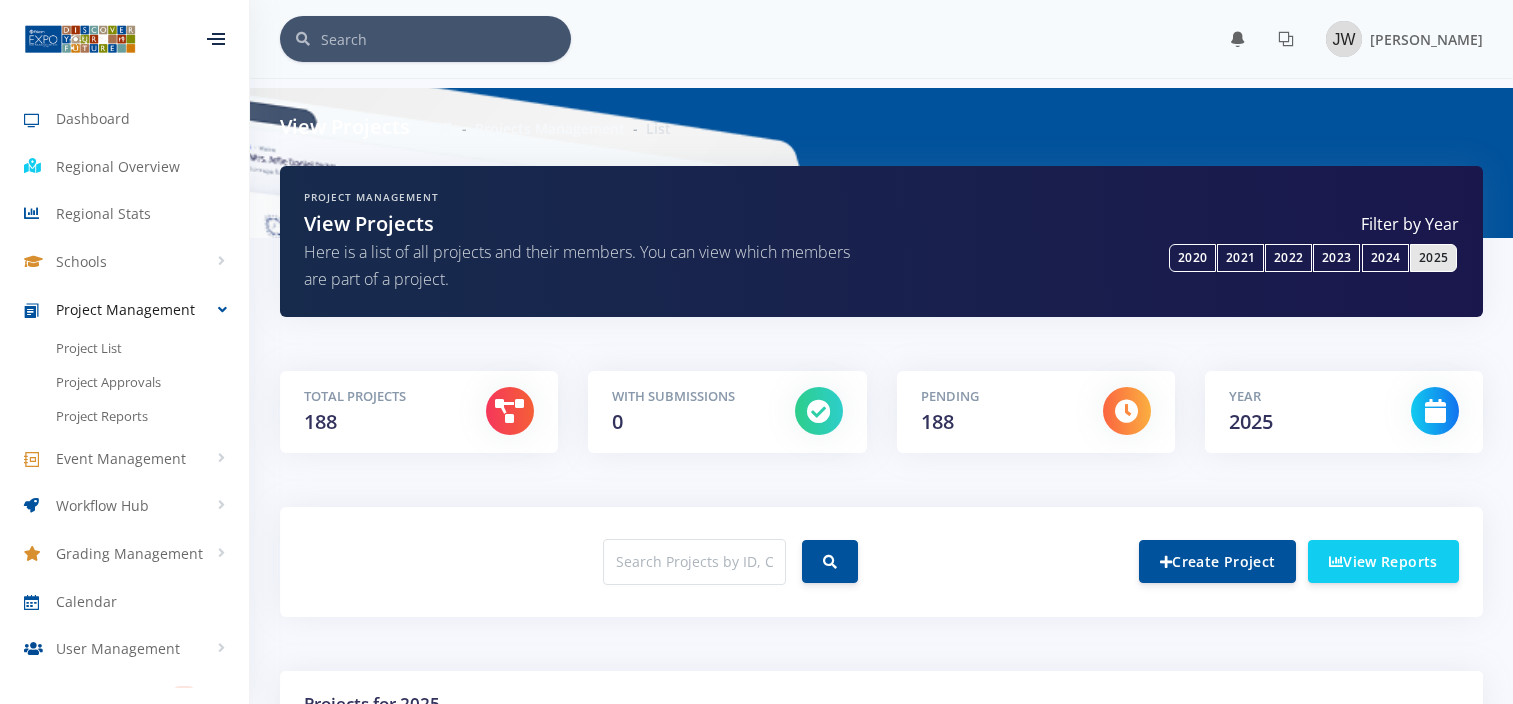 scroll, scrollTop: 0, scrollLeft: 0, axis: both 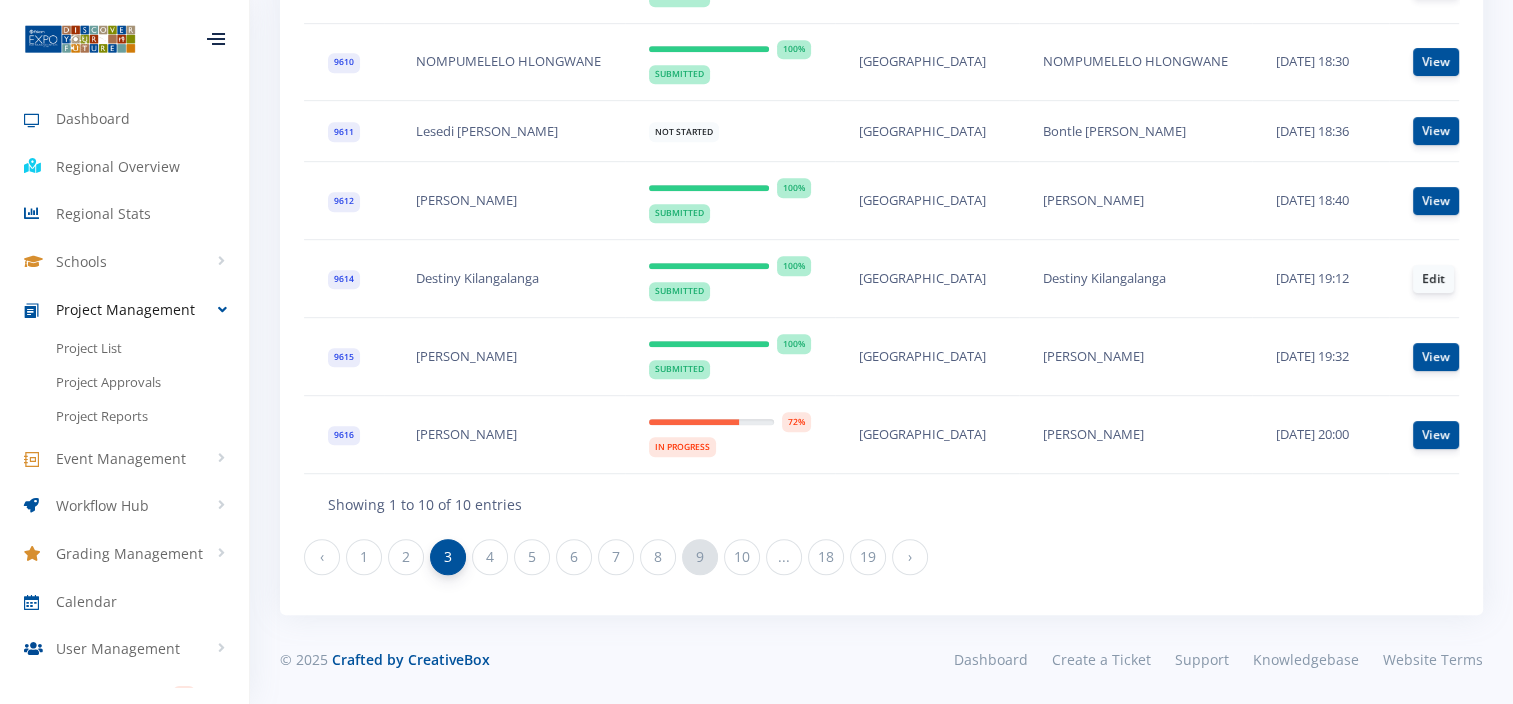 click on "9" at bounding box center (700, 557) 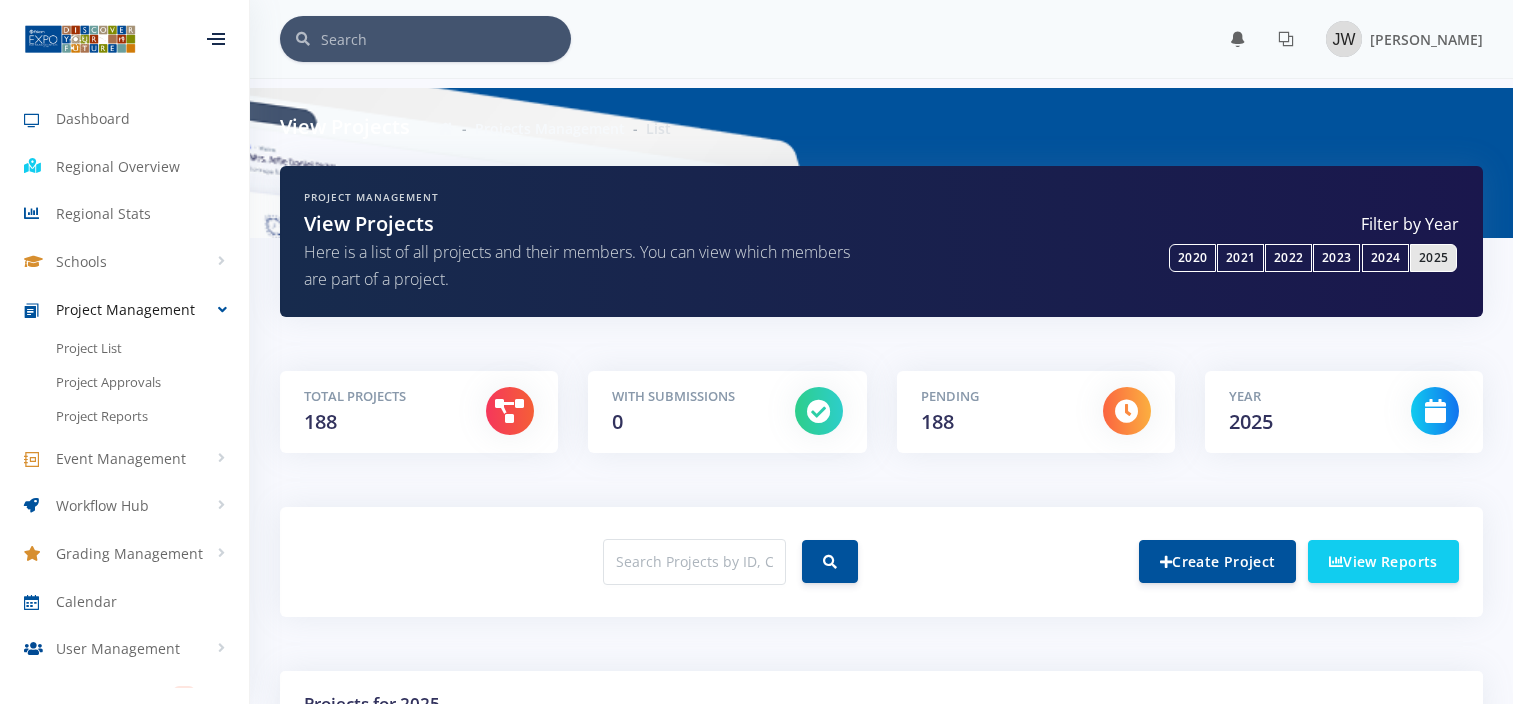 scroll, scrollTop: 0, scrollLeft: 0, axis: both 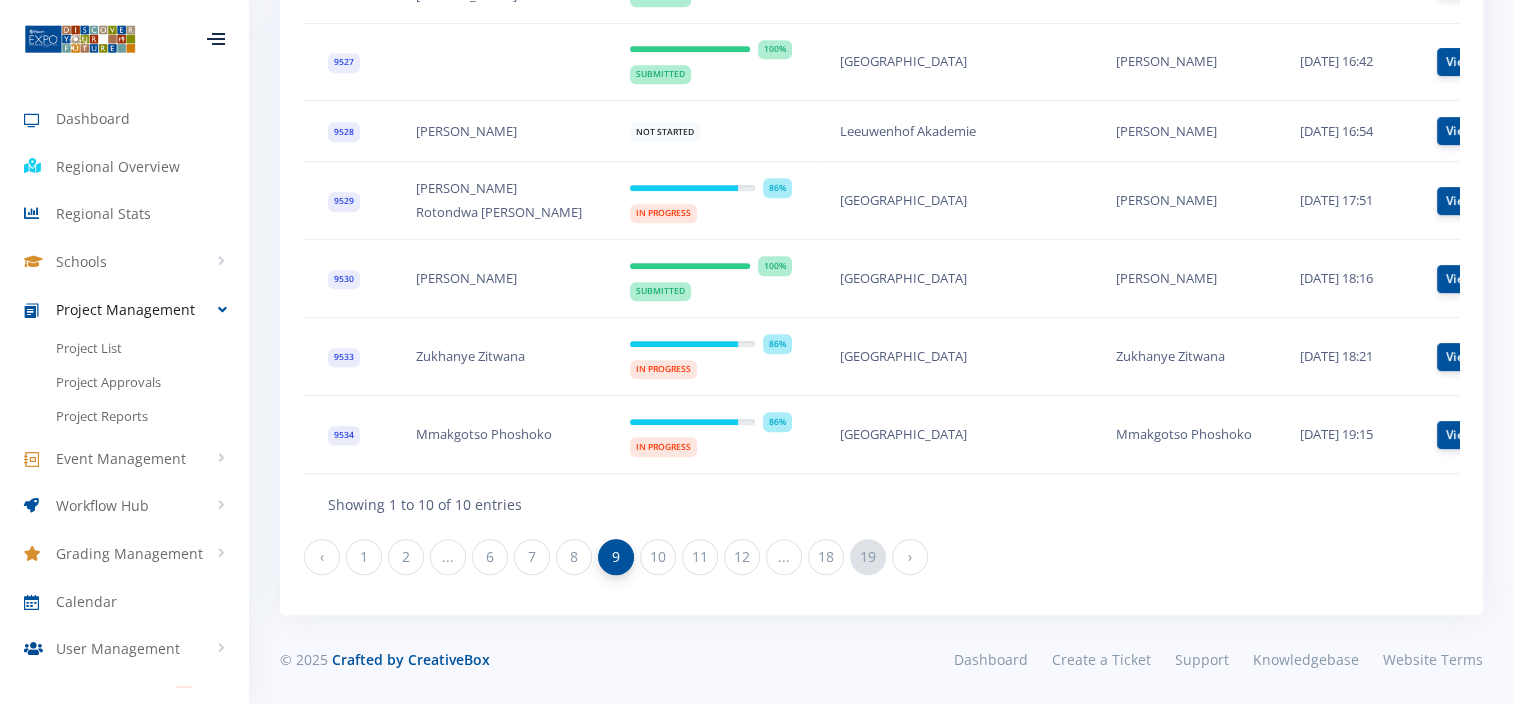 click on "19" at bounding box center [868, 557] 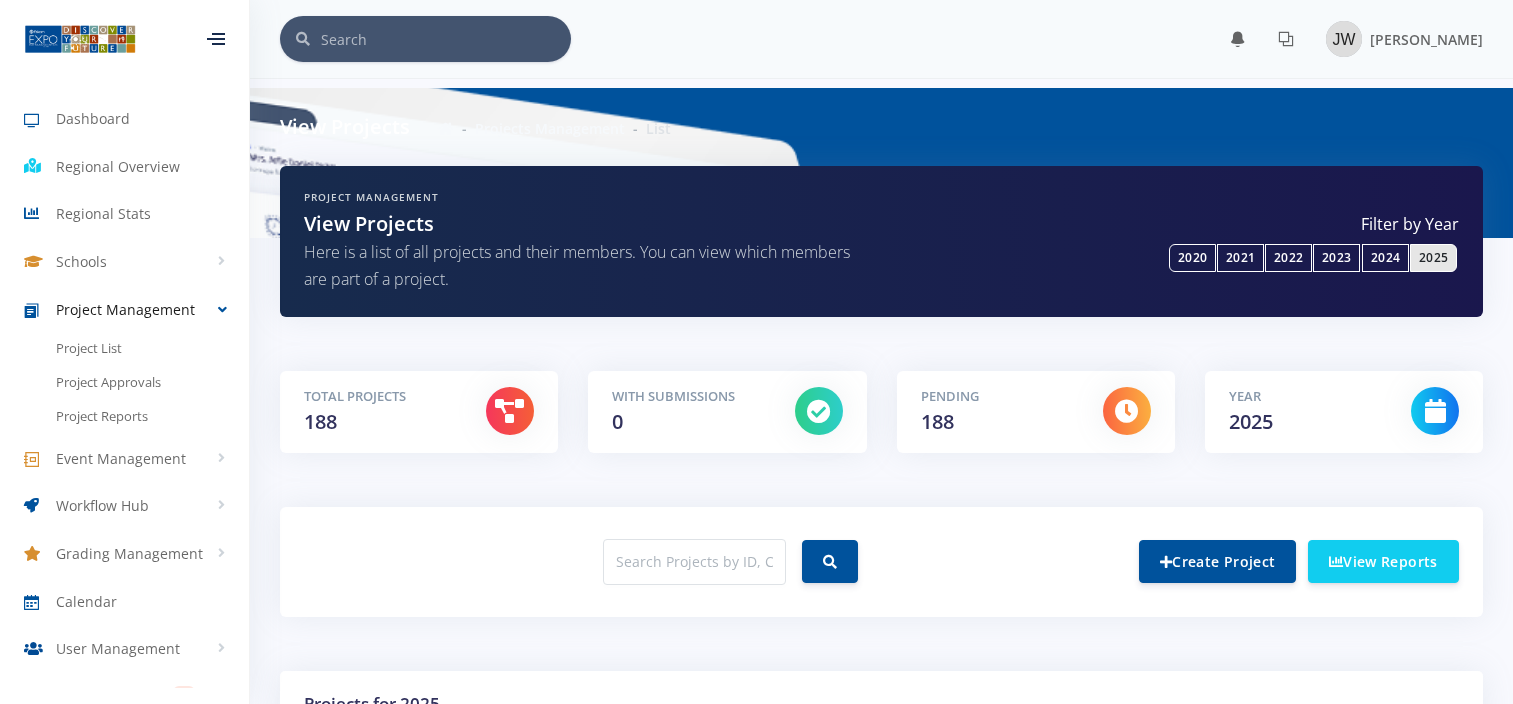 scroll, scrollTop: 400, scrollLeft: 0, axis: vertical 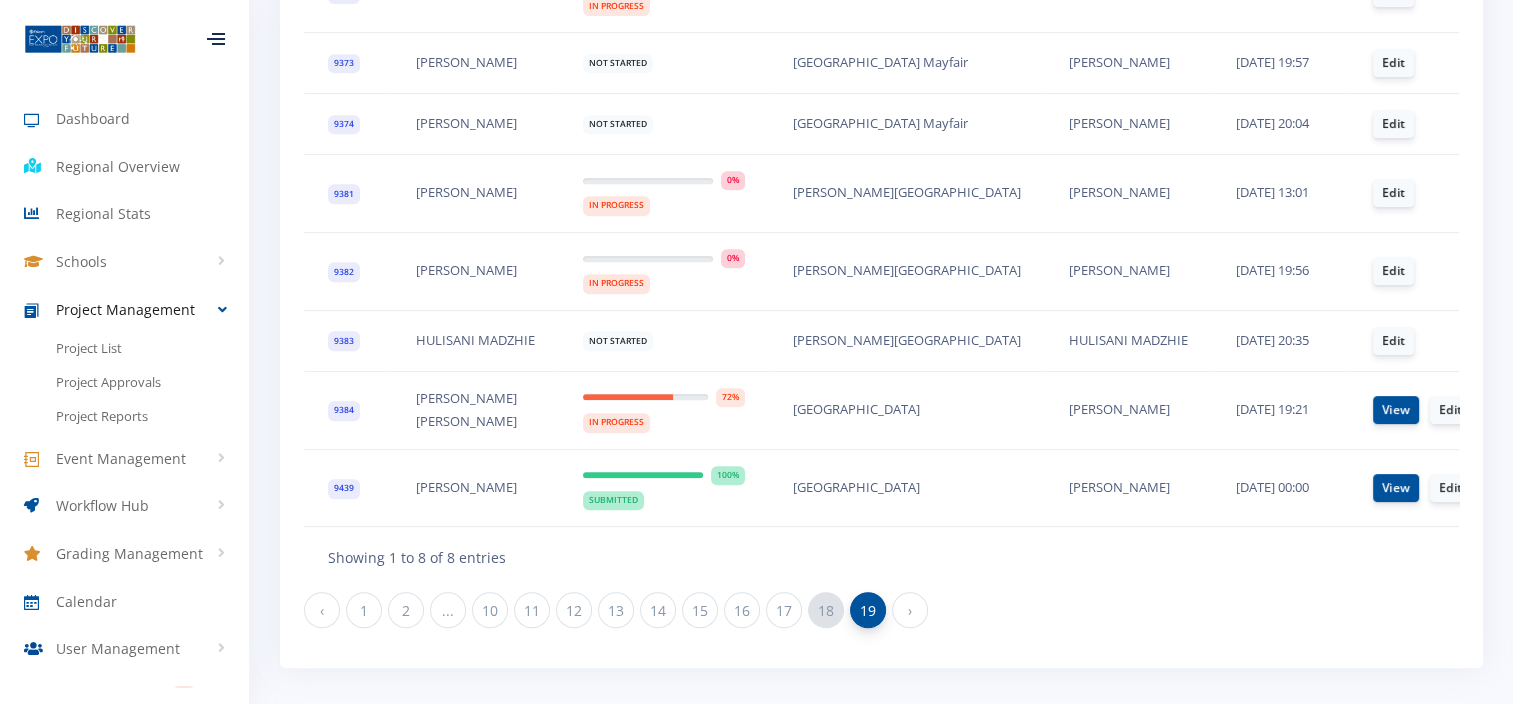 click on "18" at bounding box center [826, 610] 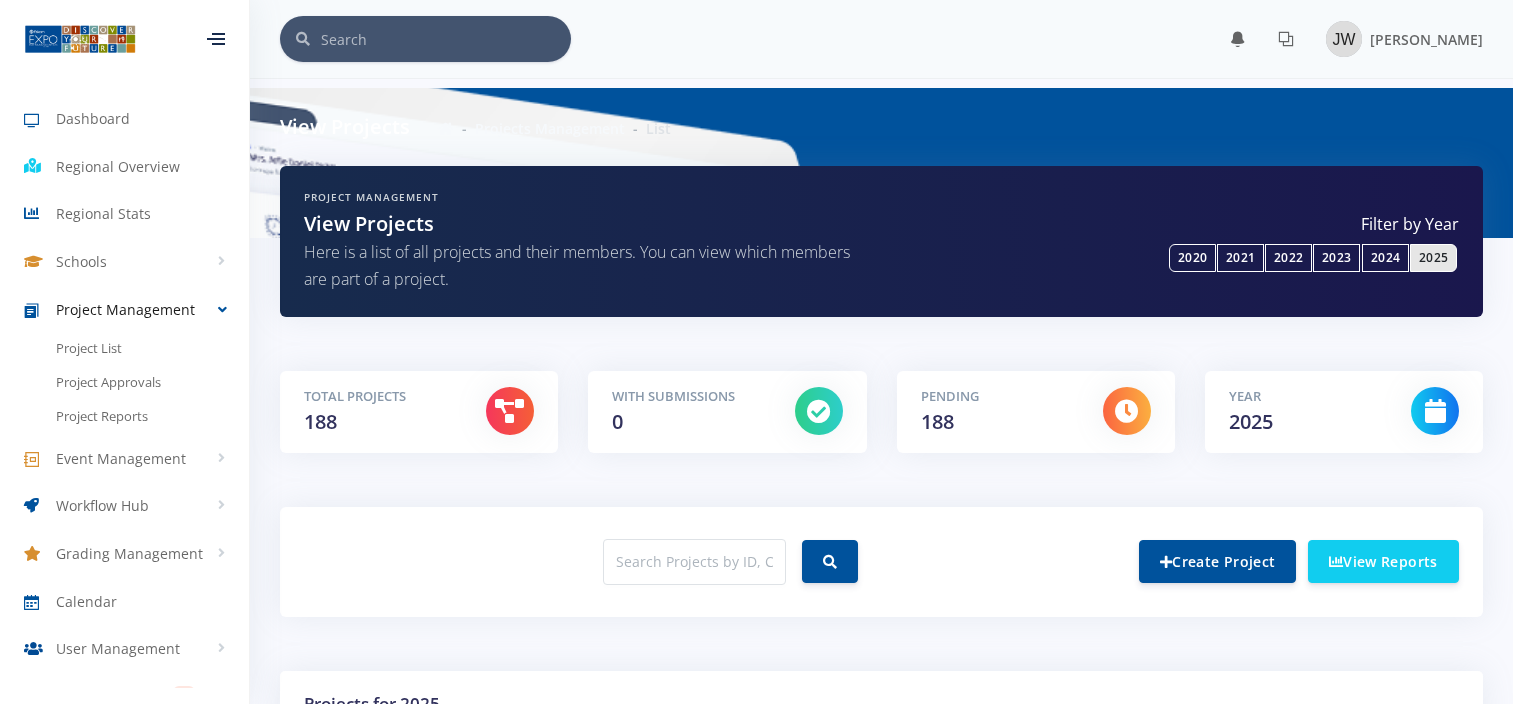 scroll, scrollTop: 0, scrollLeft: 0, axis: both 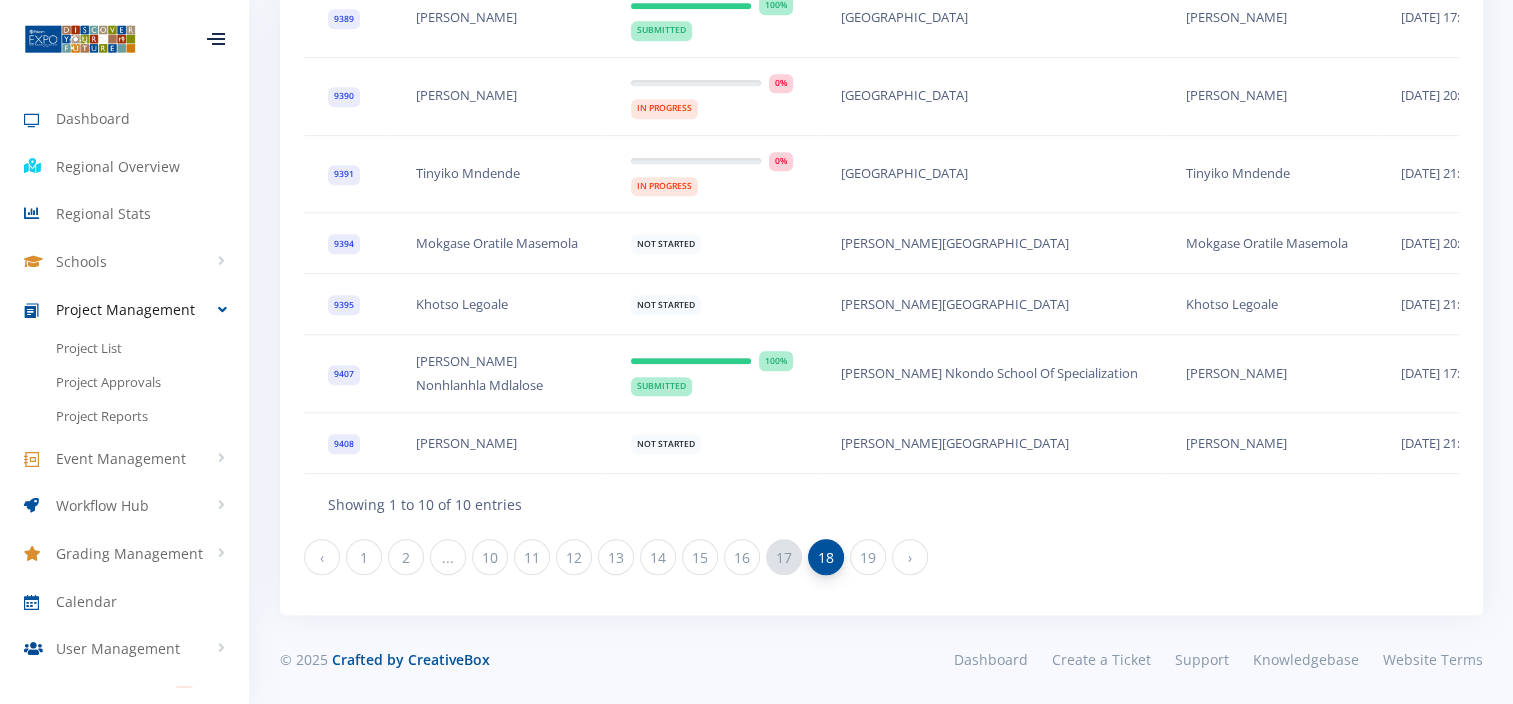 click on "17" at bounding box center (784, 557) 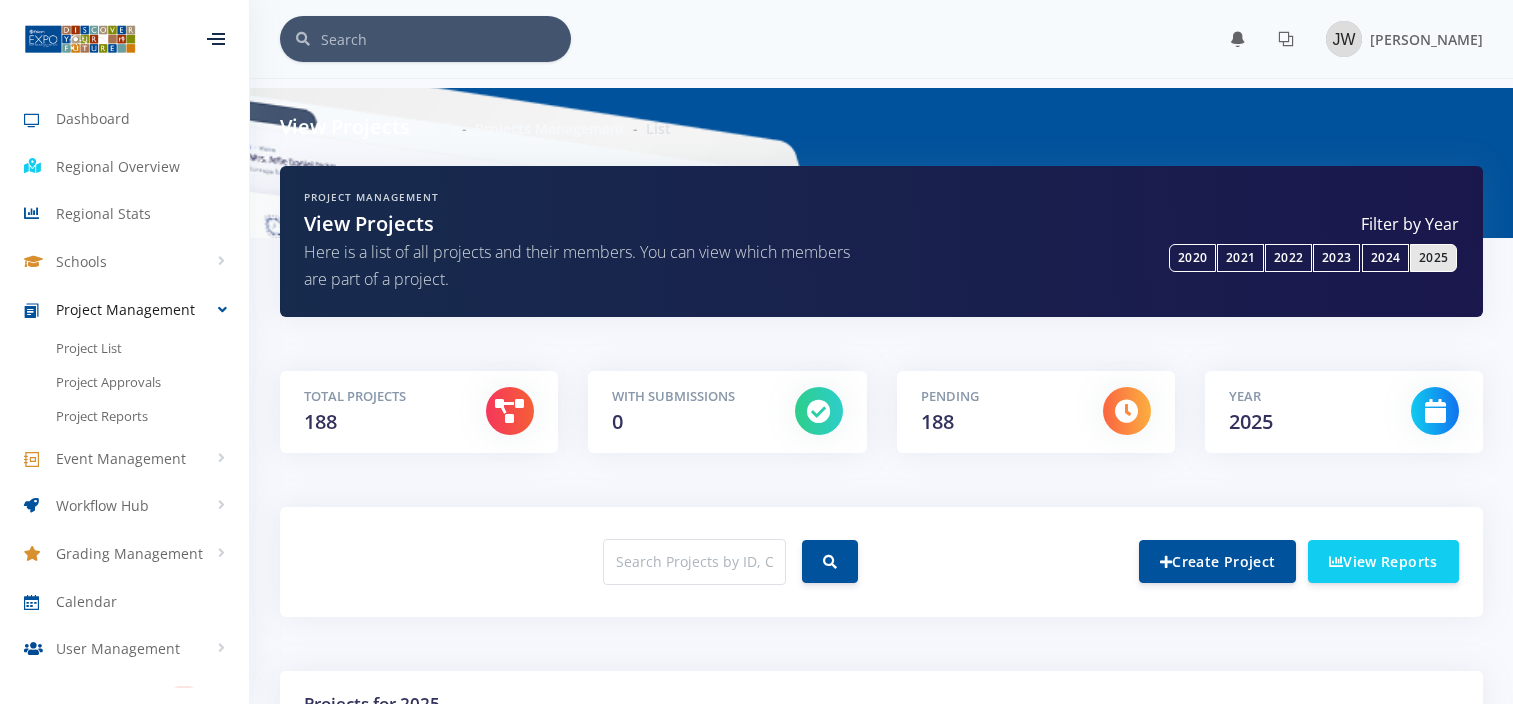 scroll, scrollTop: 0, scrollLeft: 0, axis: both 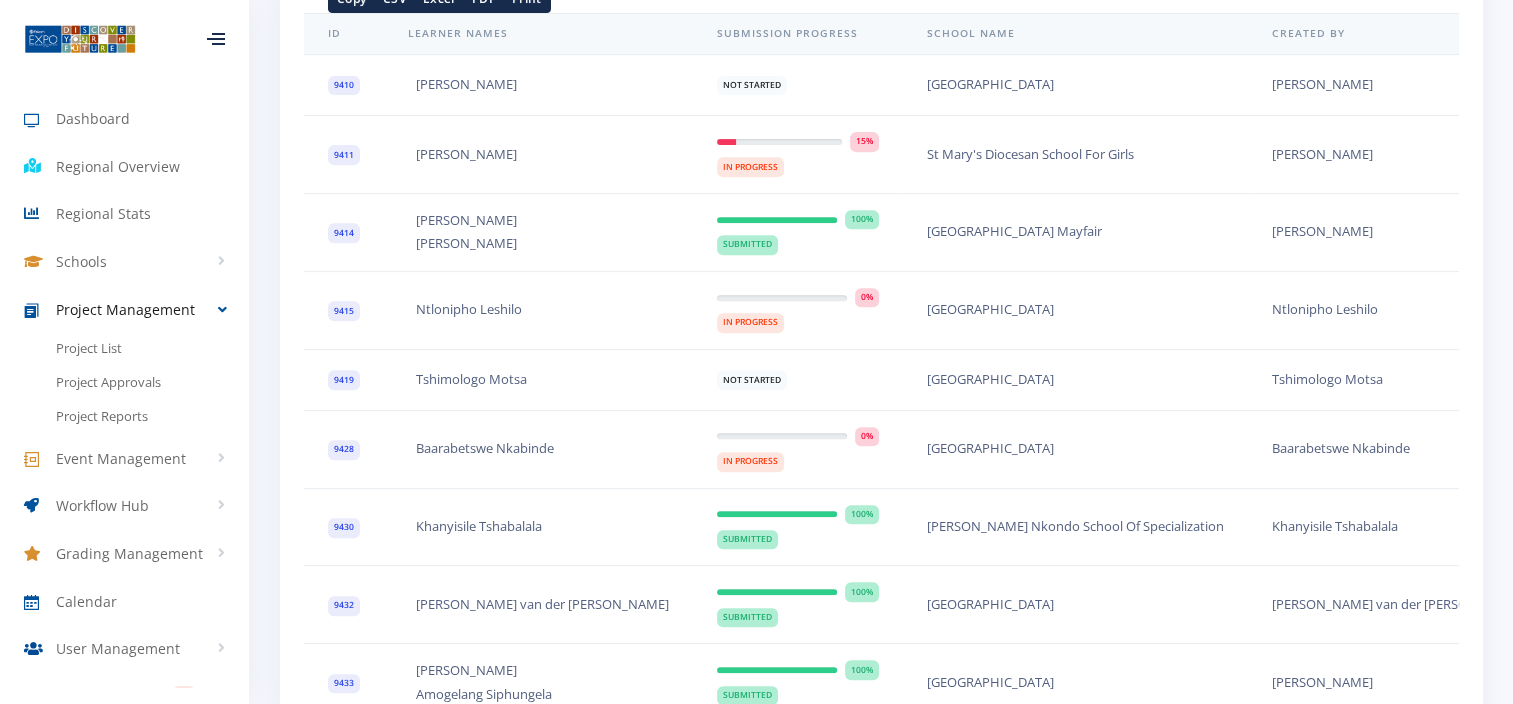 click on "Khanyisile Tshabalala" at bounding box center (1398, 527) 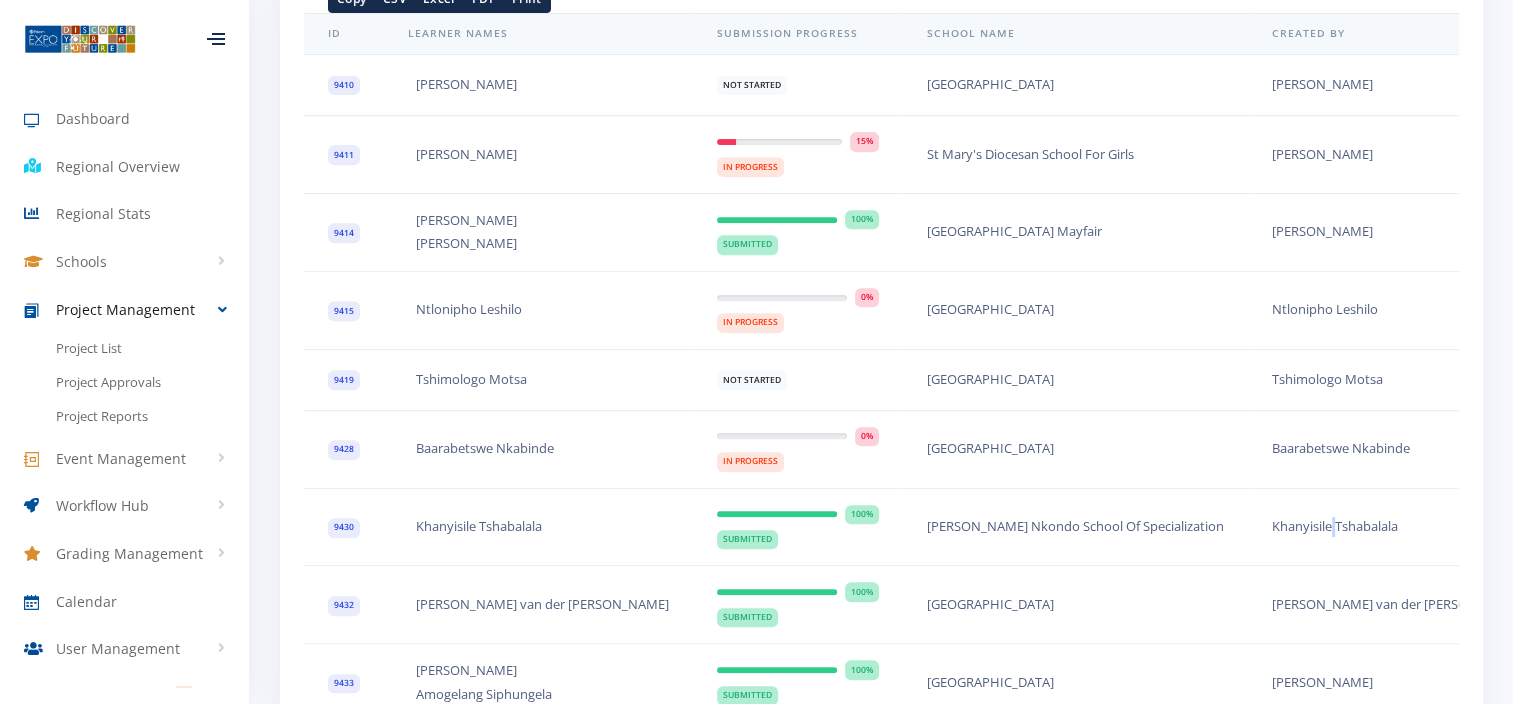click on "Khanyisile Tshabalala" at bounding box center [1398, 527] 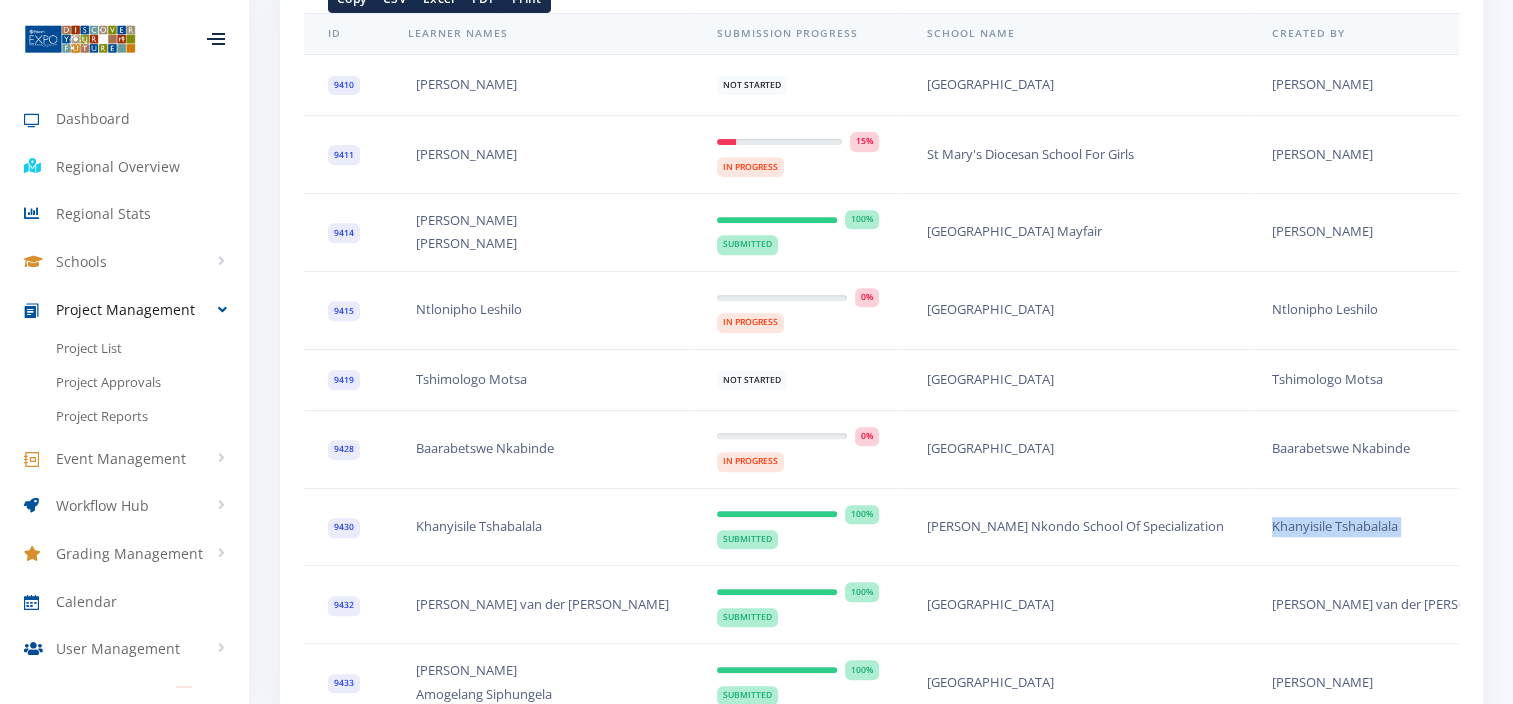 click on "Khanyisile Tshabalala" at bounding box center (1398, 527) 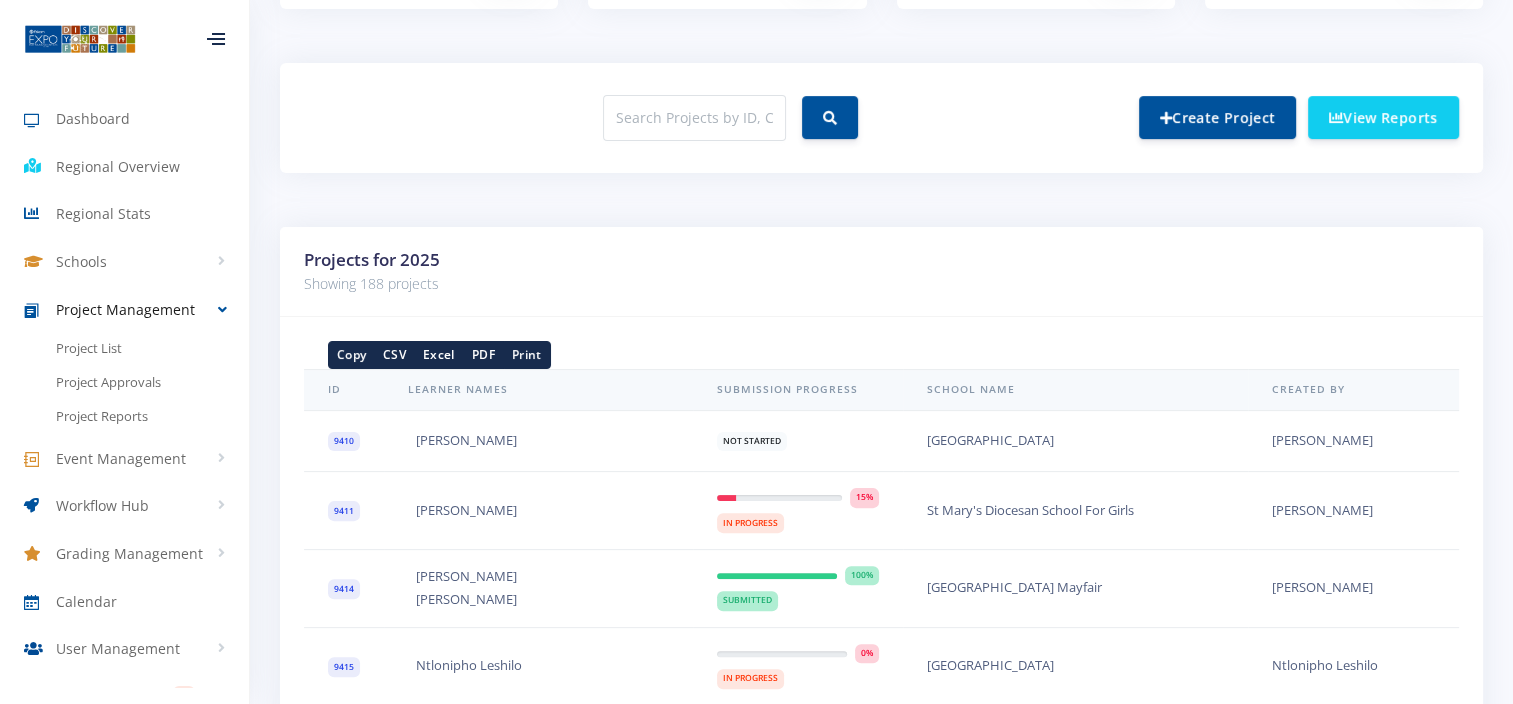 scroll, scrollTop: 208, scrollLeft: 0, axis: vertical 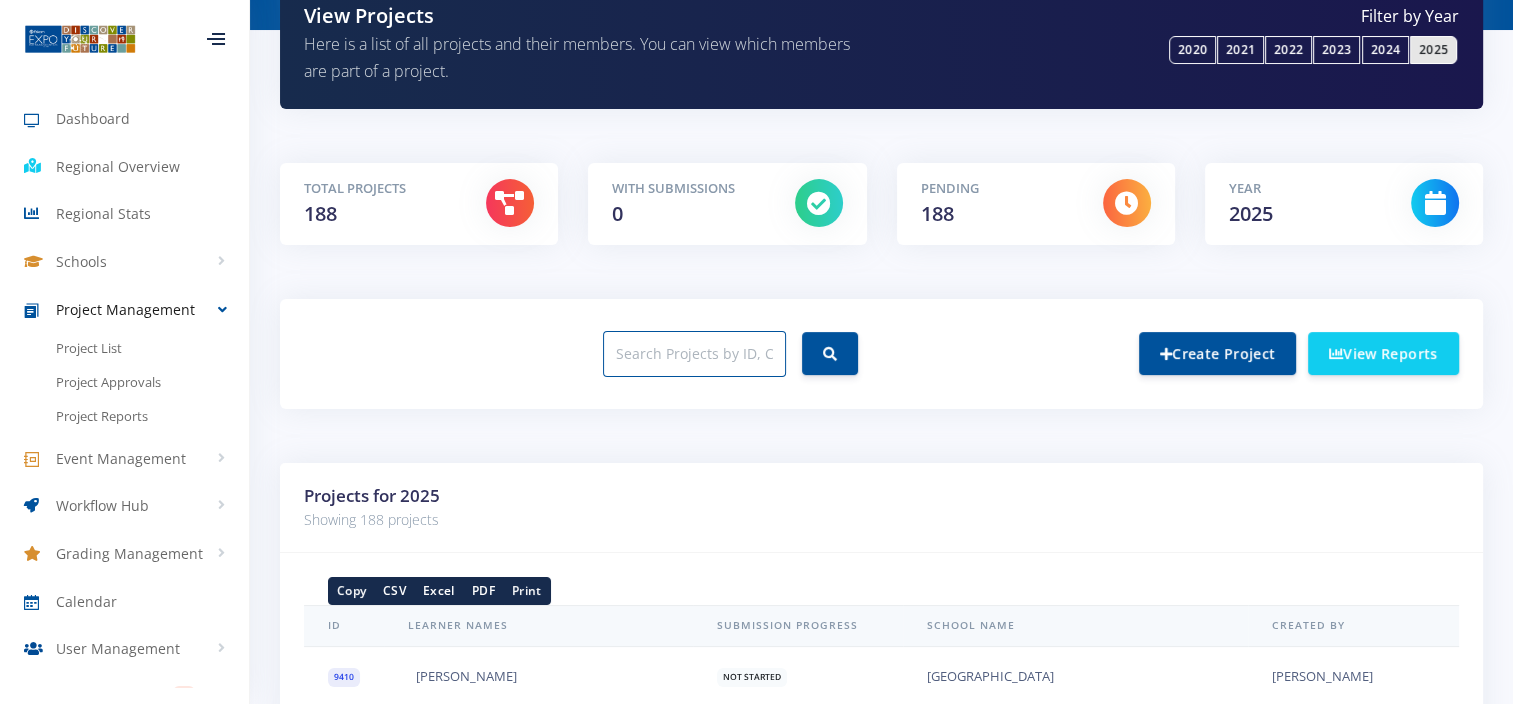click at bounding box center (694, 354) 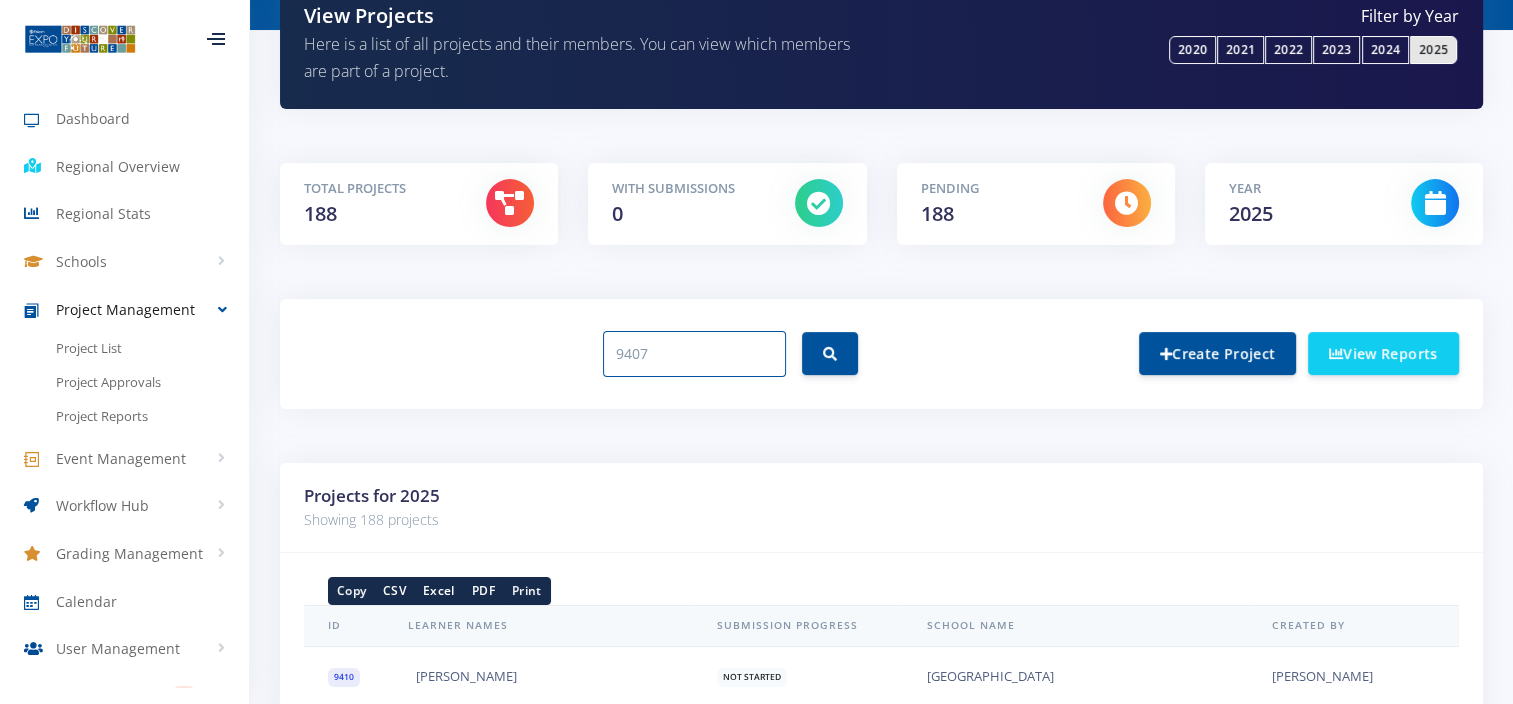 type on "9407" 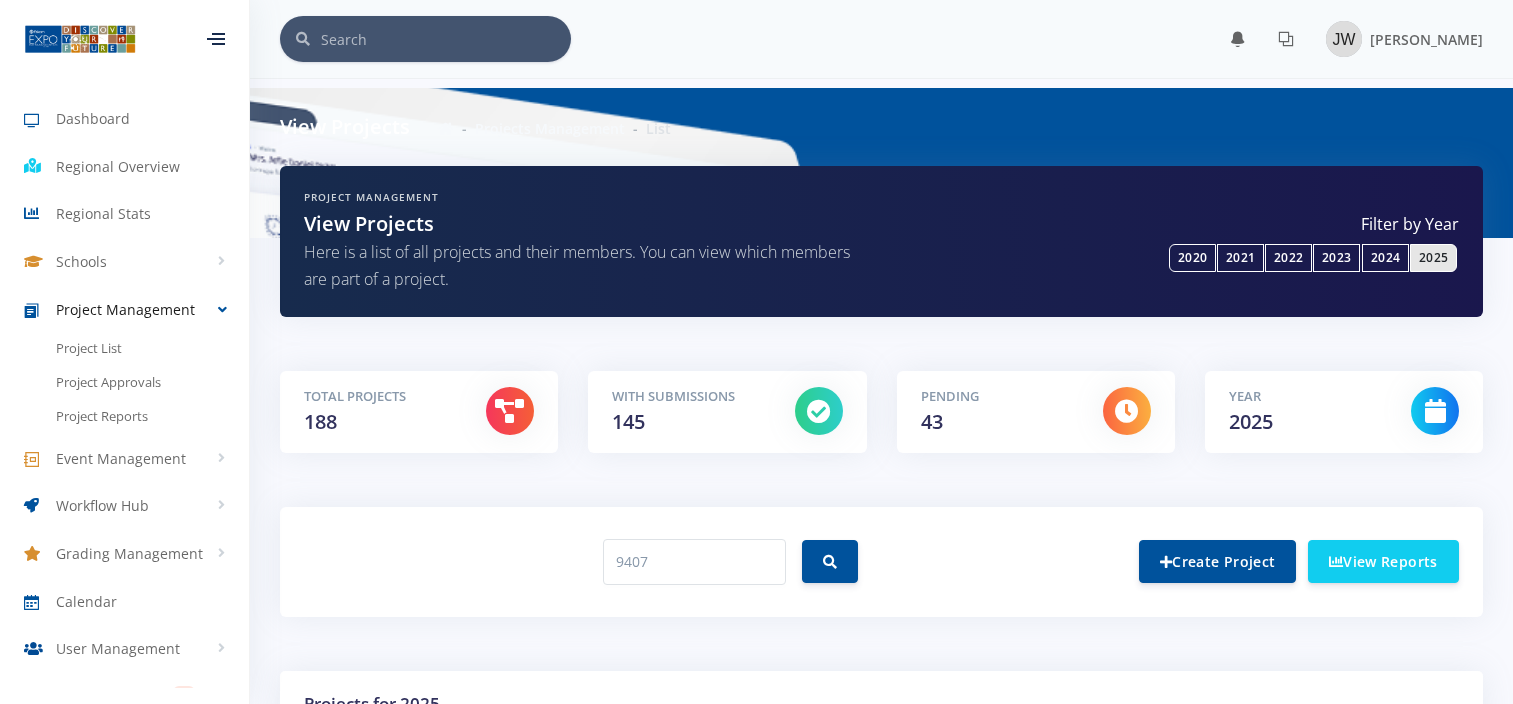 scroll, scrollTop: 352, scrollLeft: 0, axis: vertical 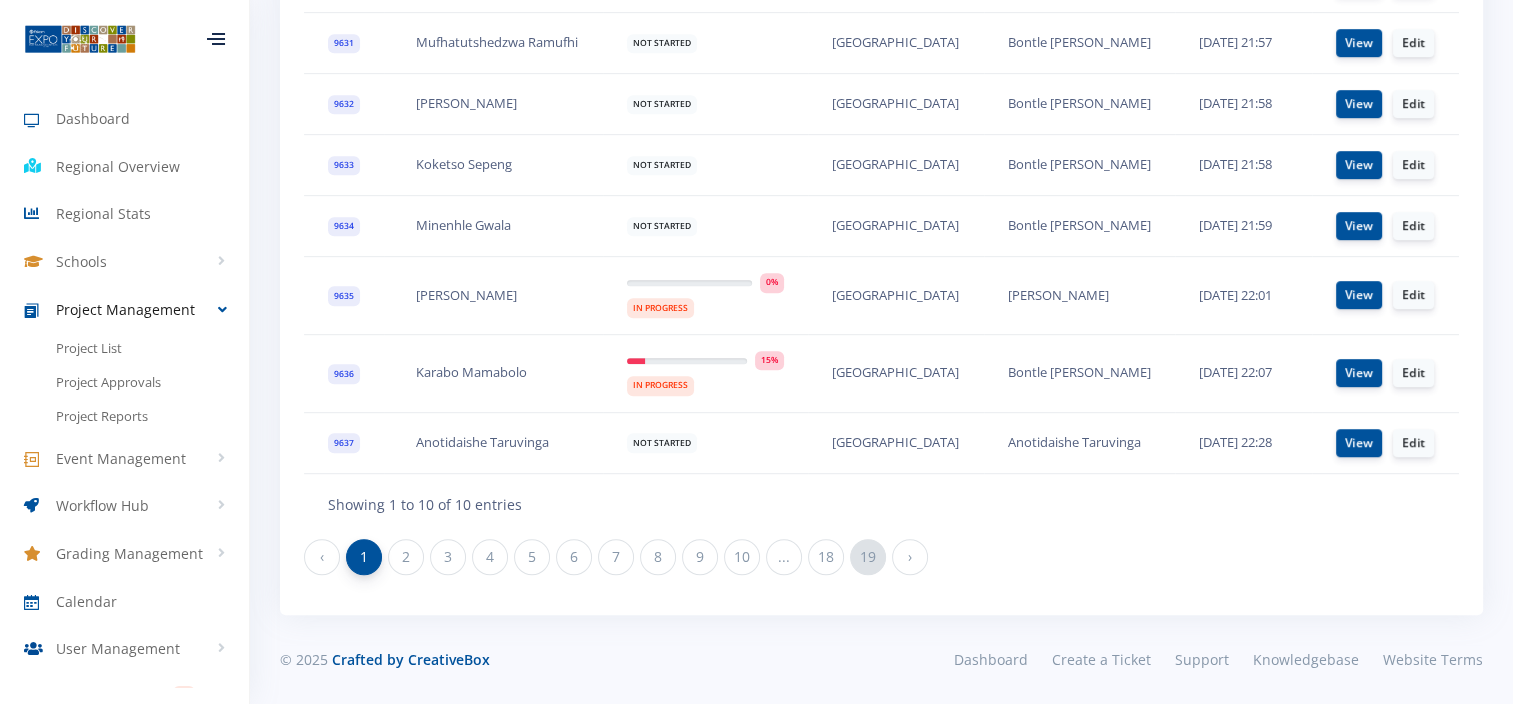 click on "19" at bounding box center (868, 557) 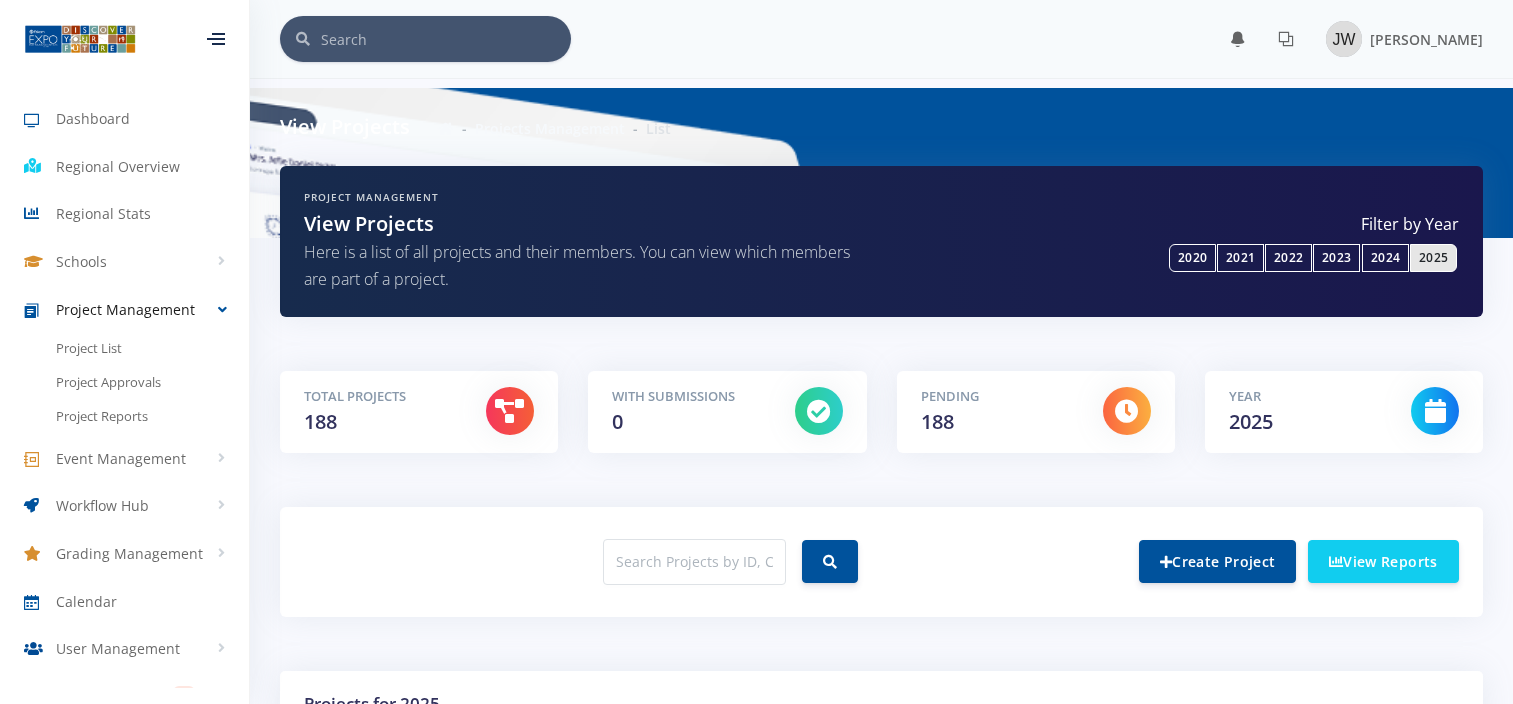 scroll, scrollTop: 0, scrollLeft: 0, axis: both 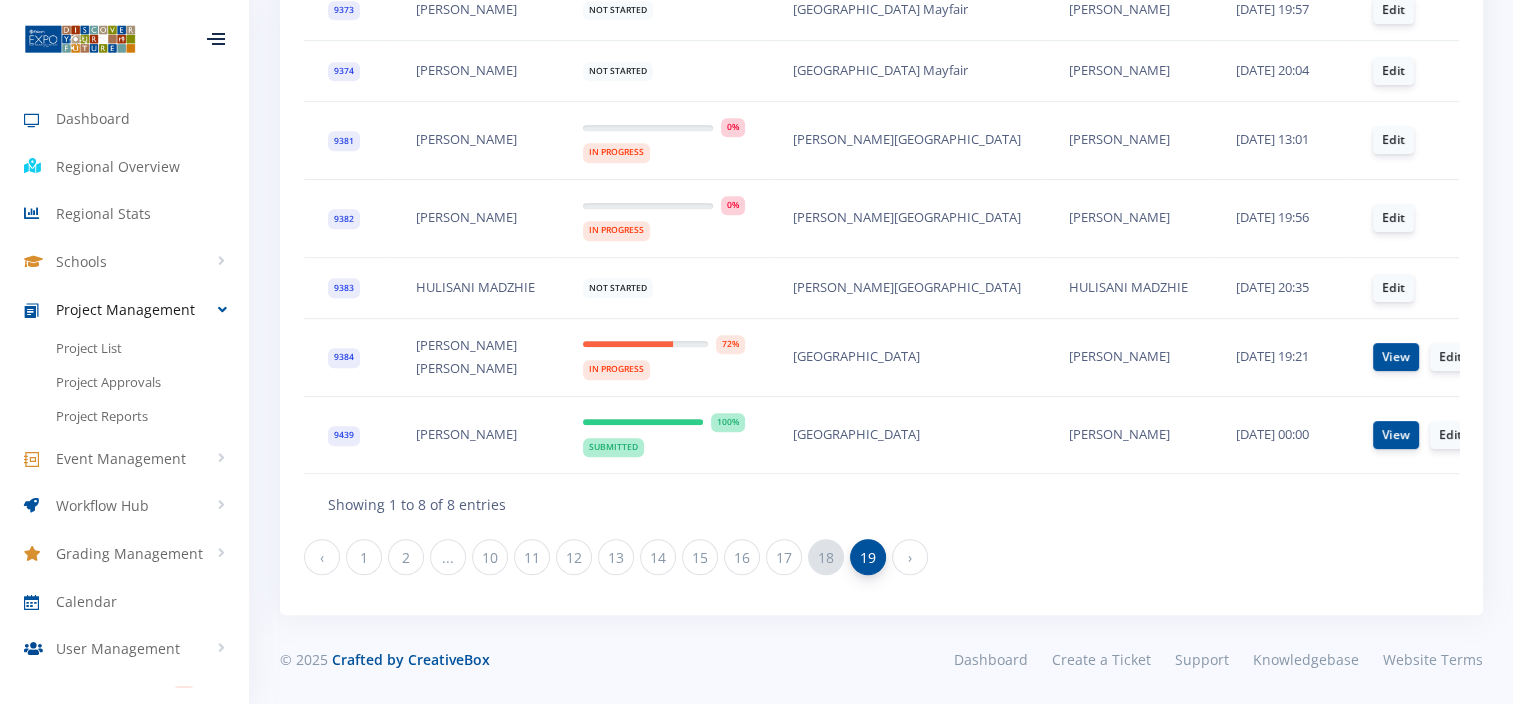 click on "18" at bounding box center (826, 557) 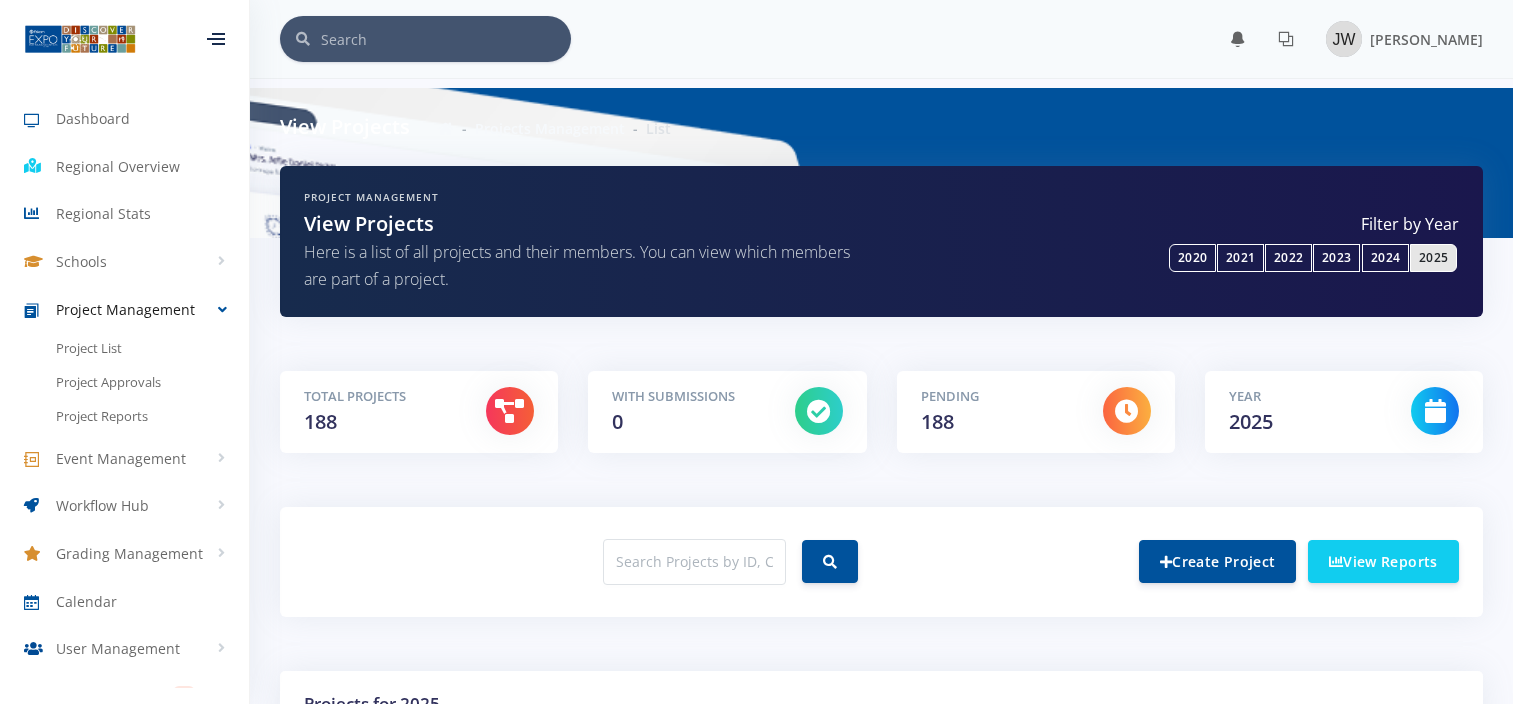 scroll, scrollTop: 0, scrollLeft: 0, axis: both 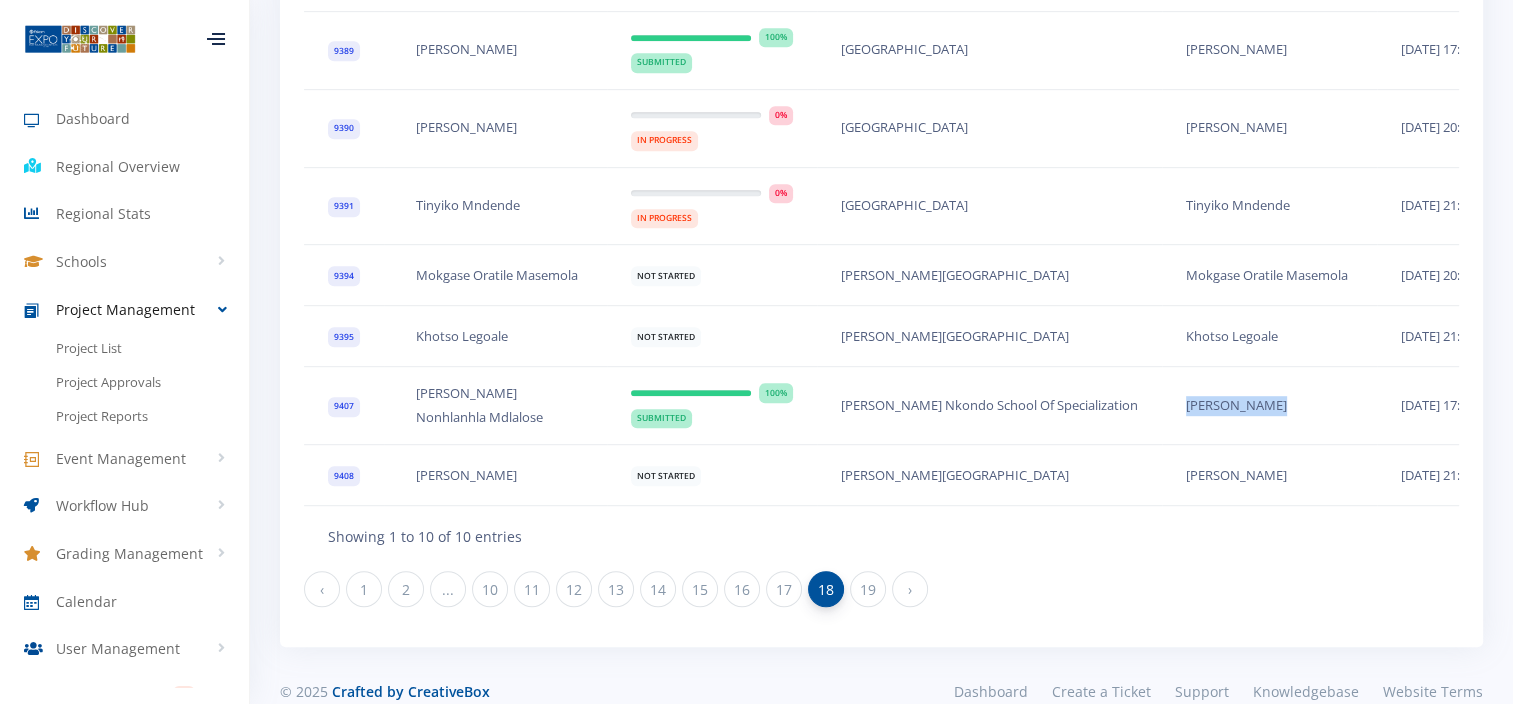 drag, startPoint x: 1220, startPoint y: 402, endPoint x: 1112, endPoint y: 402, distance: 108 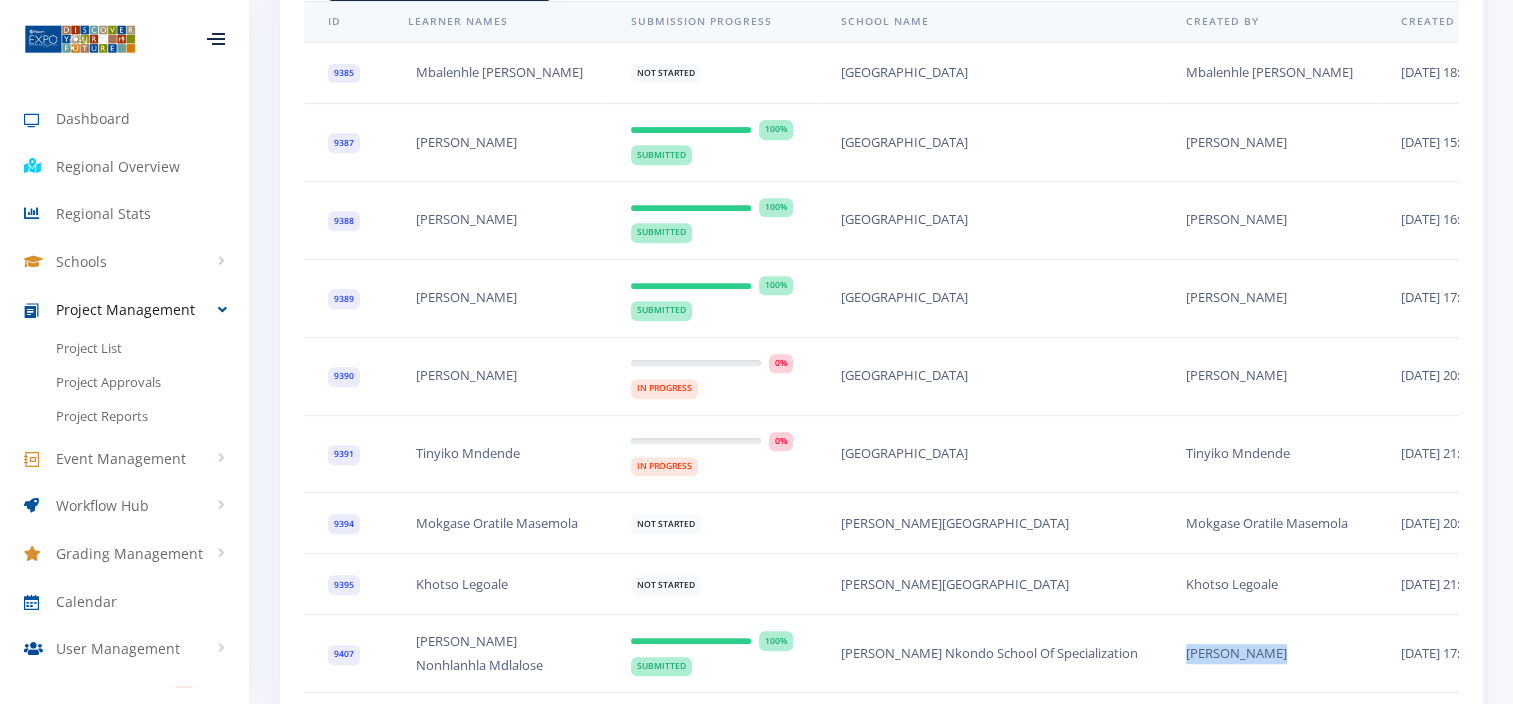 scroll, scrollTop: 1104, scrollLeft: 0, axis: vertical 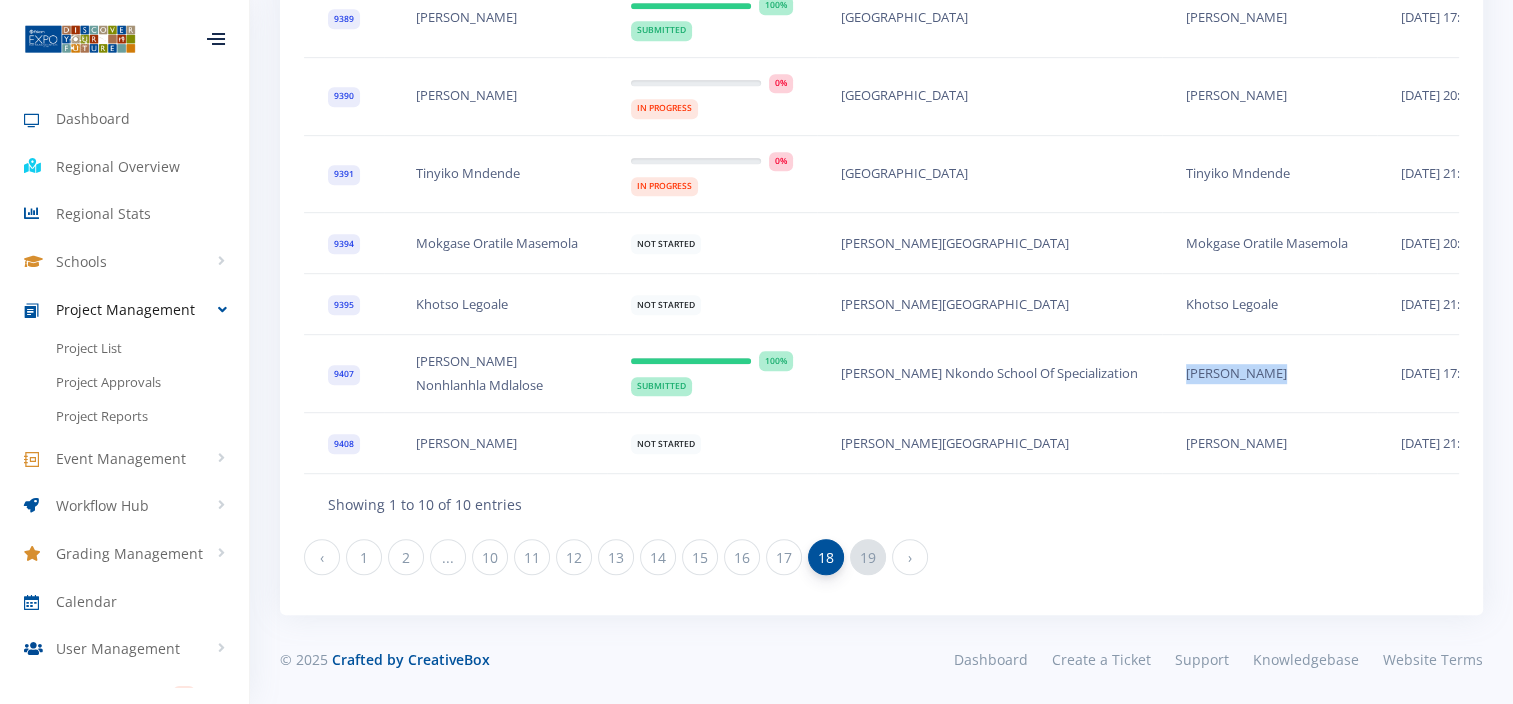 click on "19" at bounding box center (868, 557) 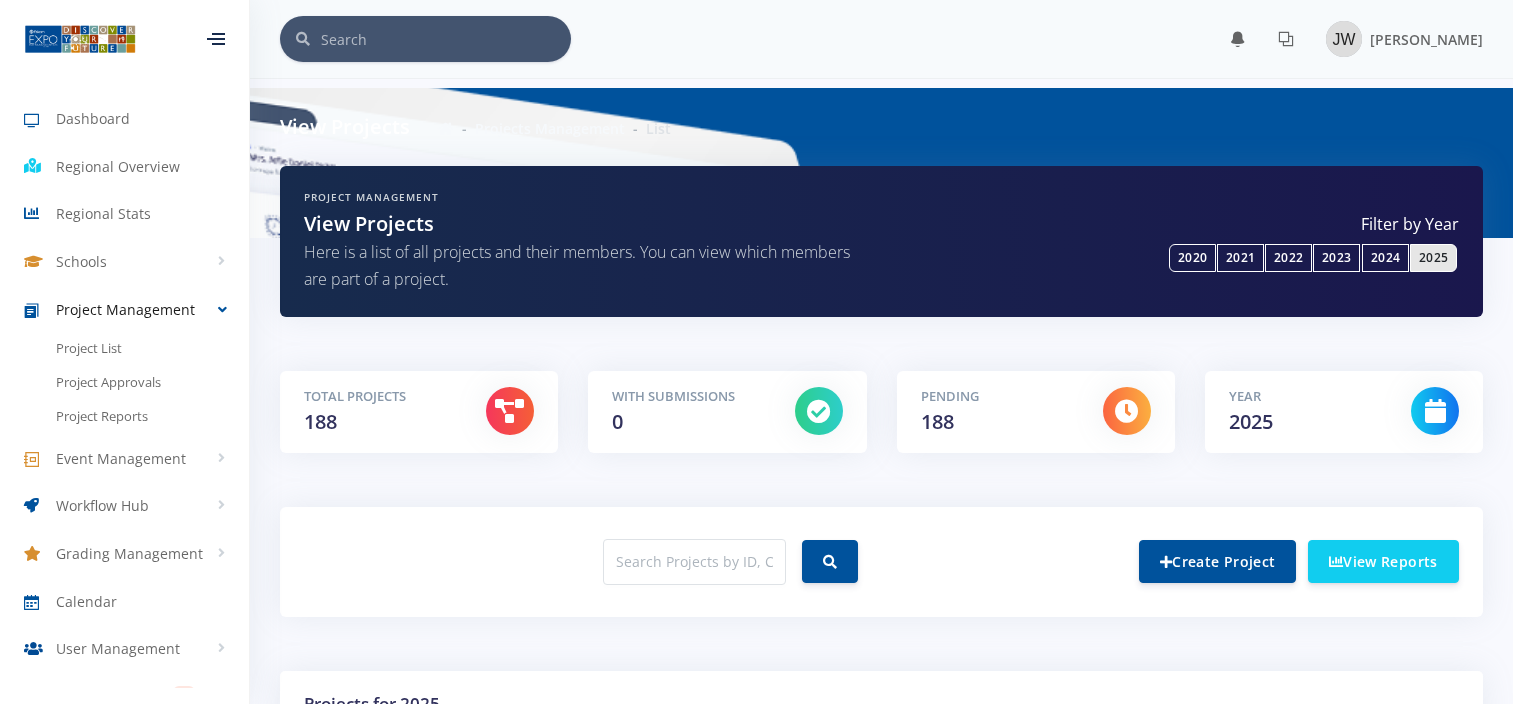 scroll, scrollTop: 376, scrollLeft: 0, axis: vertical 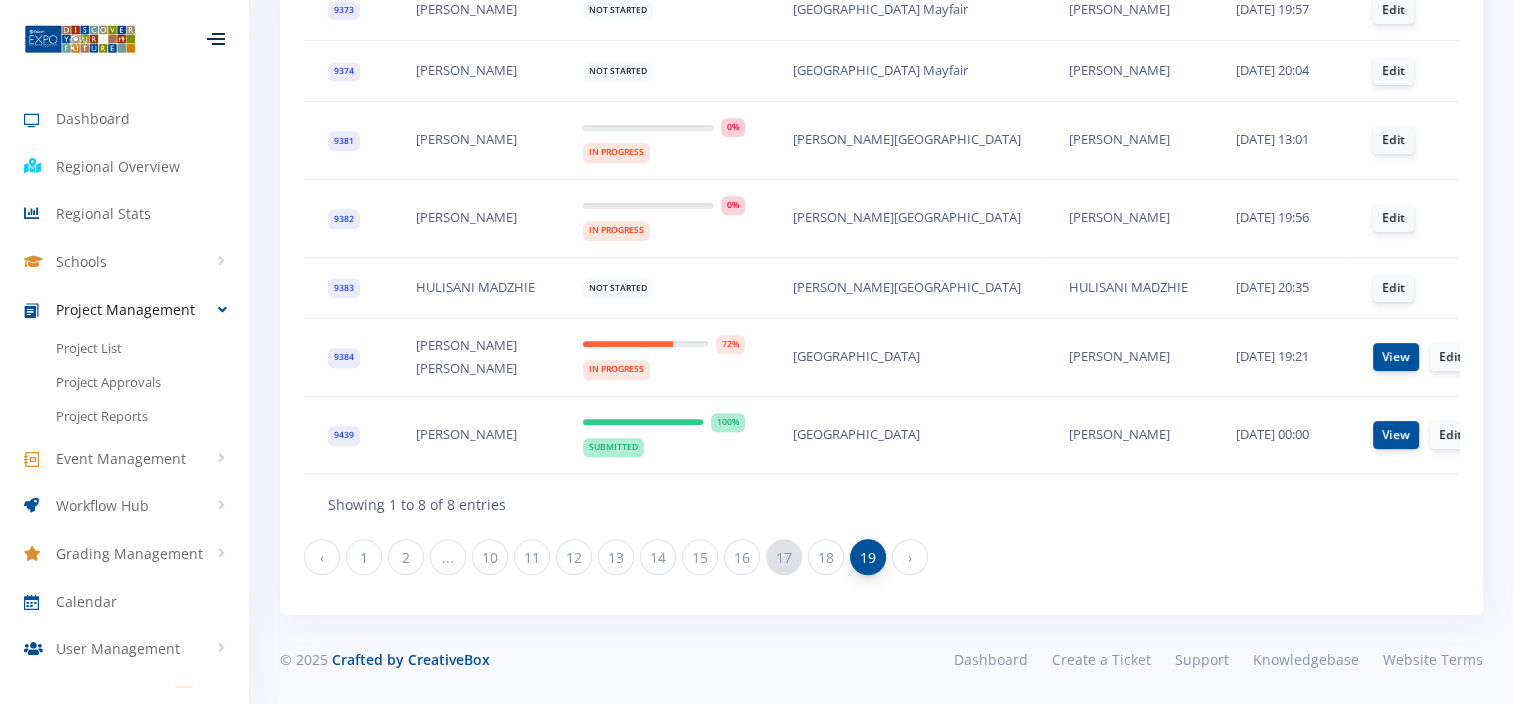click on "17" at bounding box center [784, 557] 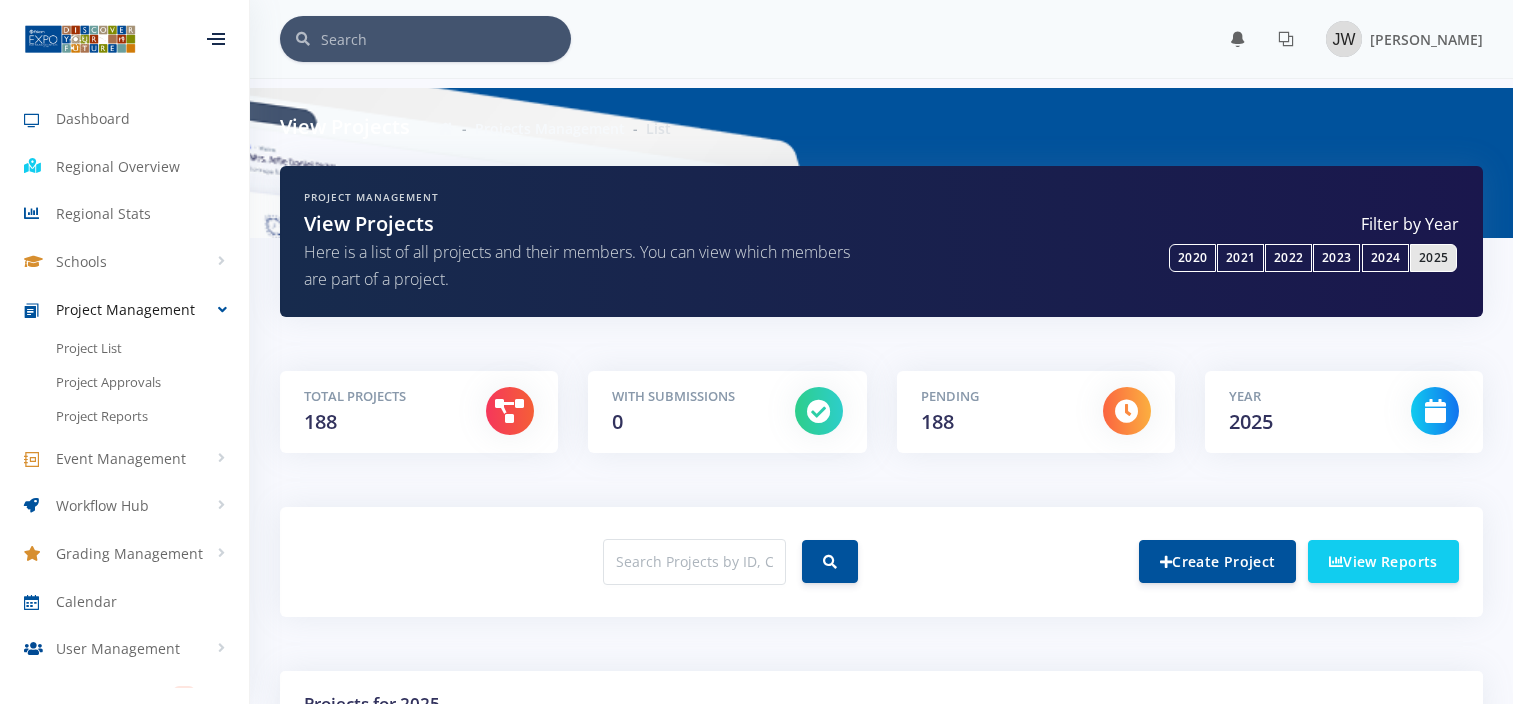 scroll, scrollTop: 0, scrollLeft: 0, axis: both 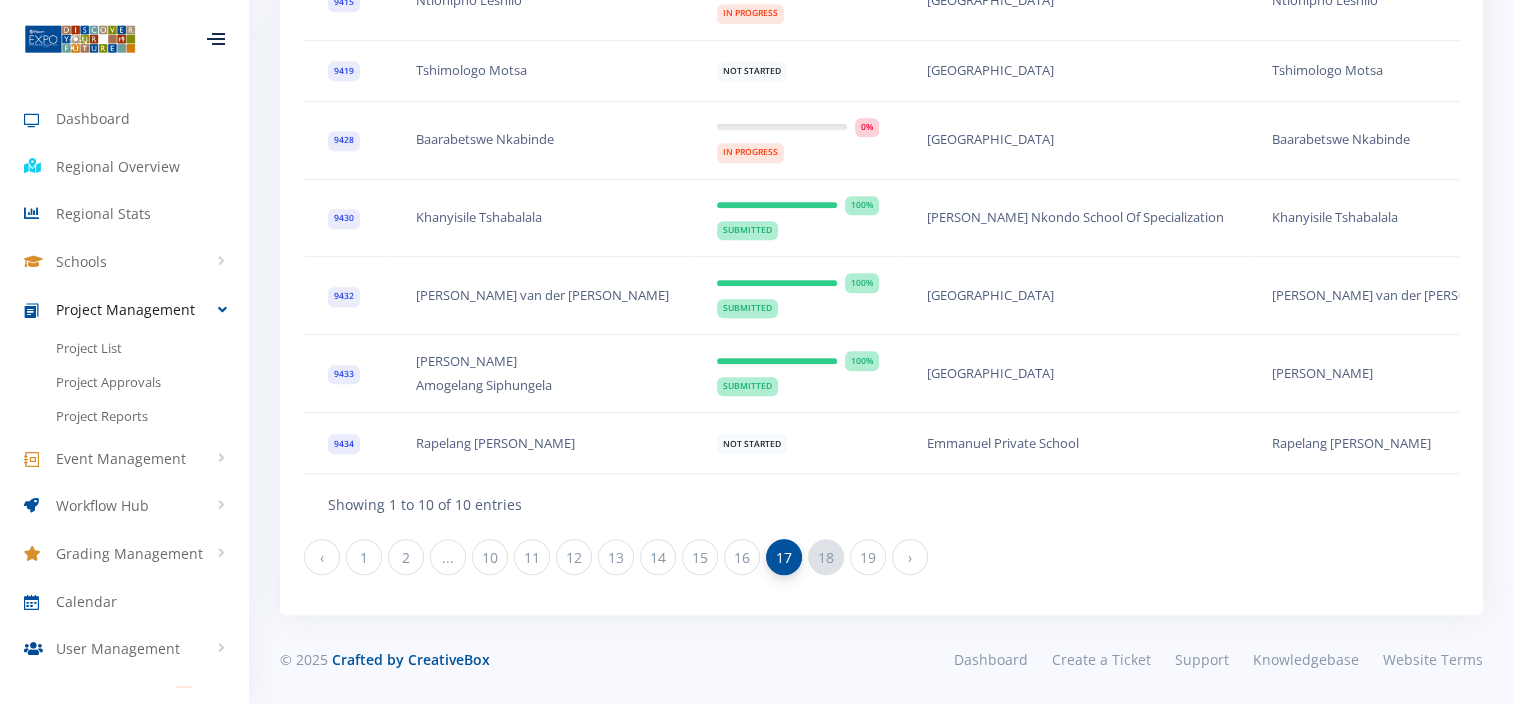 click on "18" at bounding box center [826, 557] 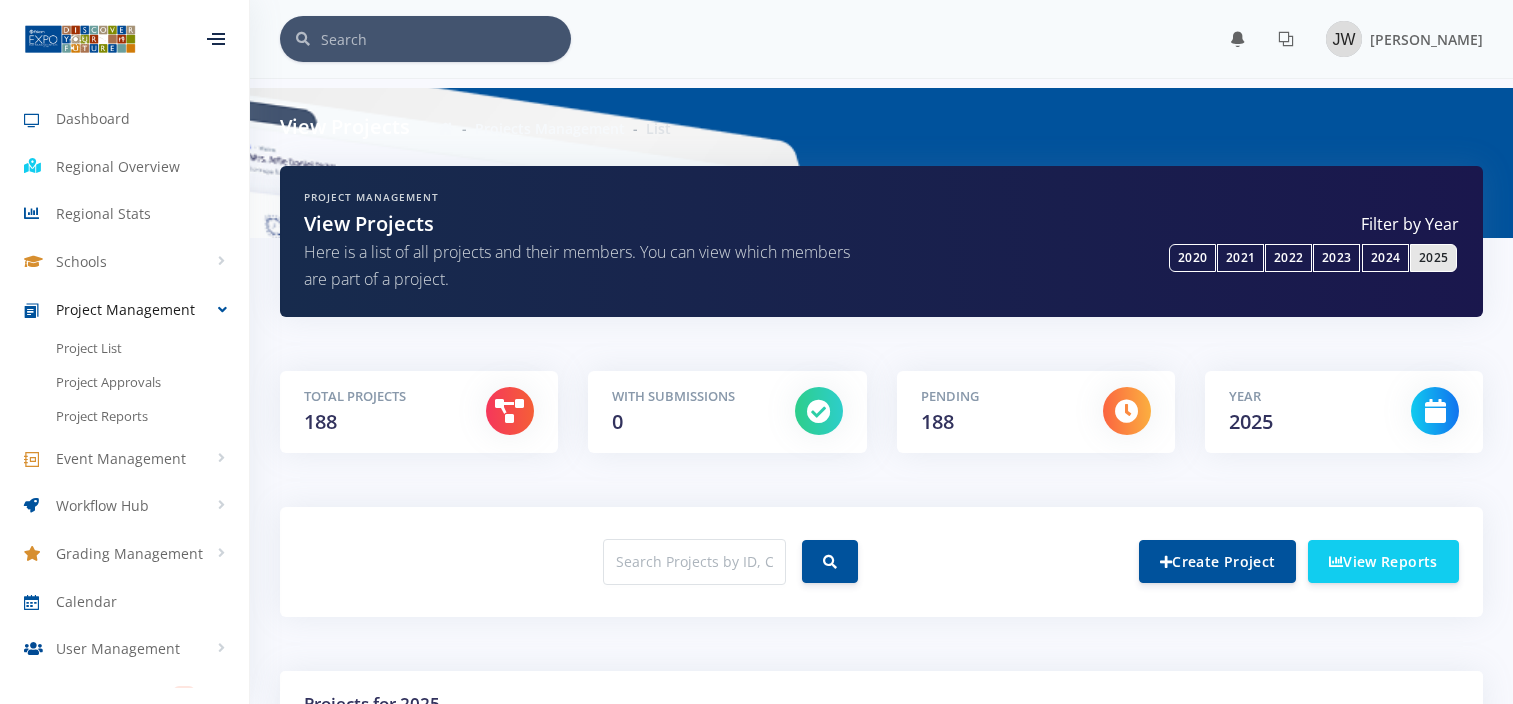 scroll, scrollTop: 0, scrollLeft: 0, axis: both 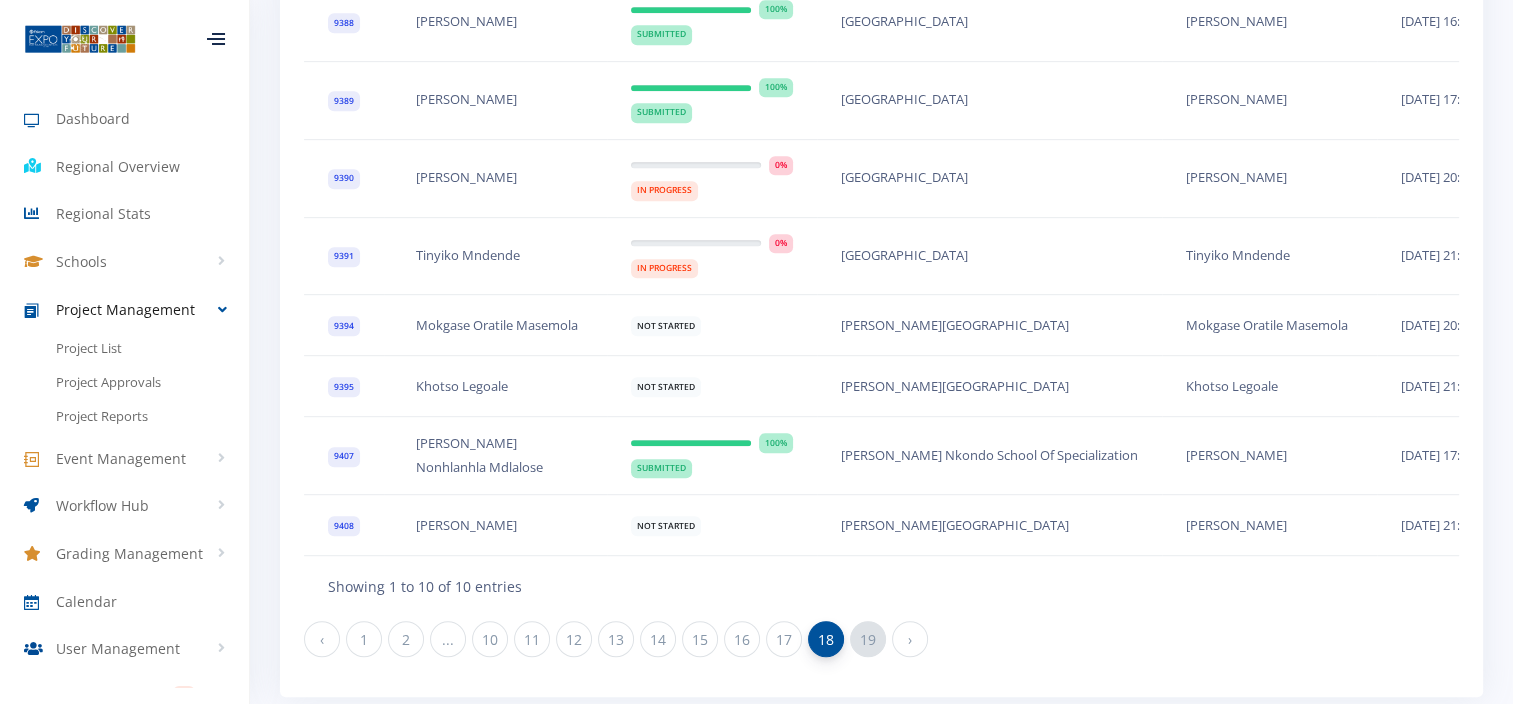 click on "19" at bounding box center (868, 639) 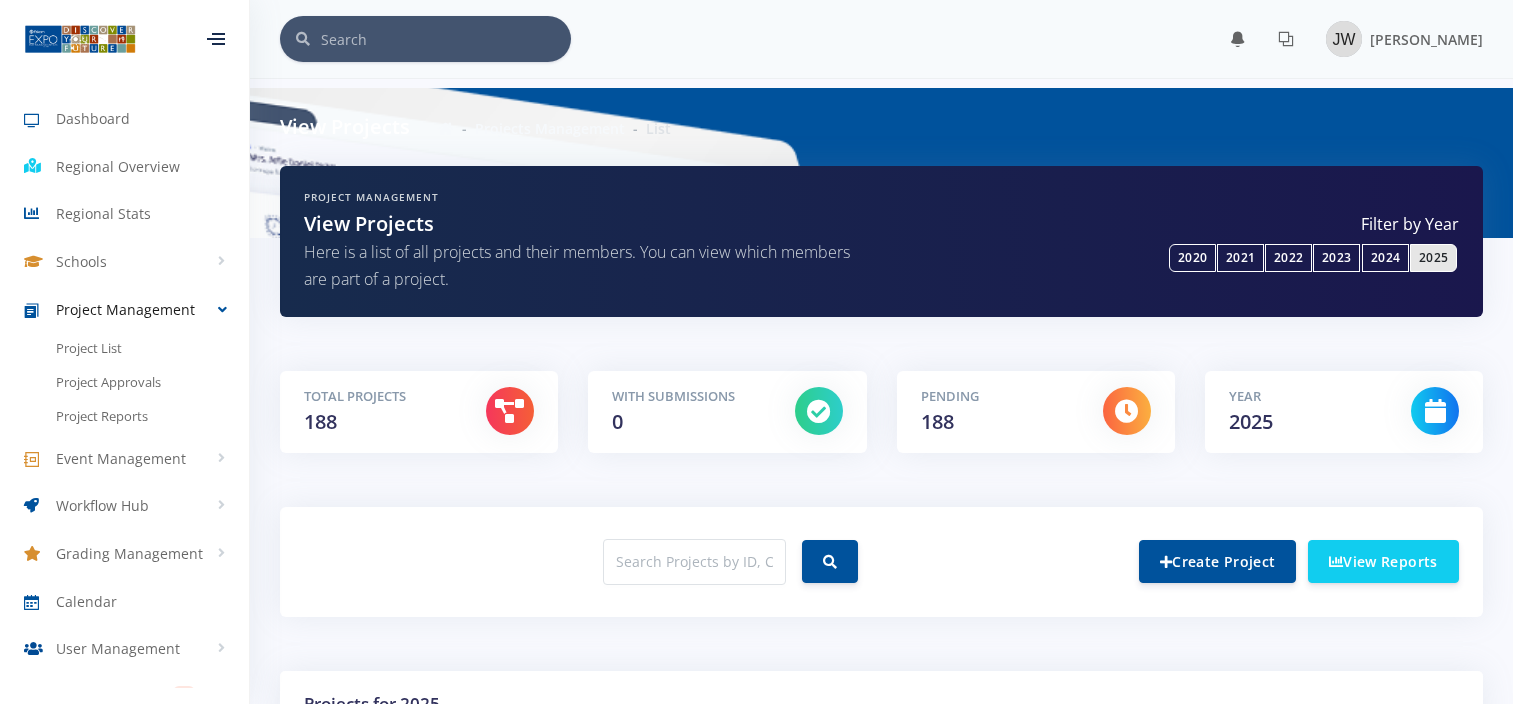 scroll, scrollTop: 0, scrollLeft: 0, axis: both 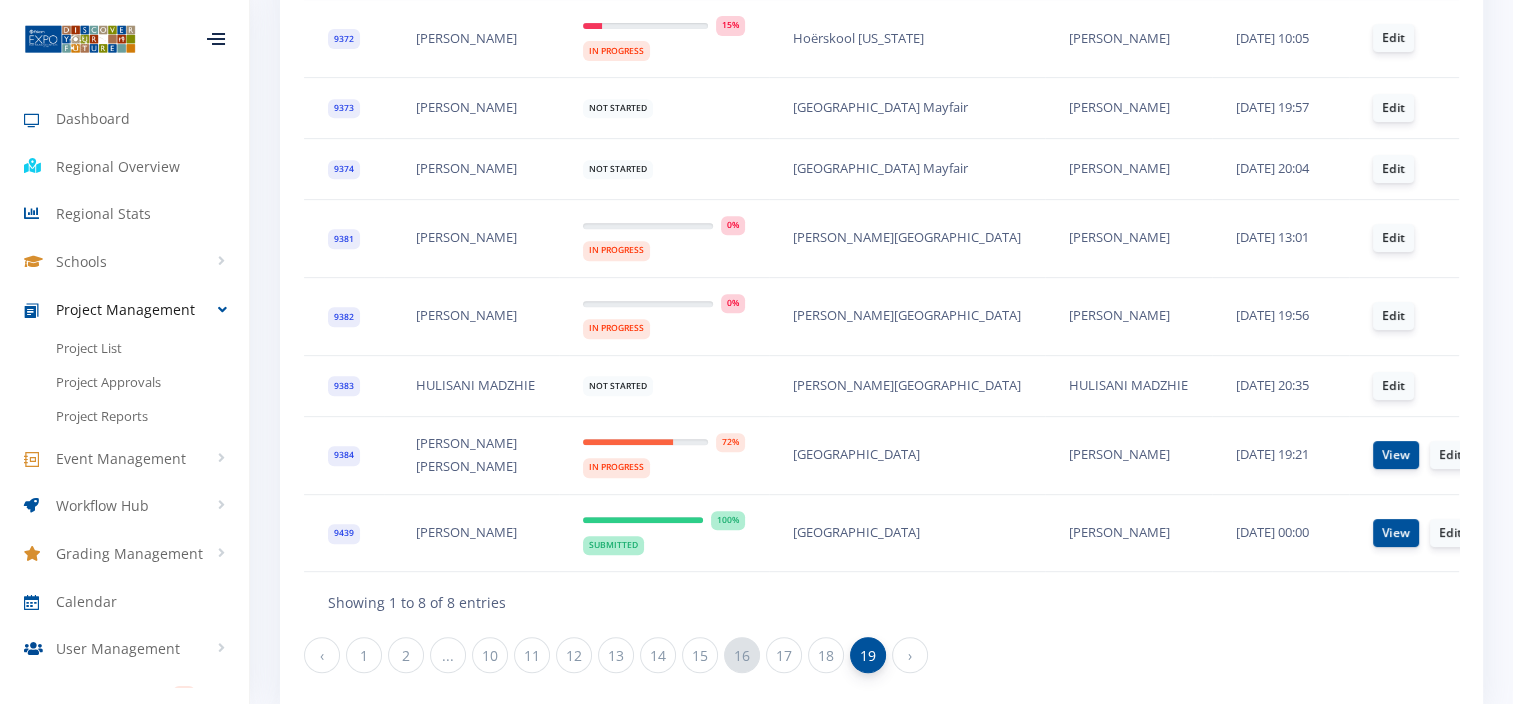 click on "16" at bounding box center (742, 655) 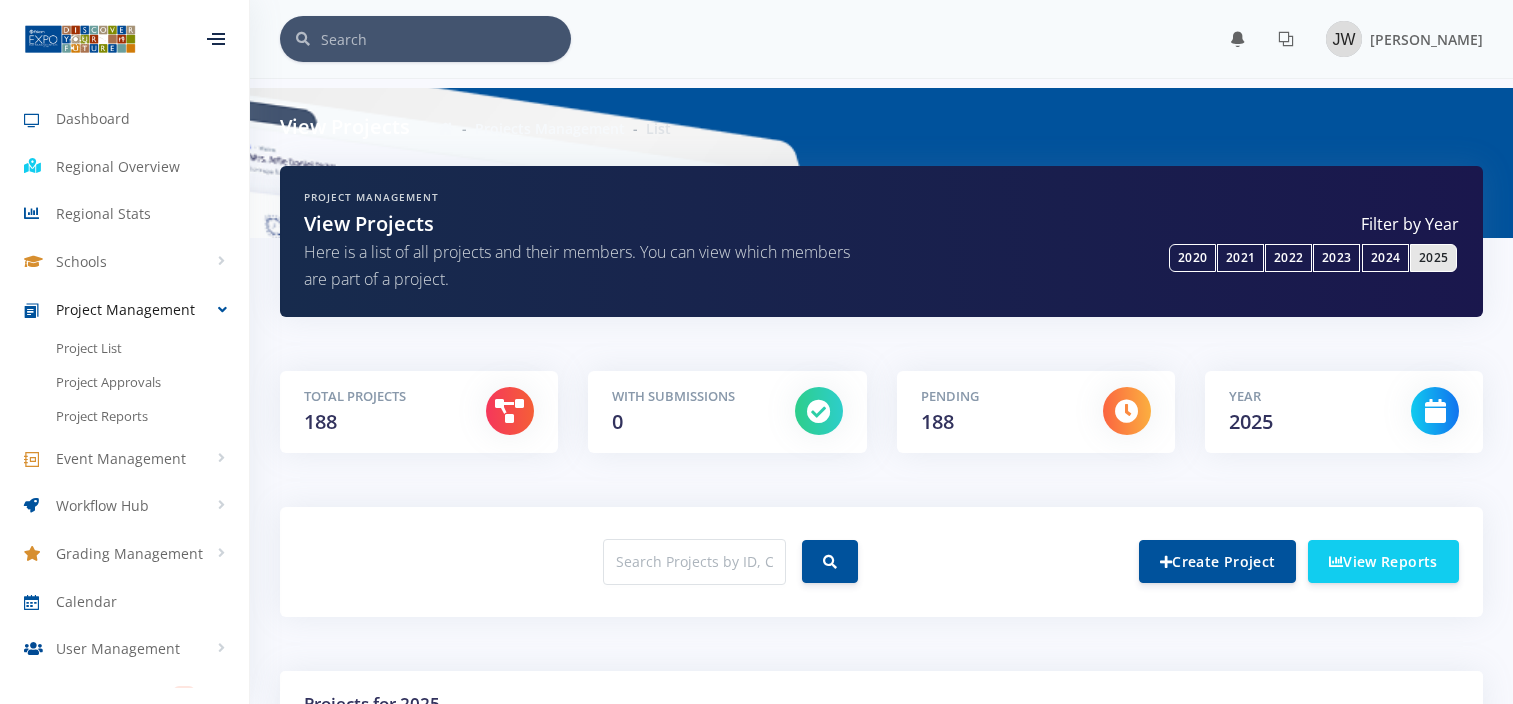 scroll, scrollTop: 407, scrollLeft: 0, axis: vertical 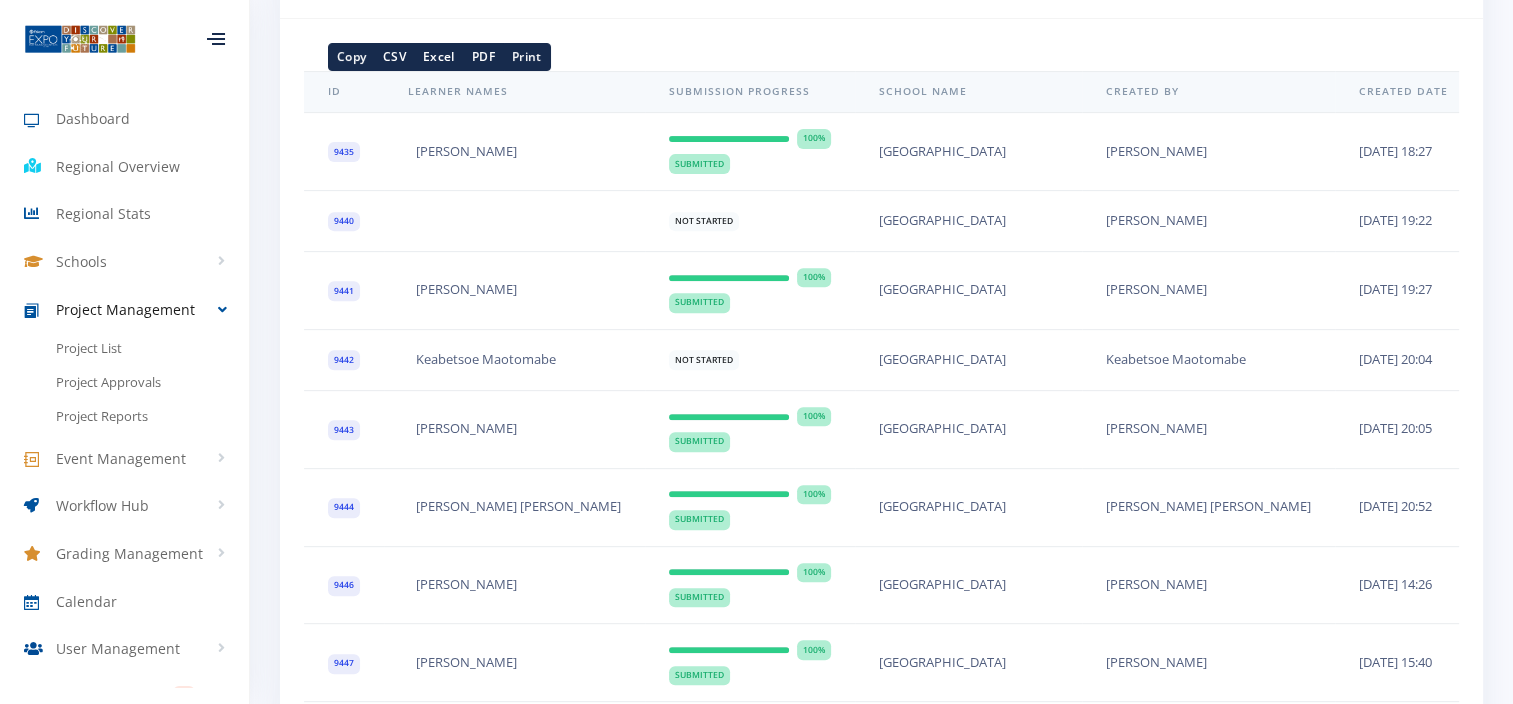 click on "Muhammed Hassen" at bounding box center [1208, 290] 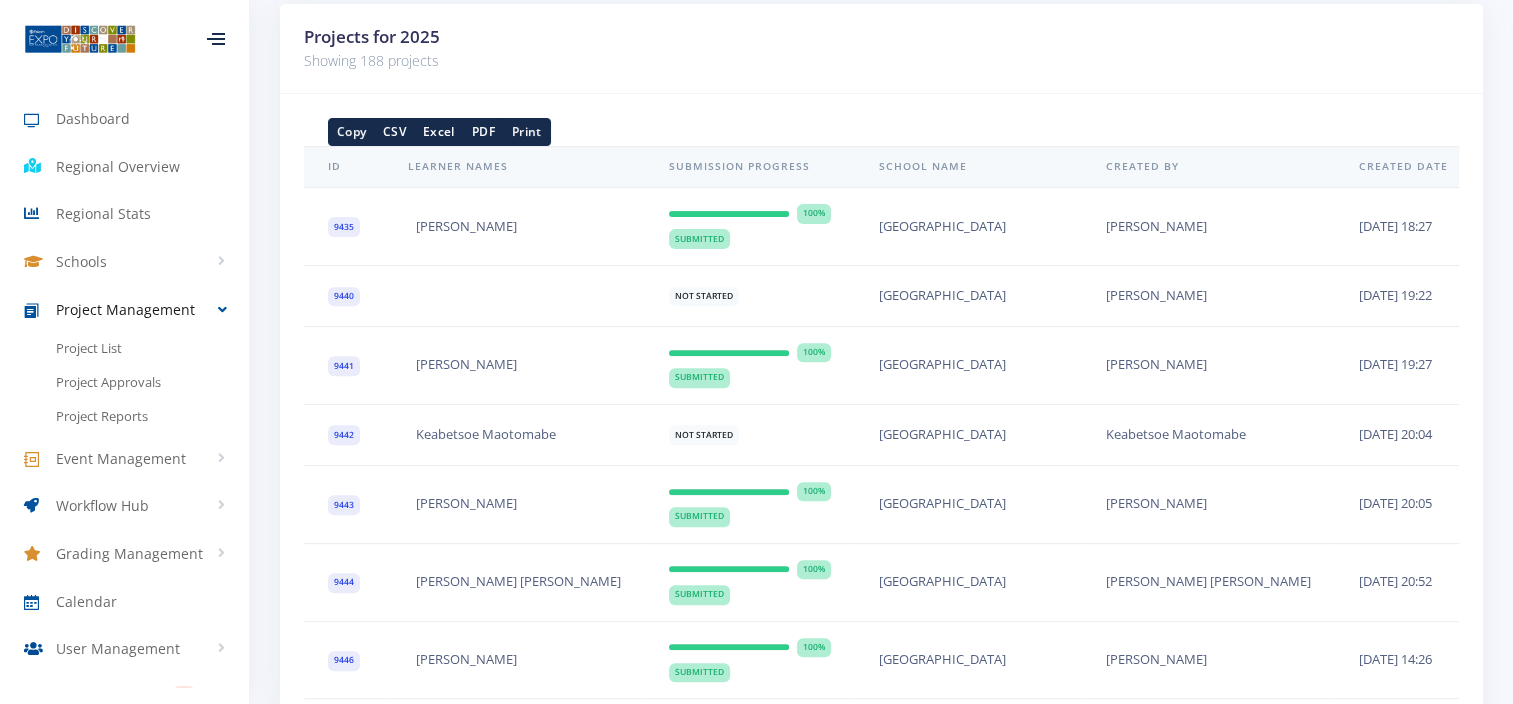scroll, scrollTop: 660, scrollLeft: 0, axis: vertical 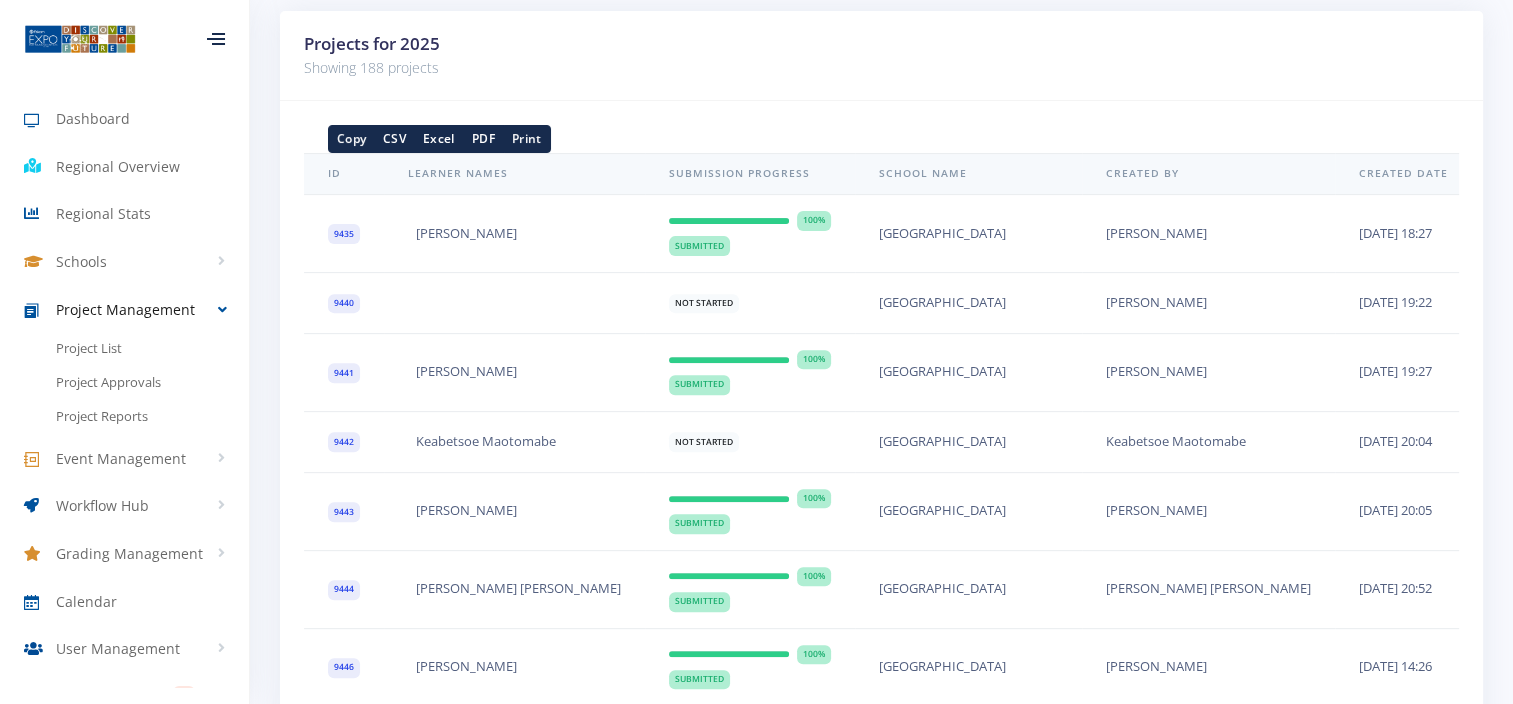 drag, startPoint x: 1144, startPoint y: 240, endPoint x: 1040, endPoint y: 242, distance: 104.019226 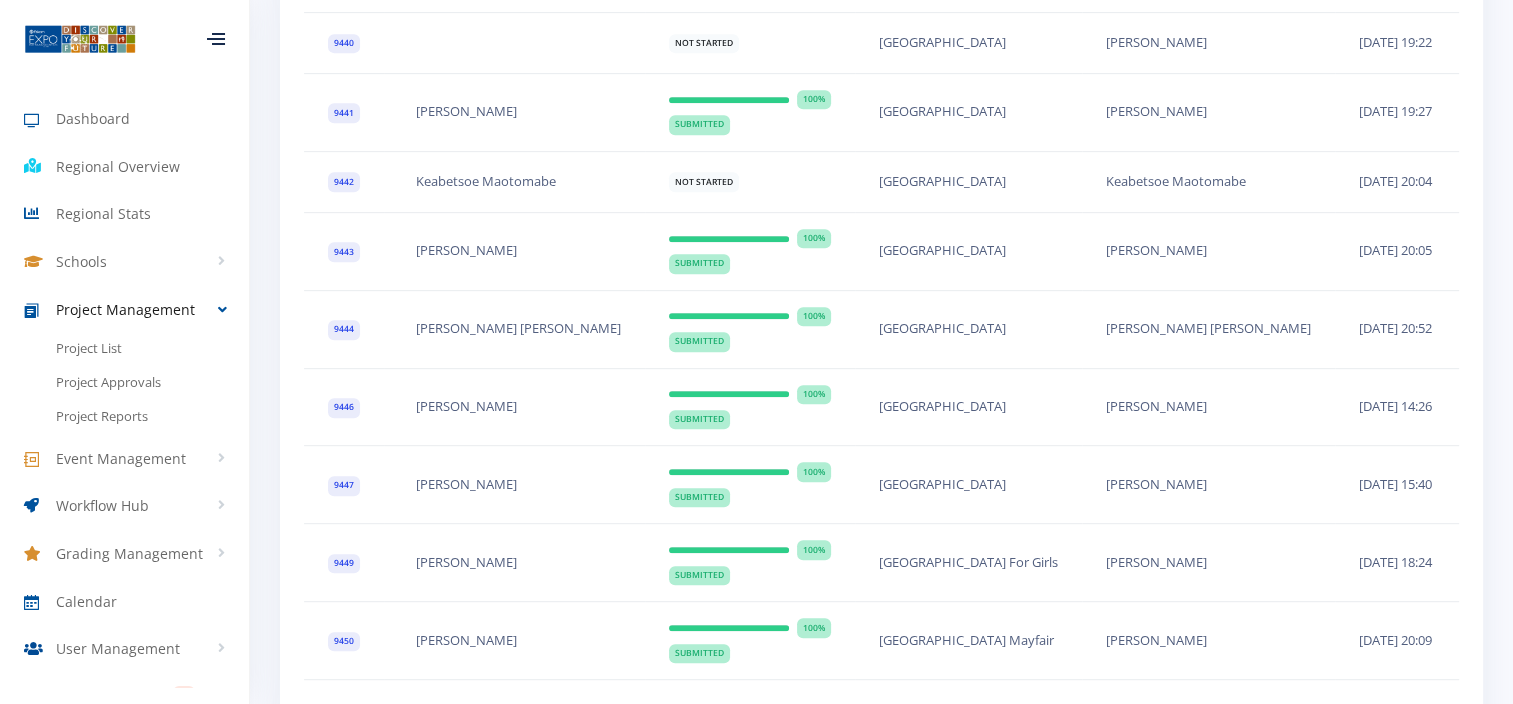 scroll, scrollTop: 1139, scrollLeft: 0, axis: vertical 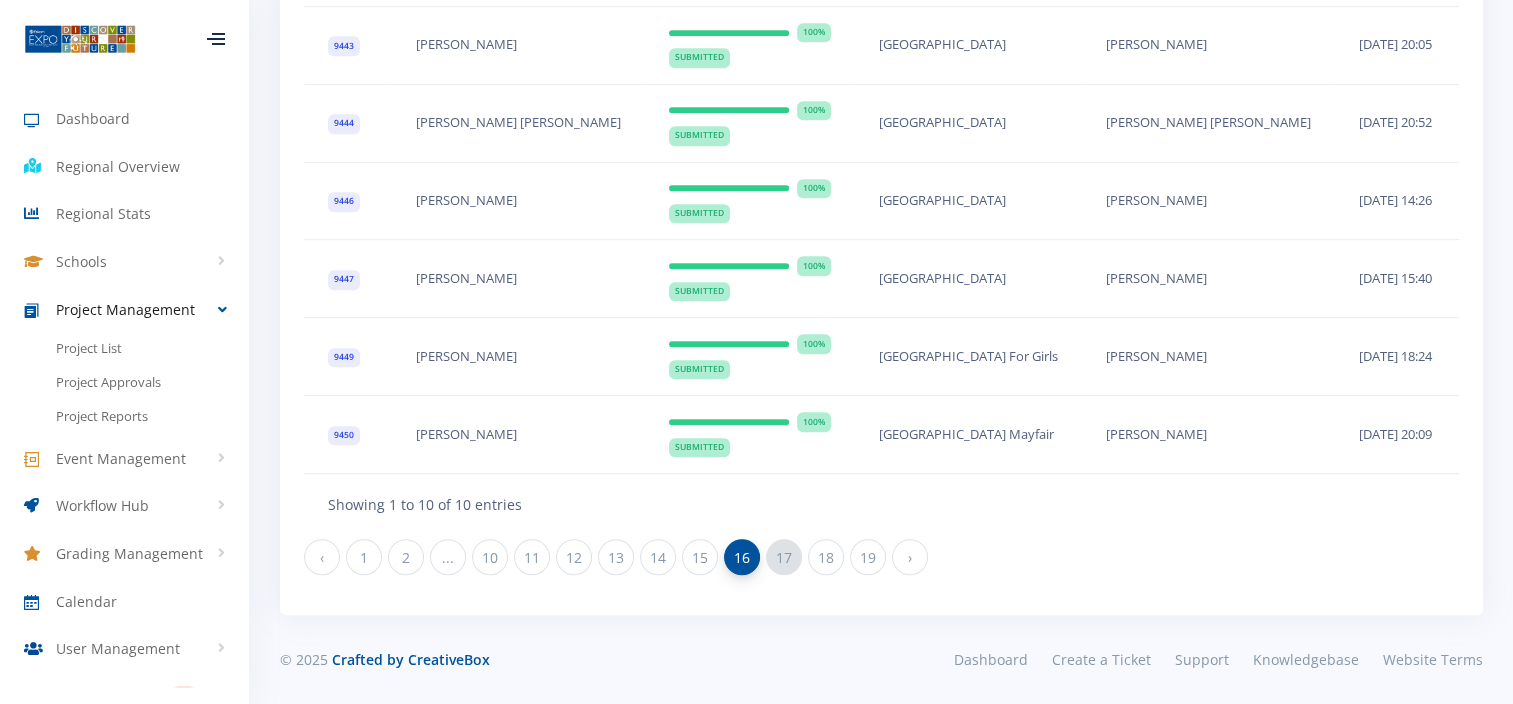 click on "17" at bounding box center (784, 557) 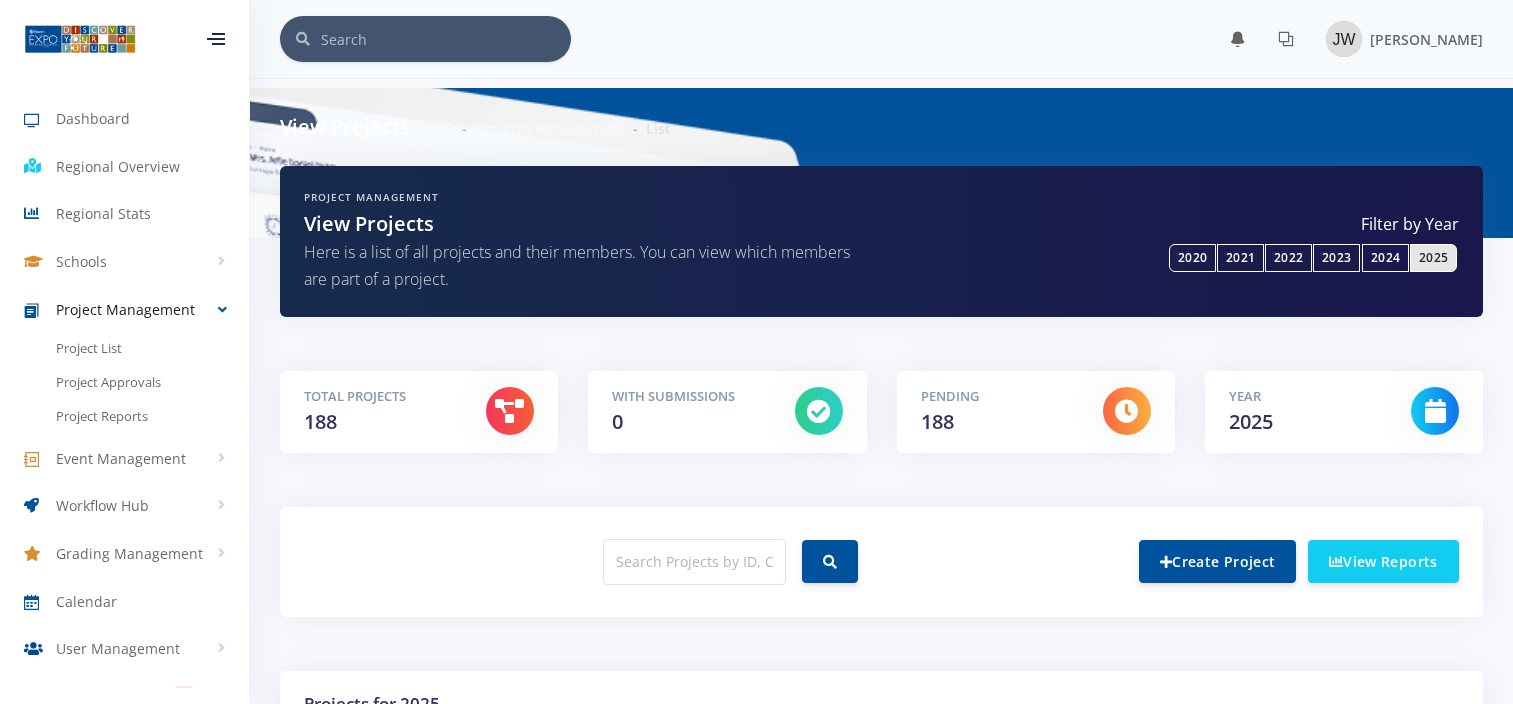 scroll, scrollTop: 500, scrollLeft: 0, axis: vertical 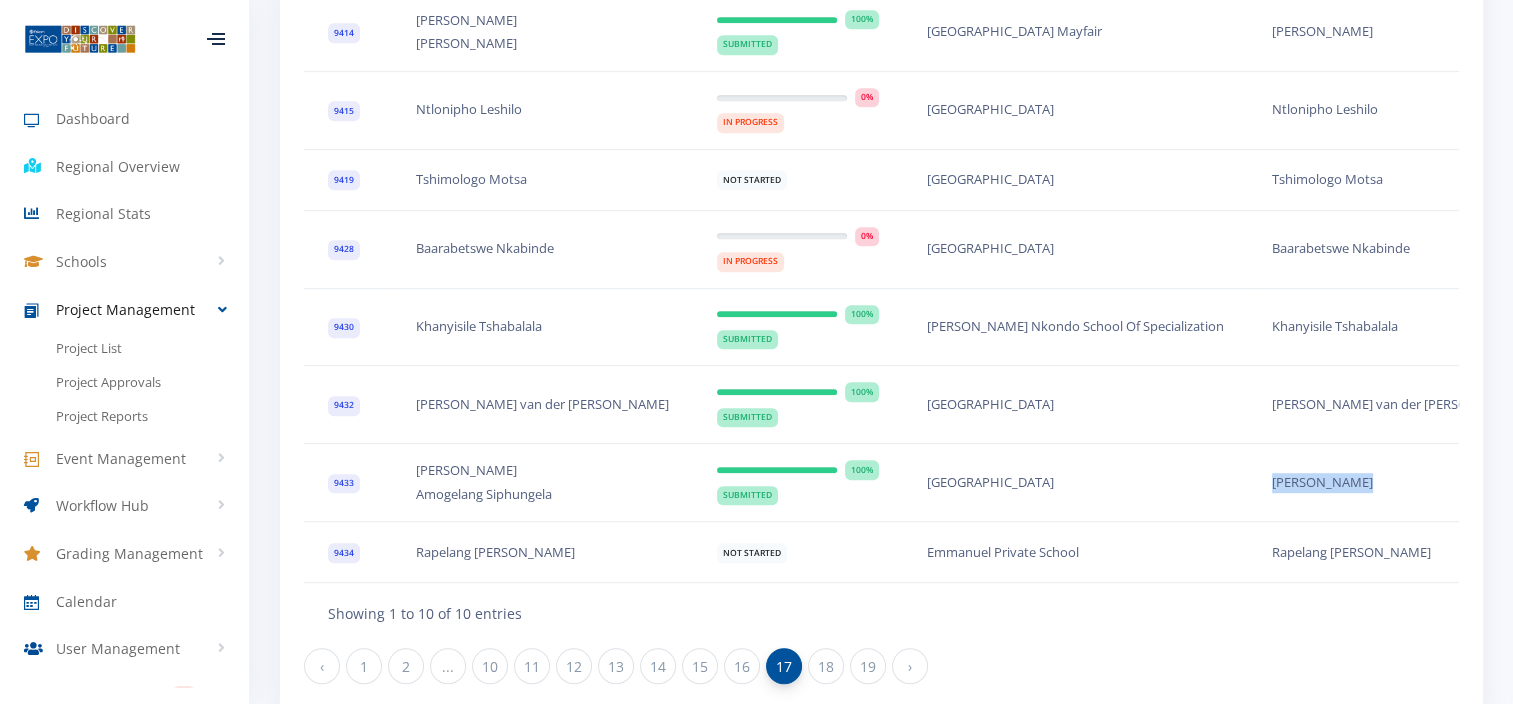 drag, startPoint x: 1218, startPoint y: 481, endPoint x: 1128, endPoint y: 485, distance: 90.088844 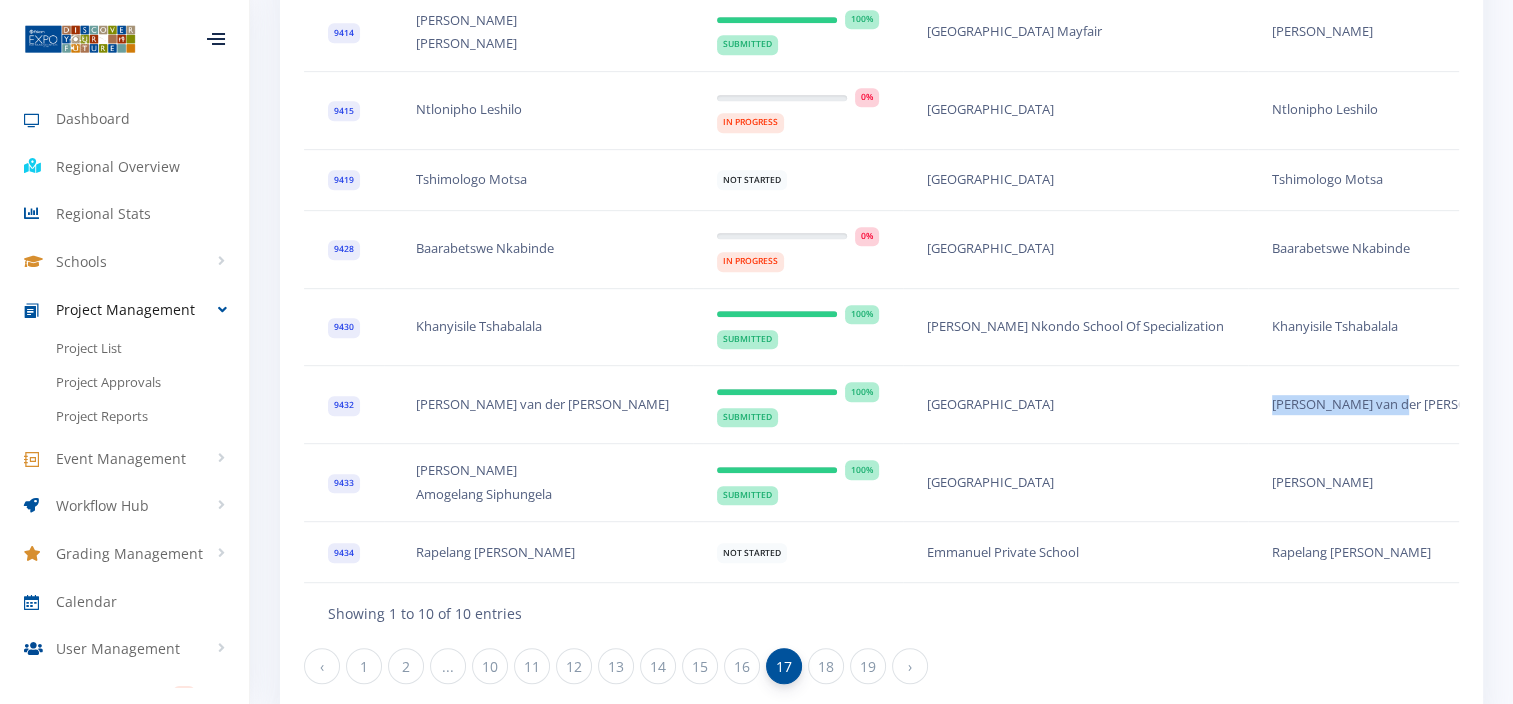drag, startPoint x: 1267, startPoint y: 403, endPoint x: 1120, endPoint y: 405, distance: 147.01361 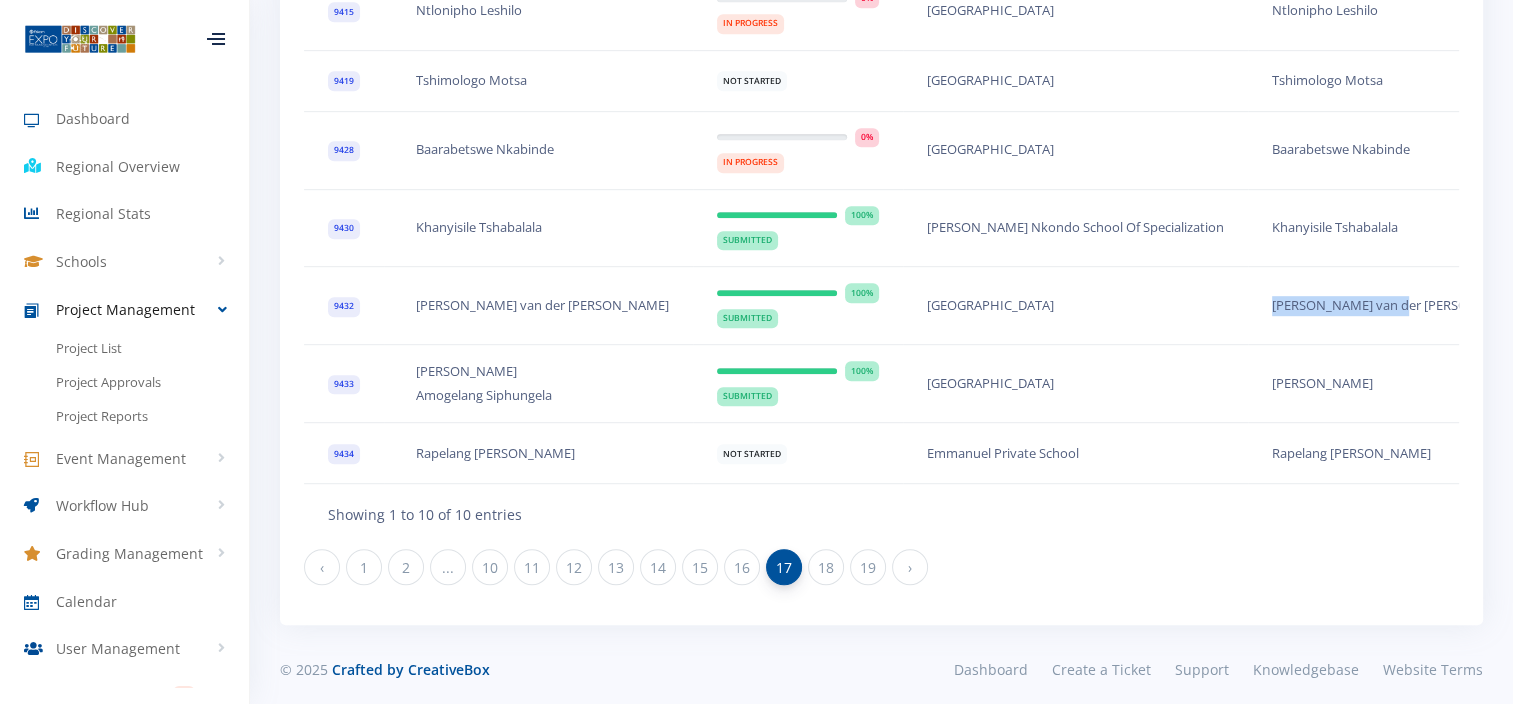 scroll, scrollTop: 1100, scrollLeft: 0, axis: vertical 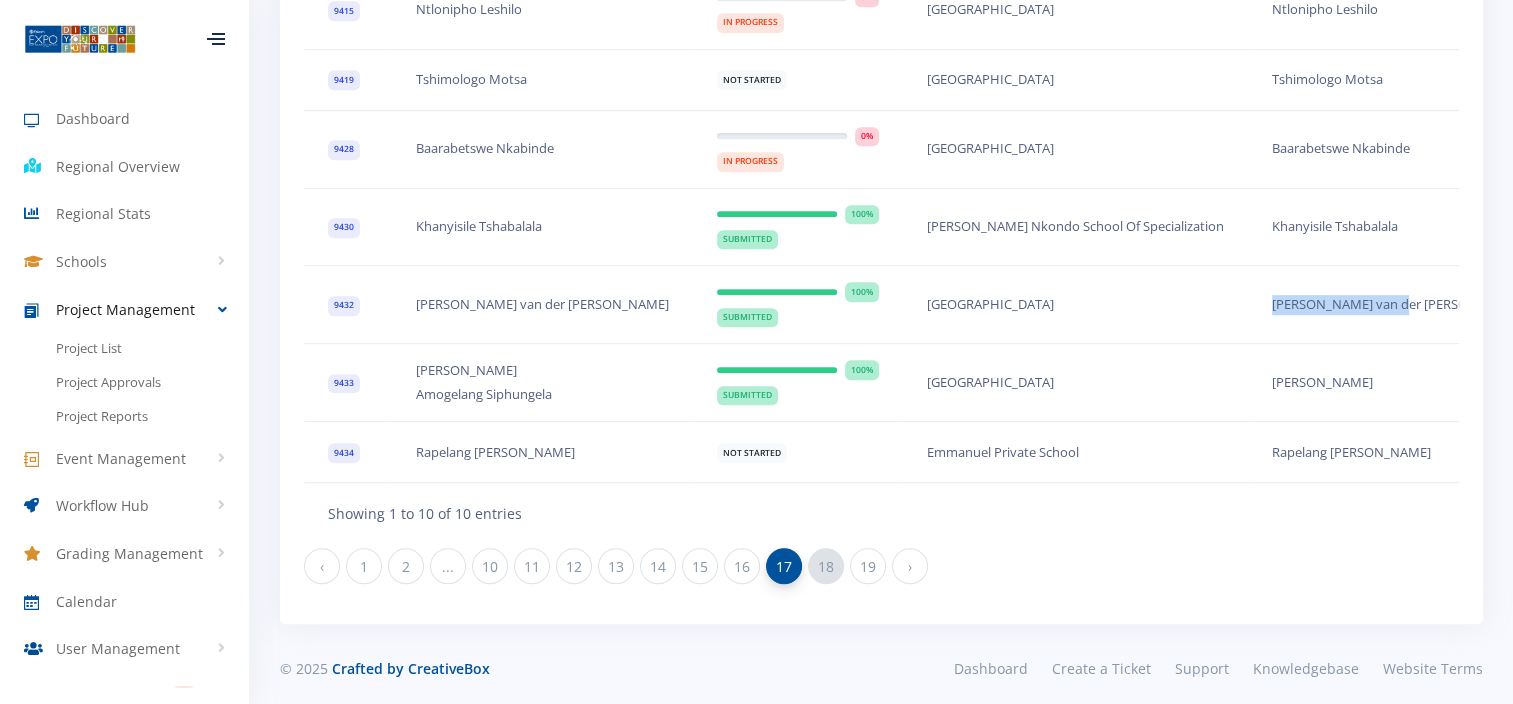 click on "18" at bounding box center [826, 566] 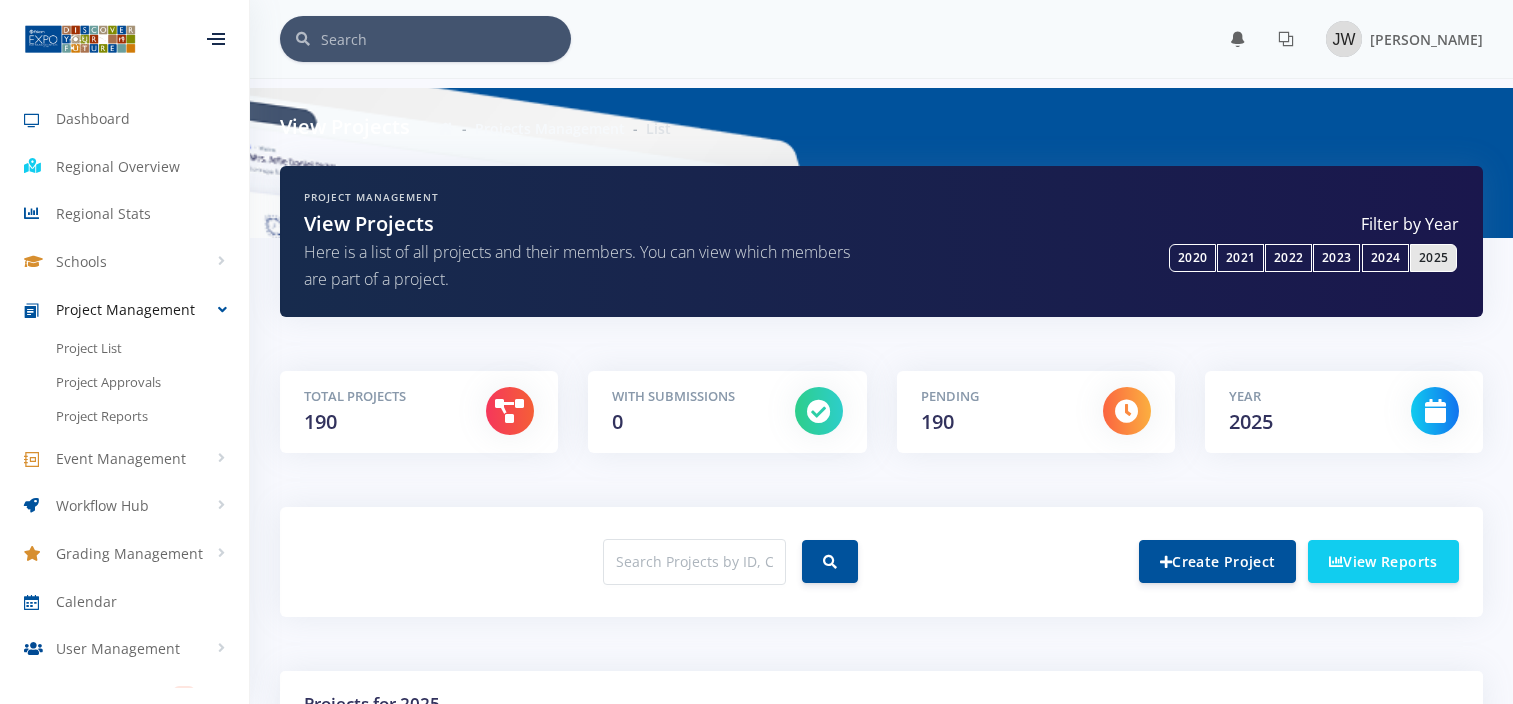 scroll, scrollTop: 400, scrollLeft: 0, axis: vertical 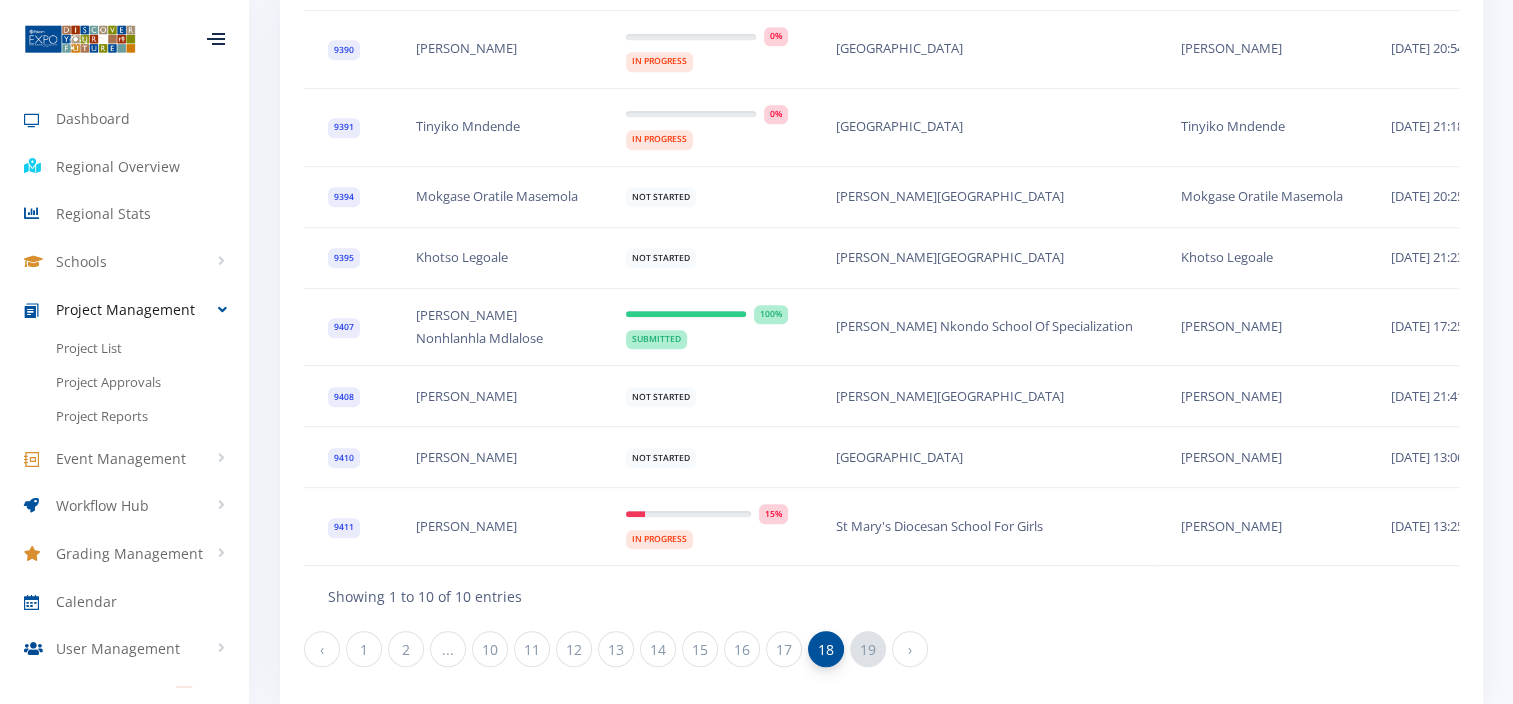 click on "19" at bounding box center [868, 649] 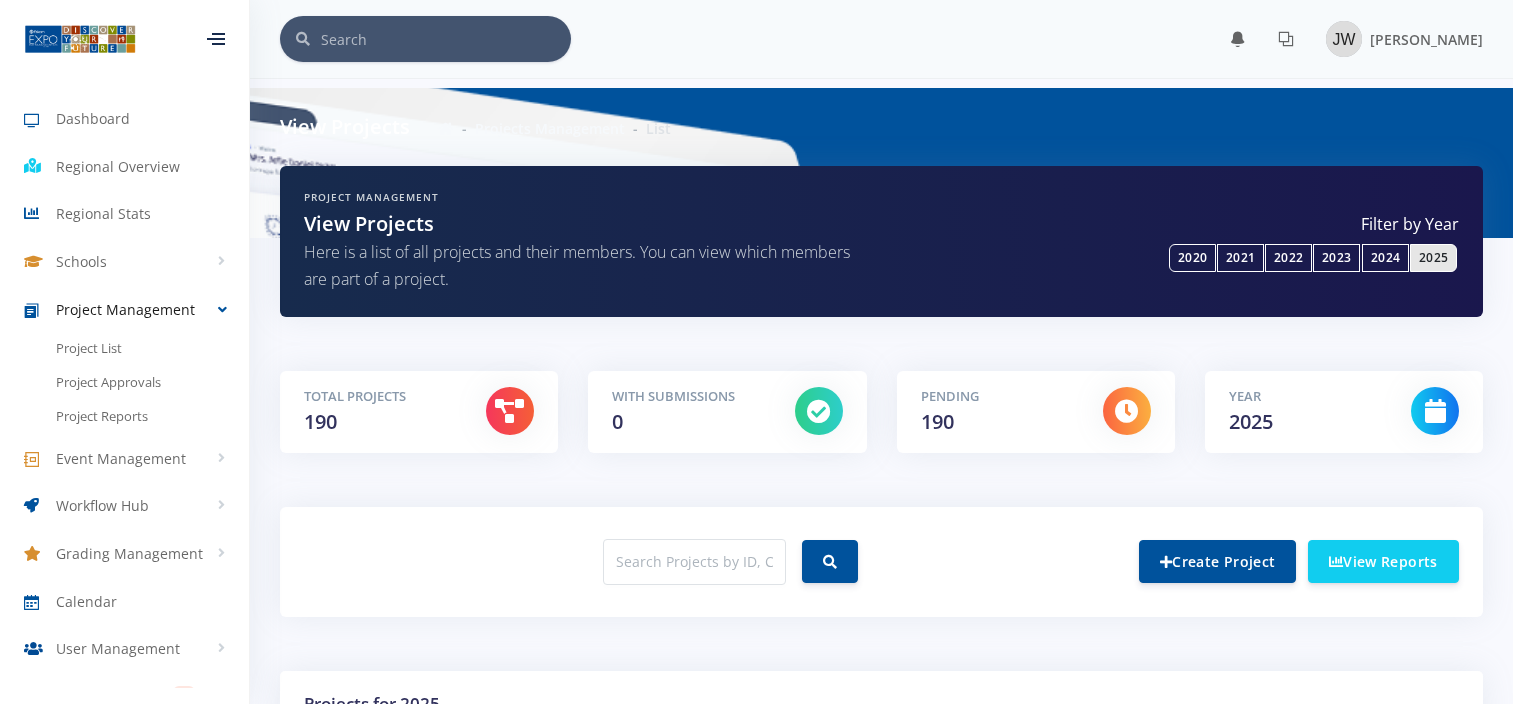 scroll, scrollTop: 0, scrollLeft: 0, axis: both 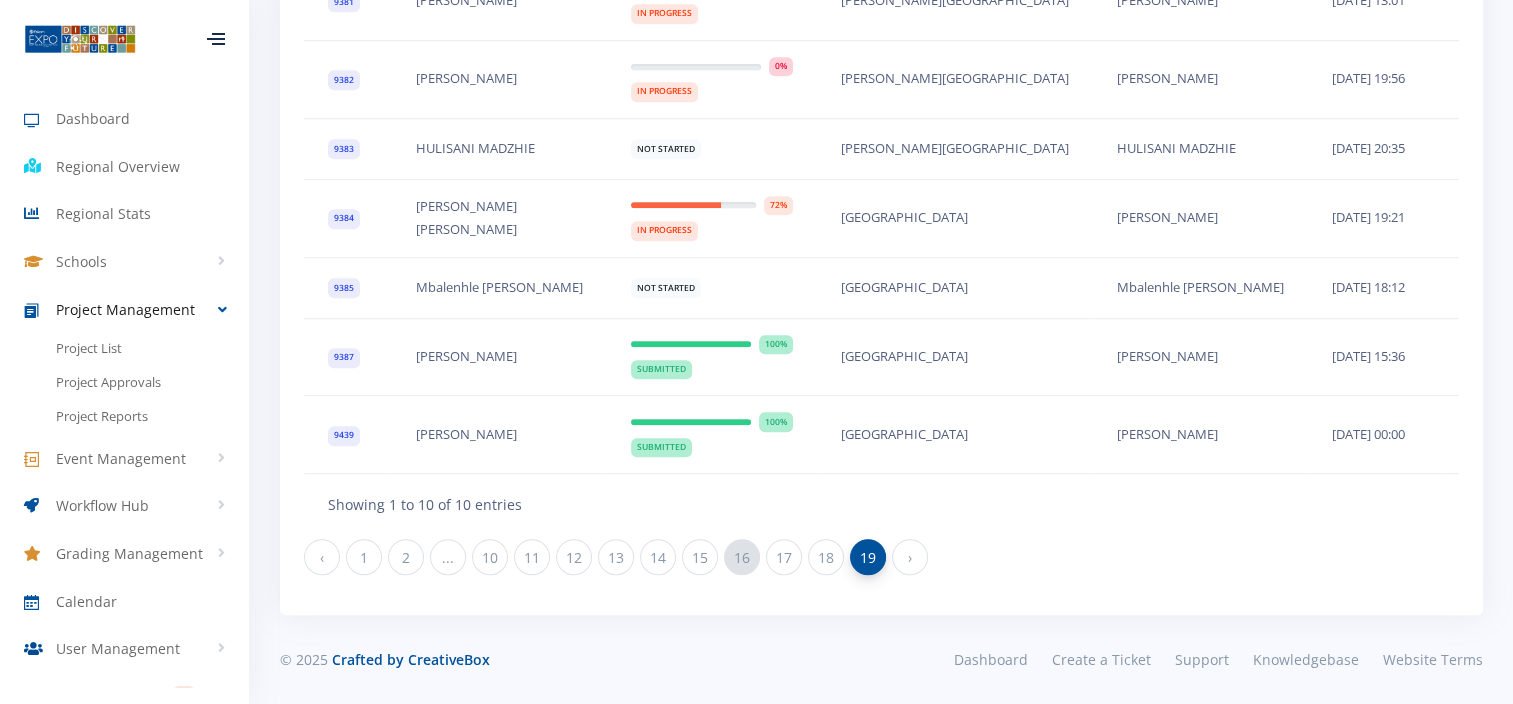 click on "16" at bounding box center [742, 557] 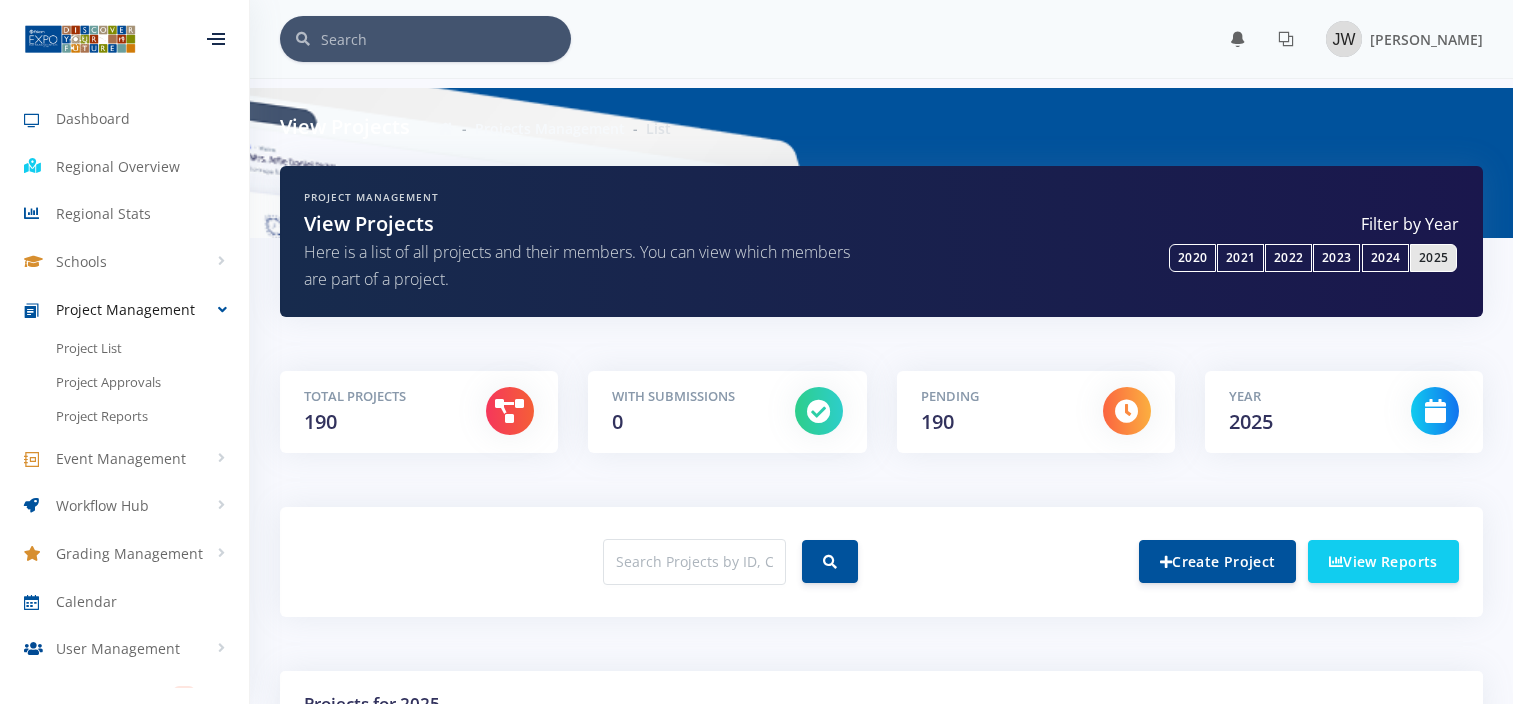 scroll, scrollTop: 0, scrollLeft: 0, axis: both 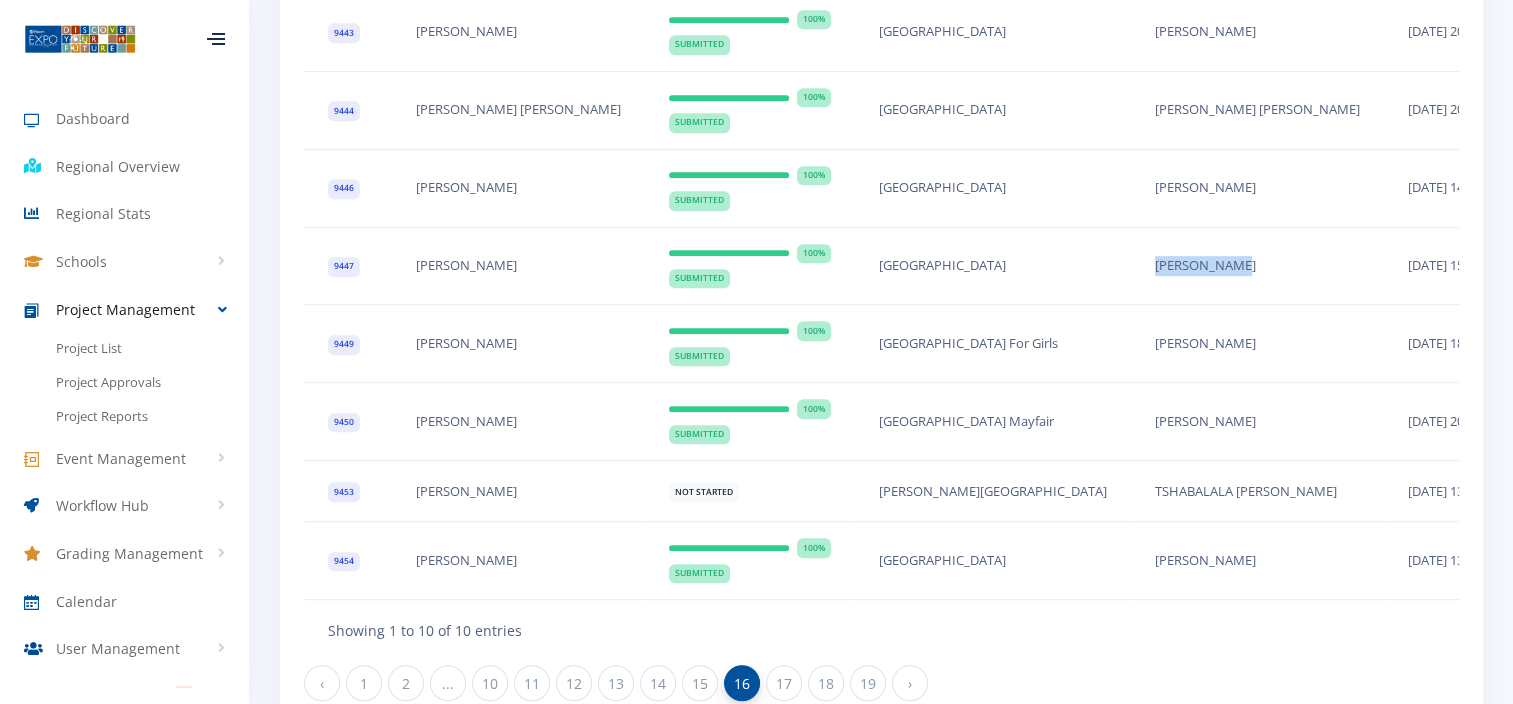 drag, startPoint x: 1150, startPoint y: 264, endPoint x: 1041, endPoint y: 272, distance: 109.29318 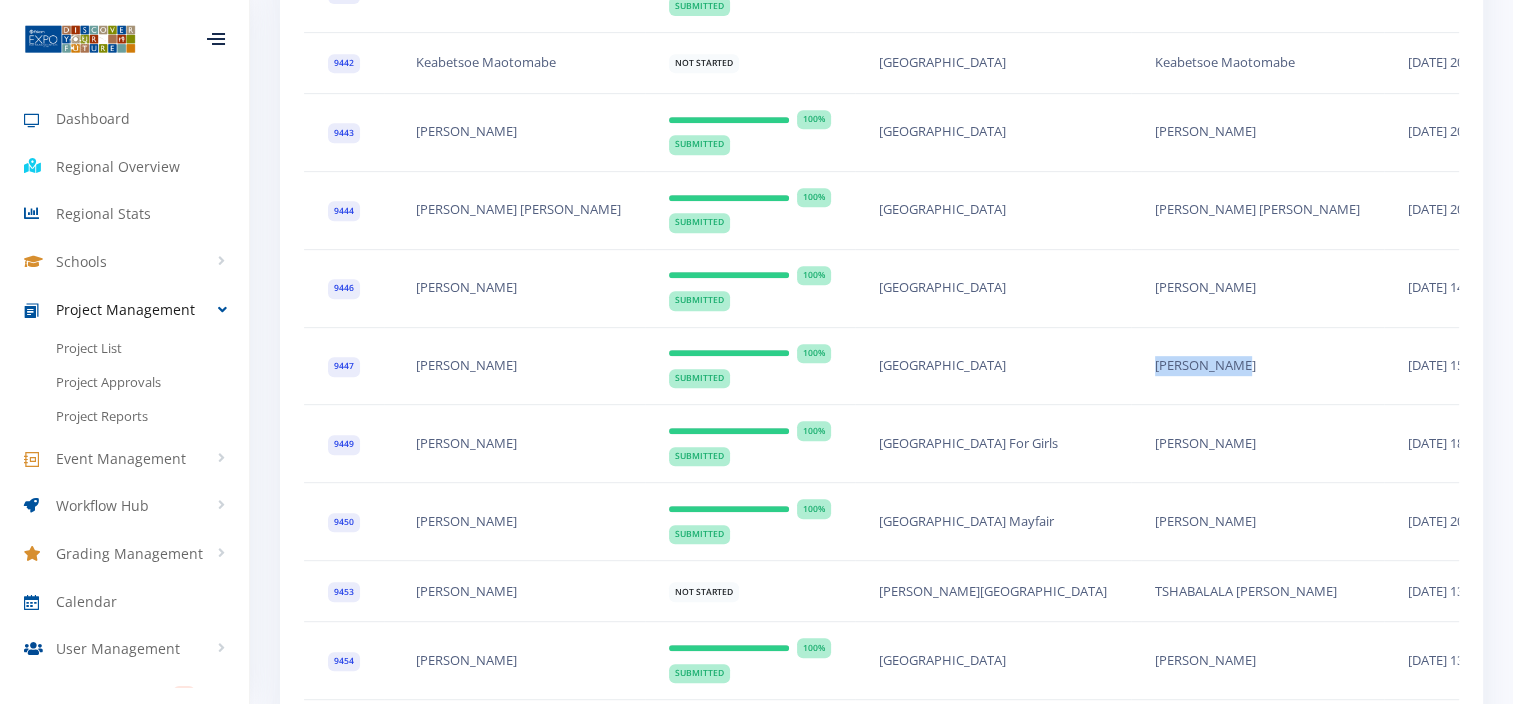 scroll, scrollTop: 900, scrollLeft: 0, axis: vertical 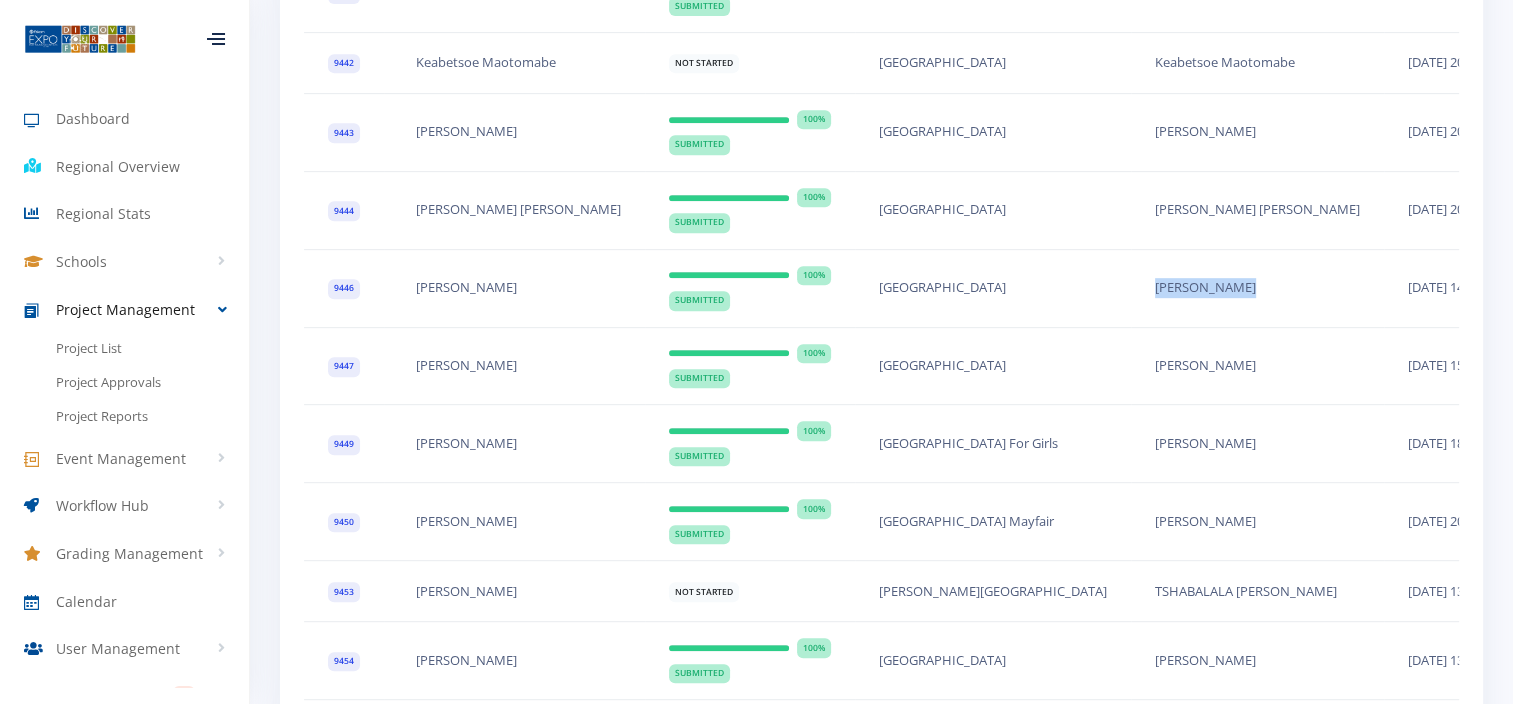 drag, startPoint x: 1151, startPoint y: 285, endPoint x: 1044, endPoint y: 288, distance: 107.042046 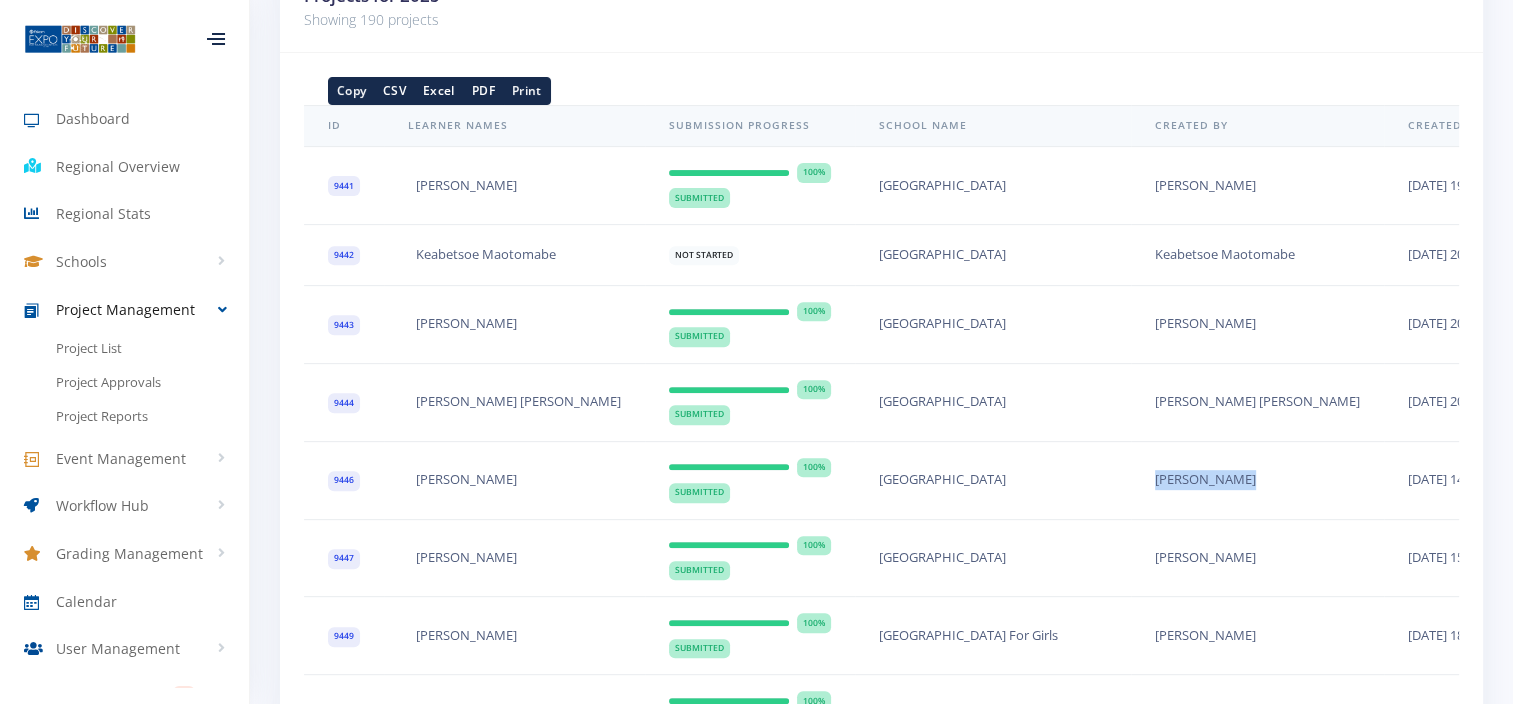 scroll, scrollTop: 739, scrollLeft: 0, axis: vertical 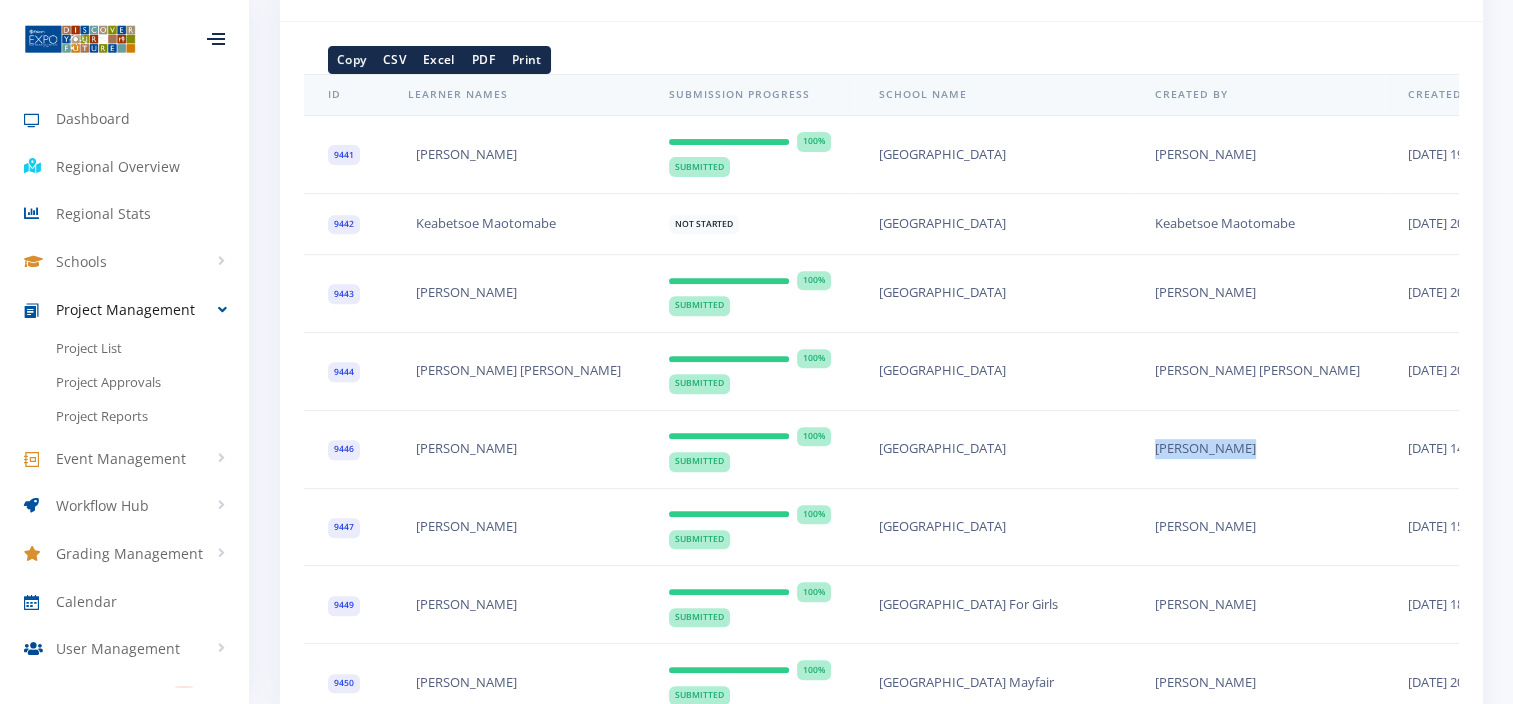 drag, startPoint x: 1148, startPoint y: 292, endPoint x: 1034, endPoint y: 296, distance: 114.07015 